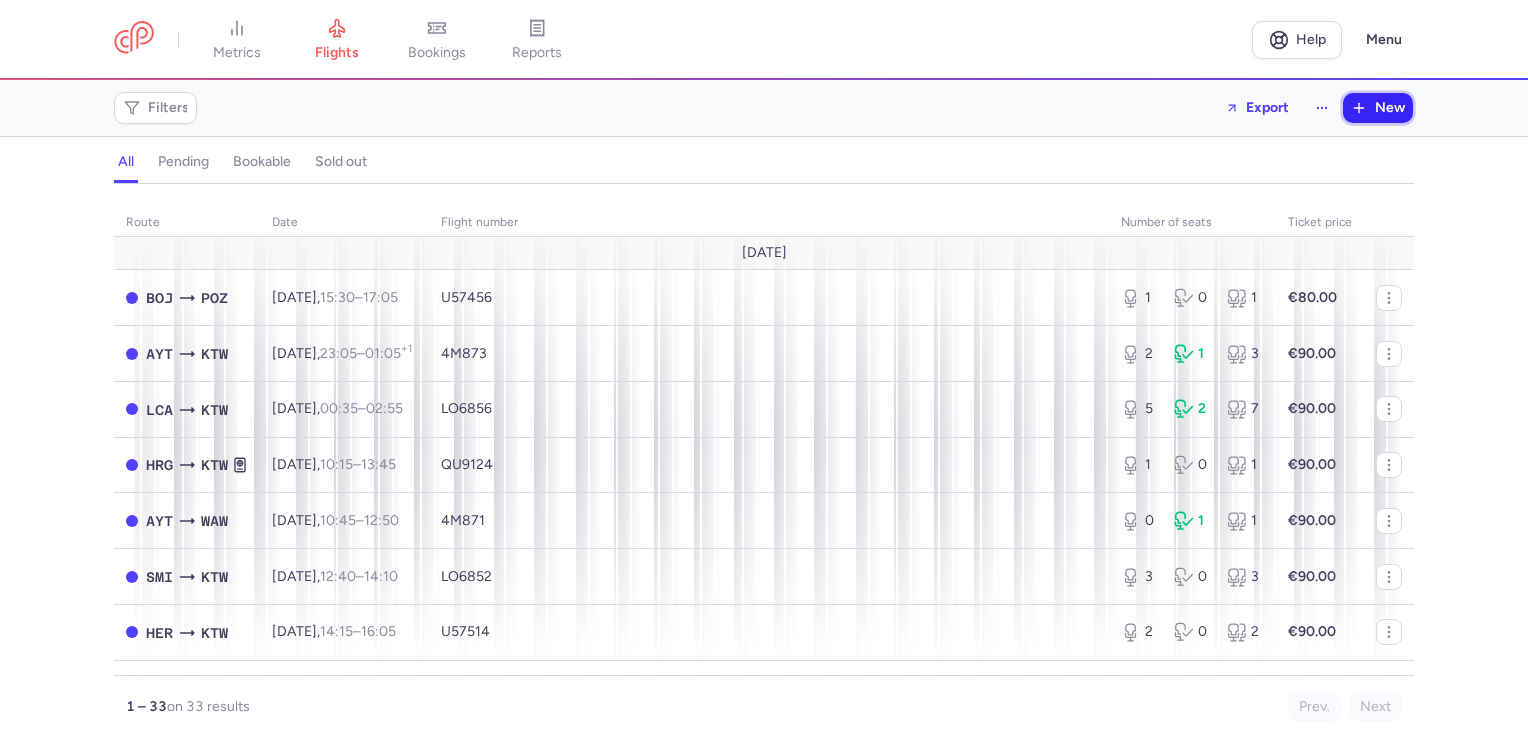 drag, startPoint x: 0, startPoint y: 0, endPoint x: 1365, endPoint y: 112, distance: 1369.5872 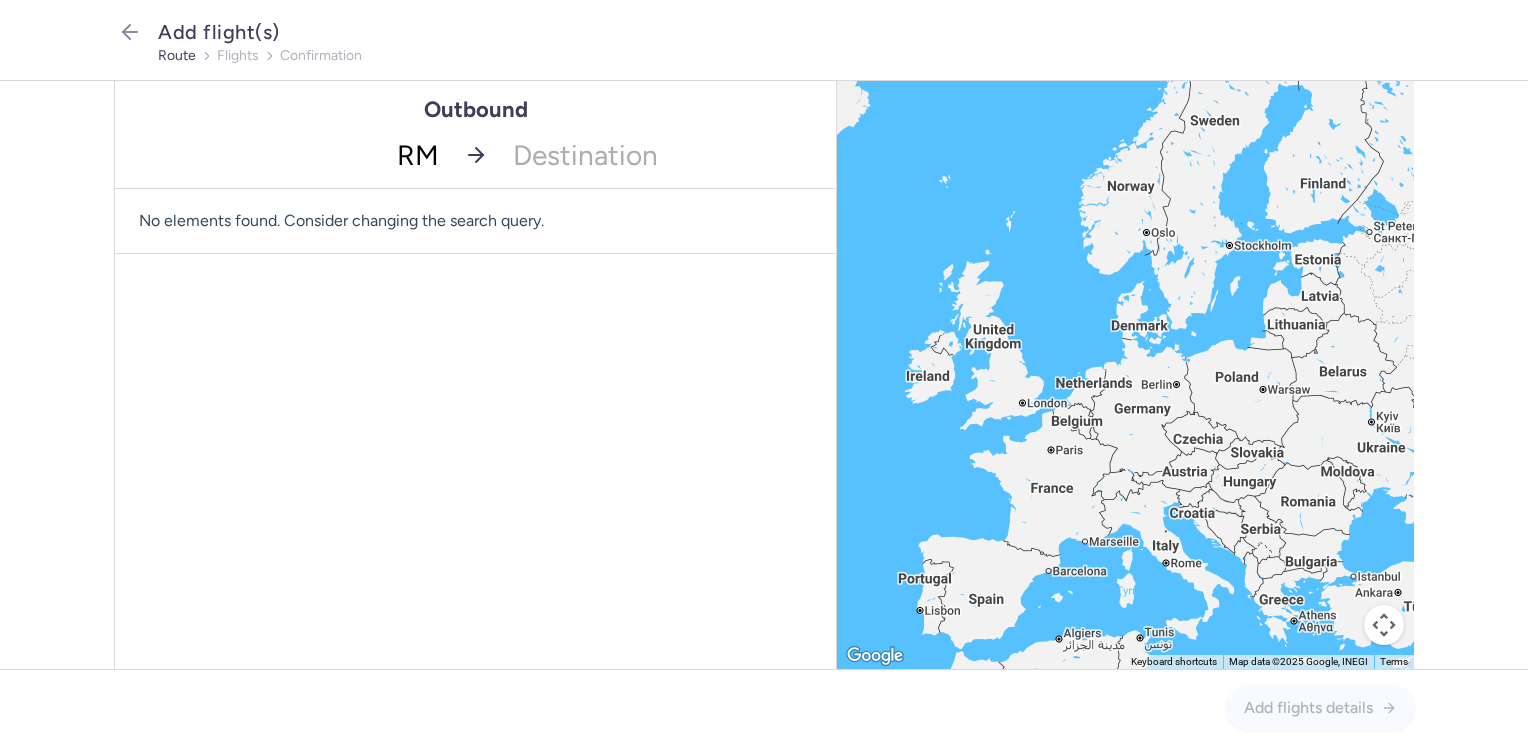 type on "RMF" 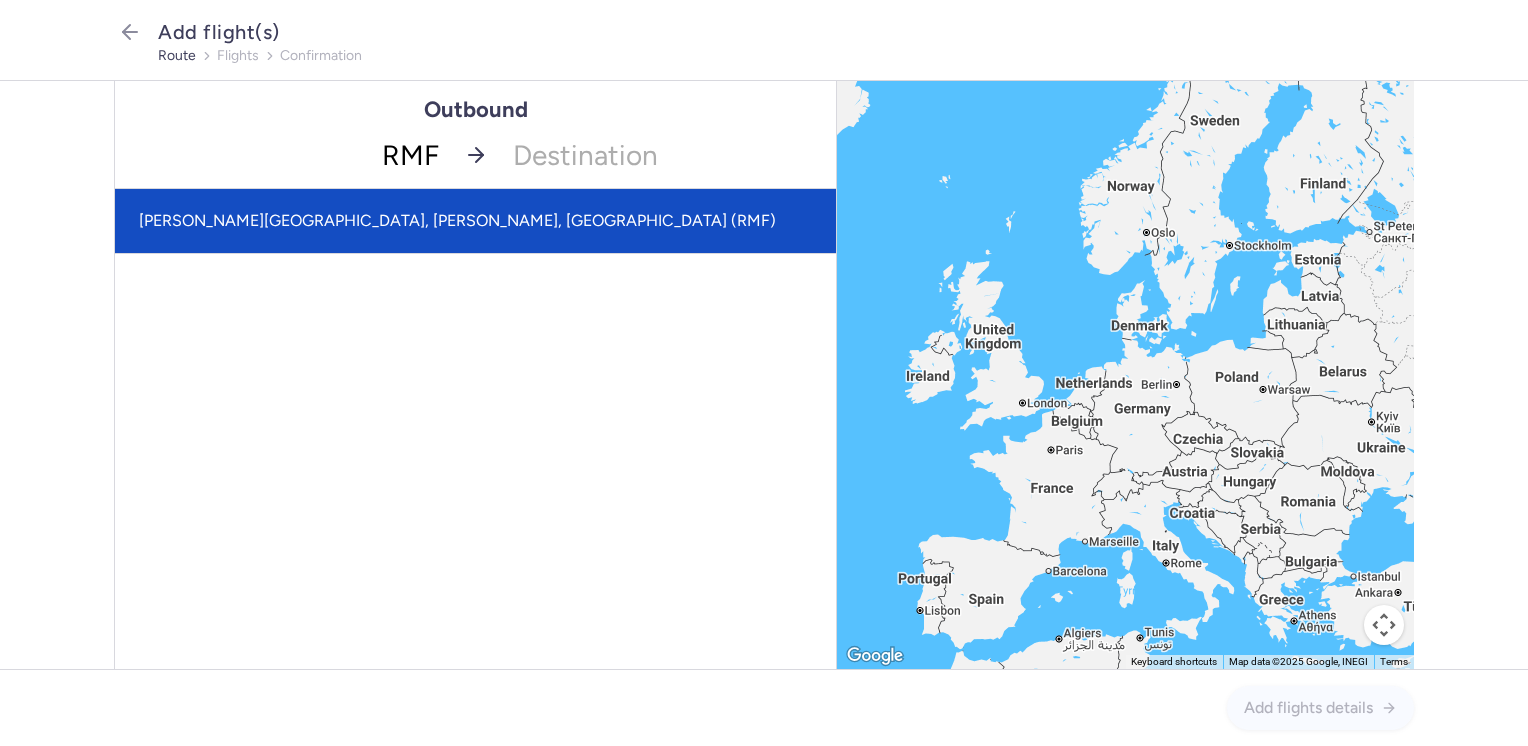 click on "[PERSON_NAME][GEOGRAPHIC_DATA], [PERSON_NAME], [GEOGRAPHIC_DATA] (RMF)" 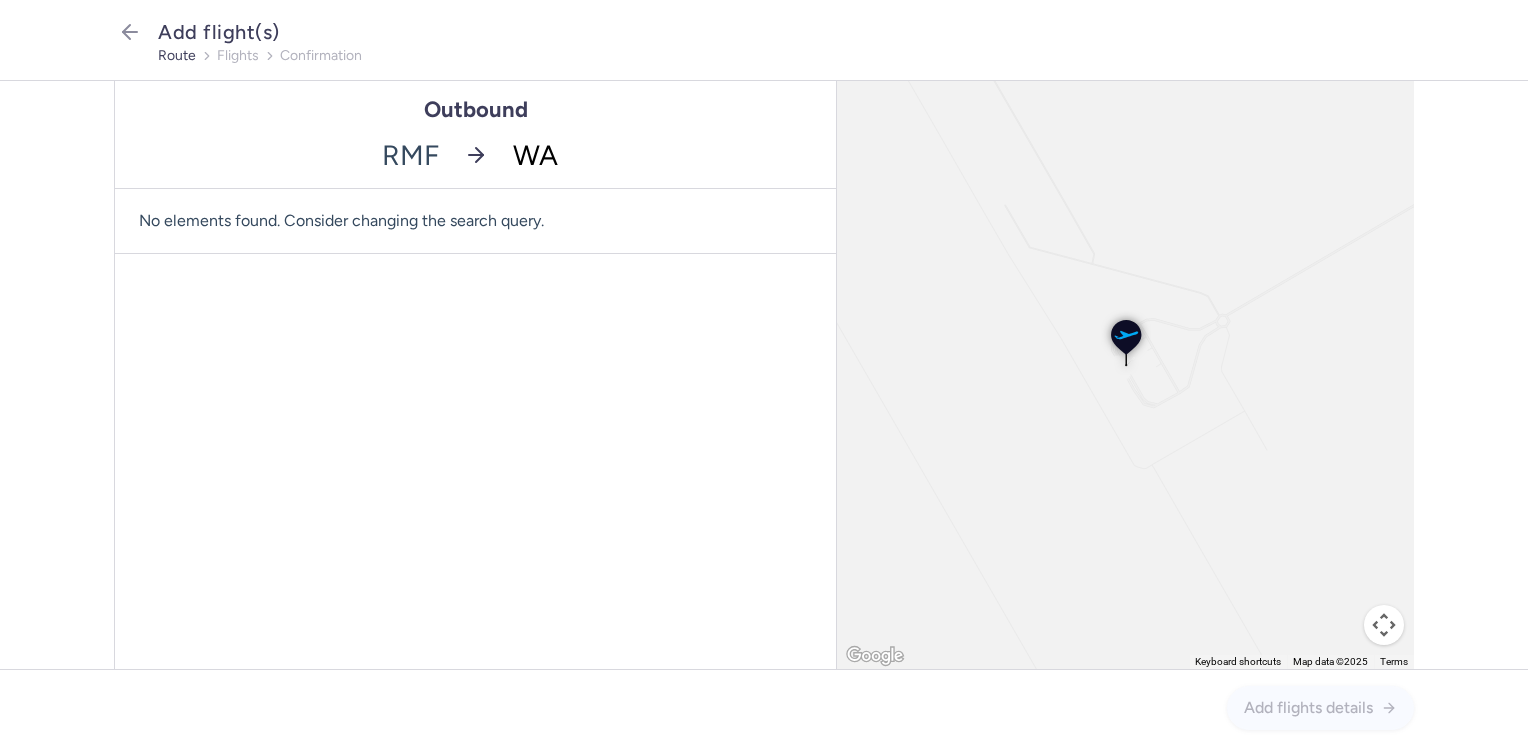 type on "WAW" 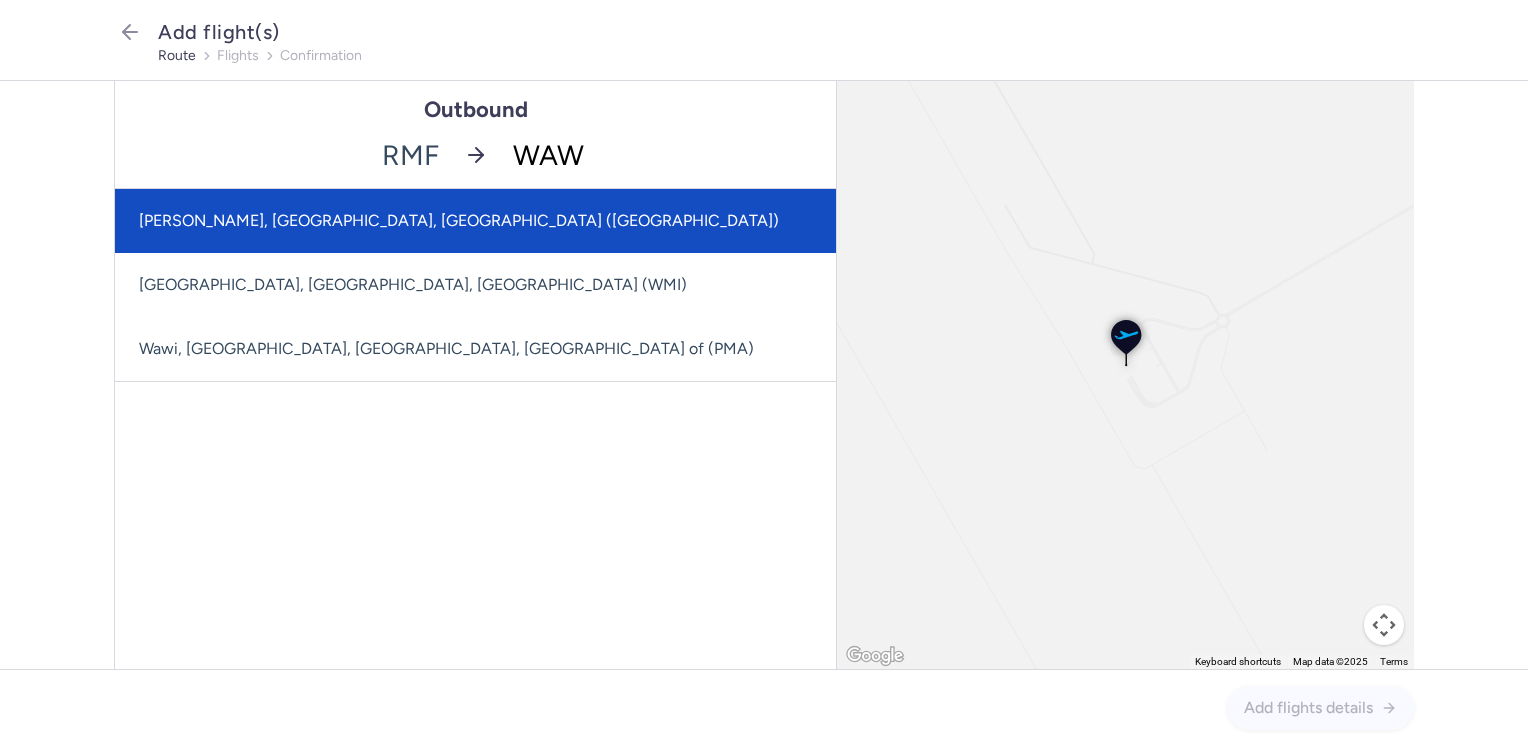 click on "[PERSON_NAME], [GEOGRAPHIC_DATA], [GEOGRAPHIC_DATA] ([GEOGRAPHIC_DATA])" at bounding box center (475, 221) 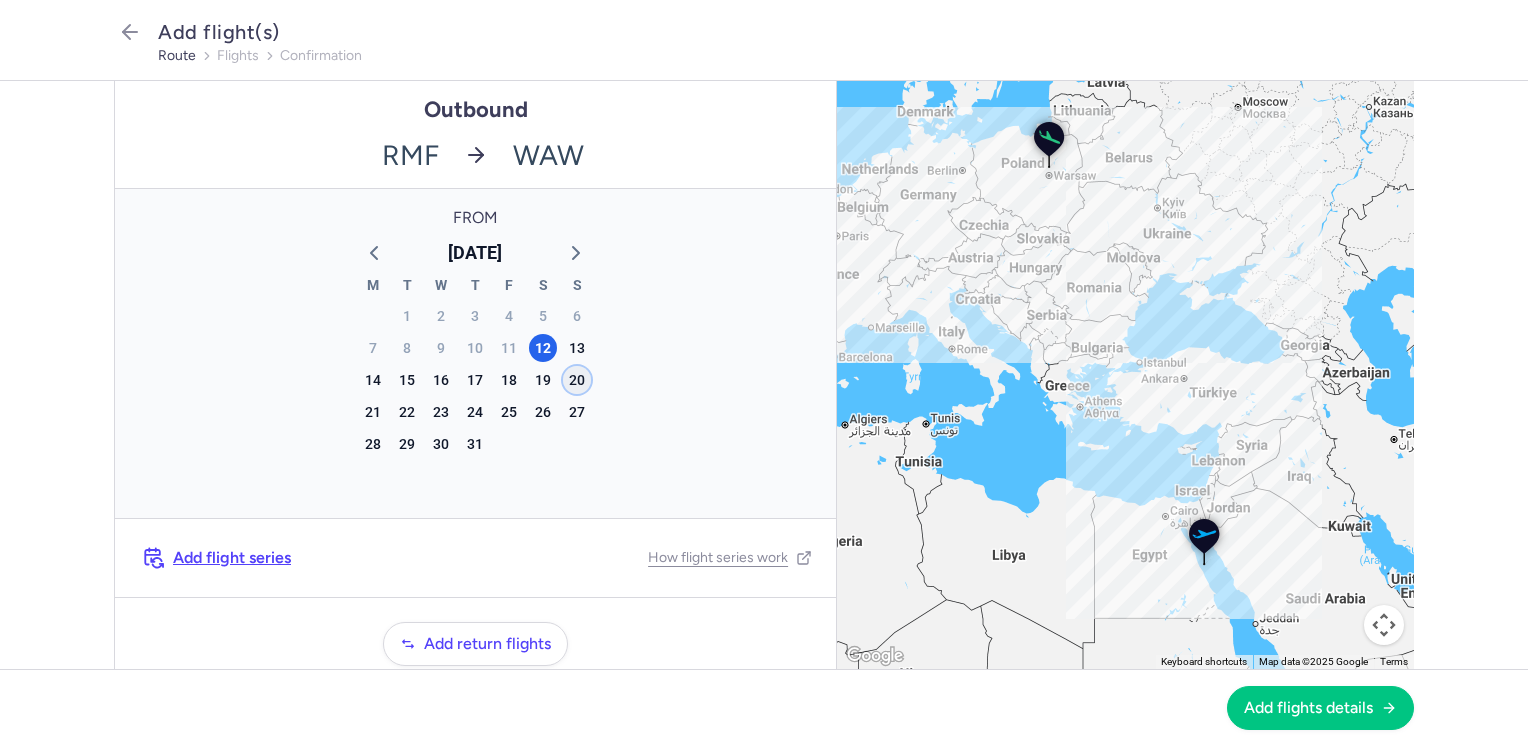click on "20" 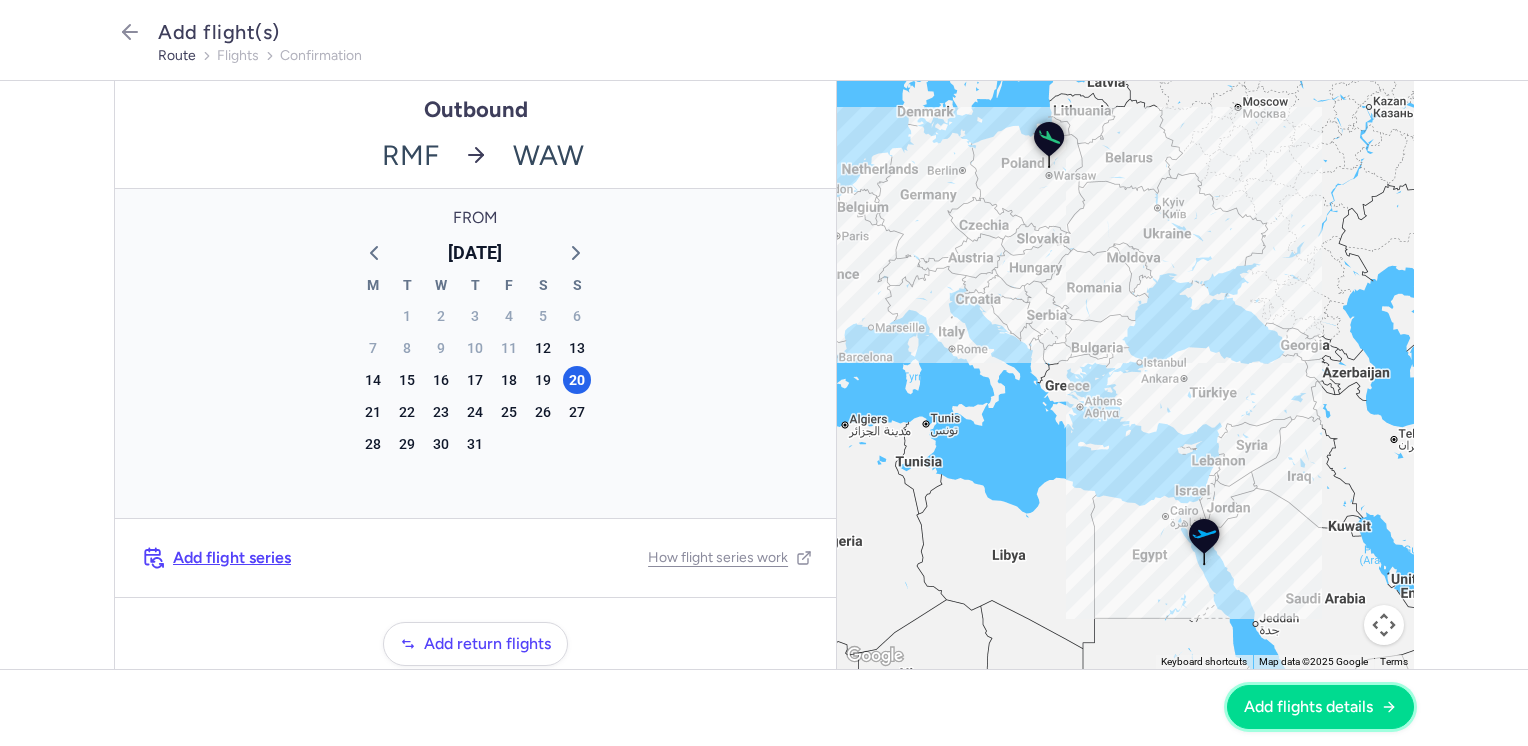 click on "Add flights details" at bounding box center (1308, 707) 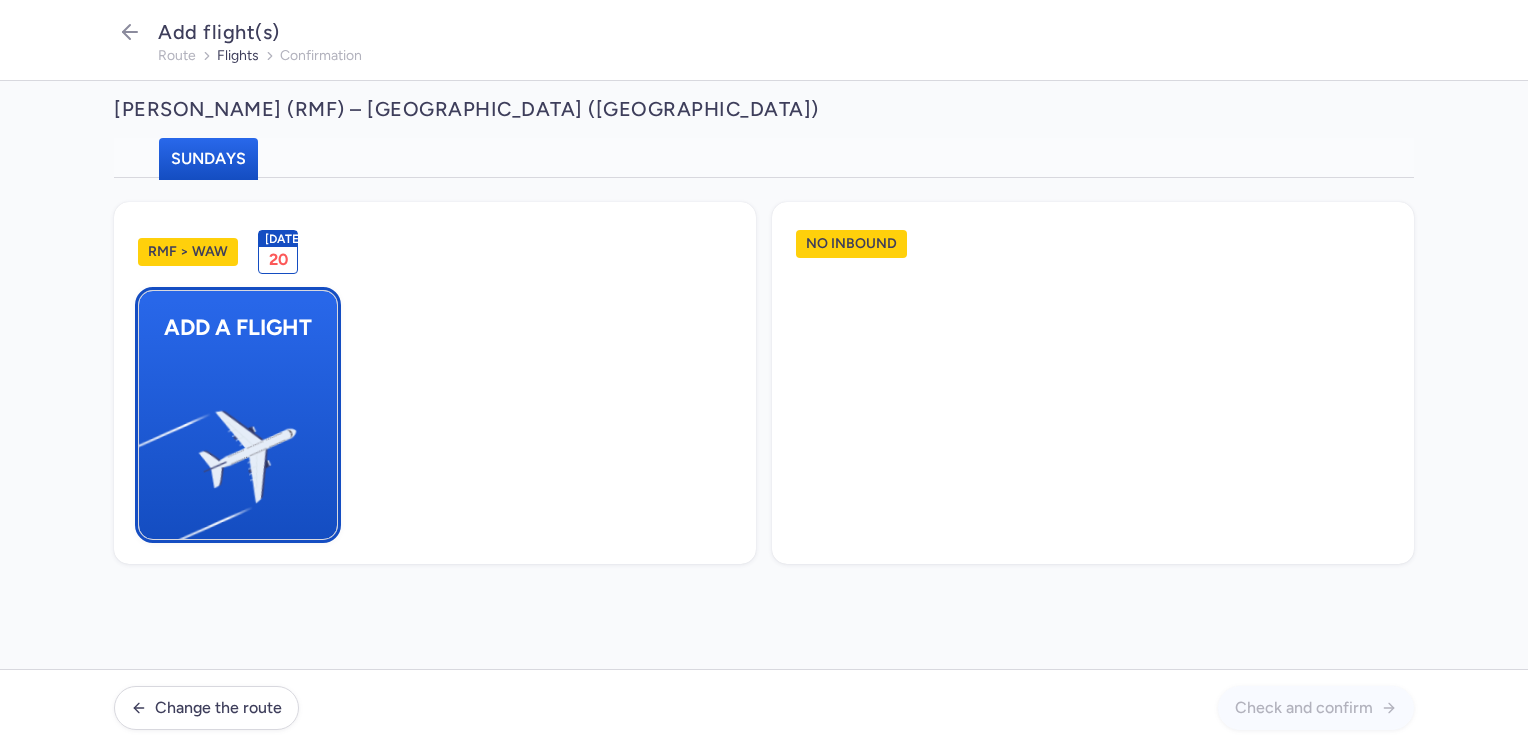click at bounding box center [149, 448] 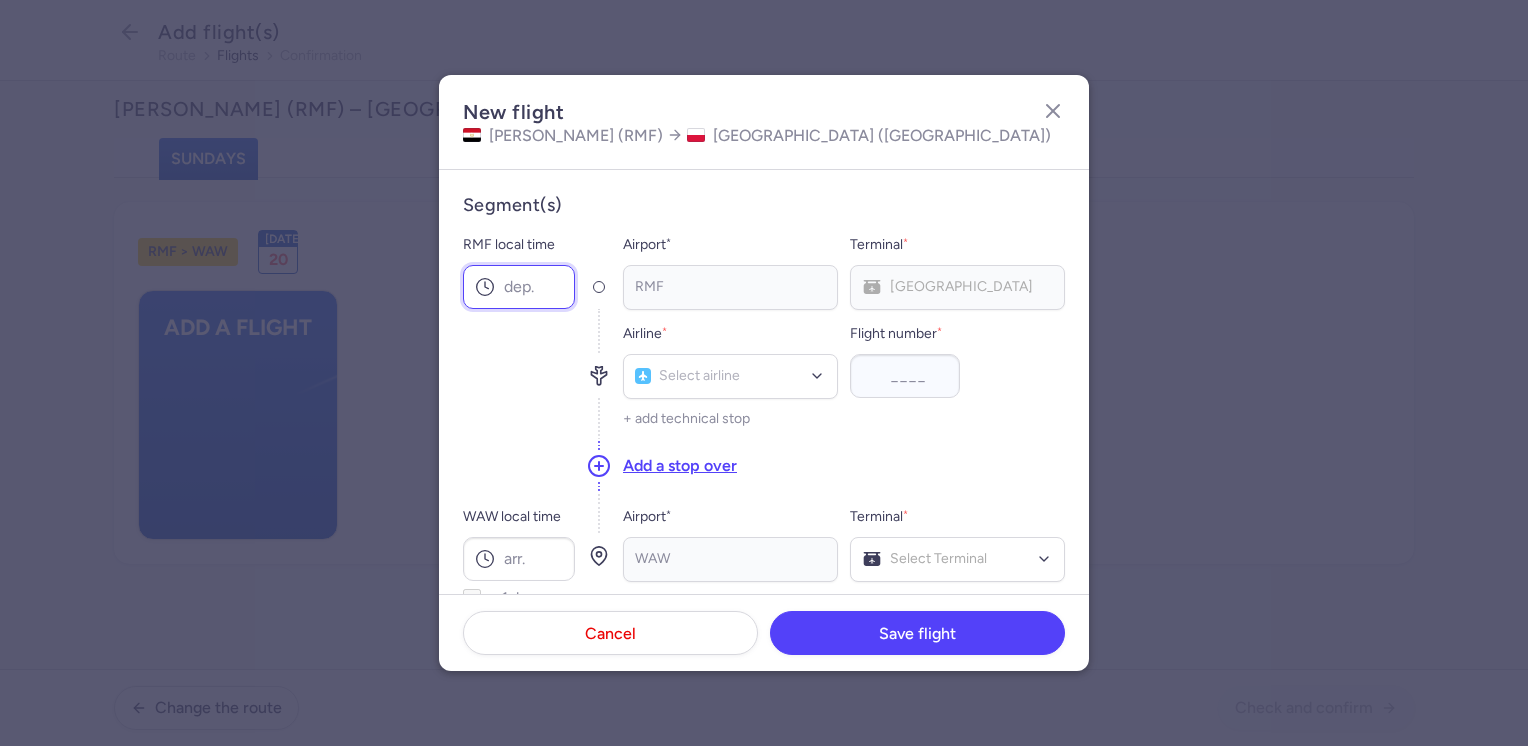 click on "RMF local time" at bounding box center (519, 287) 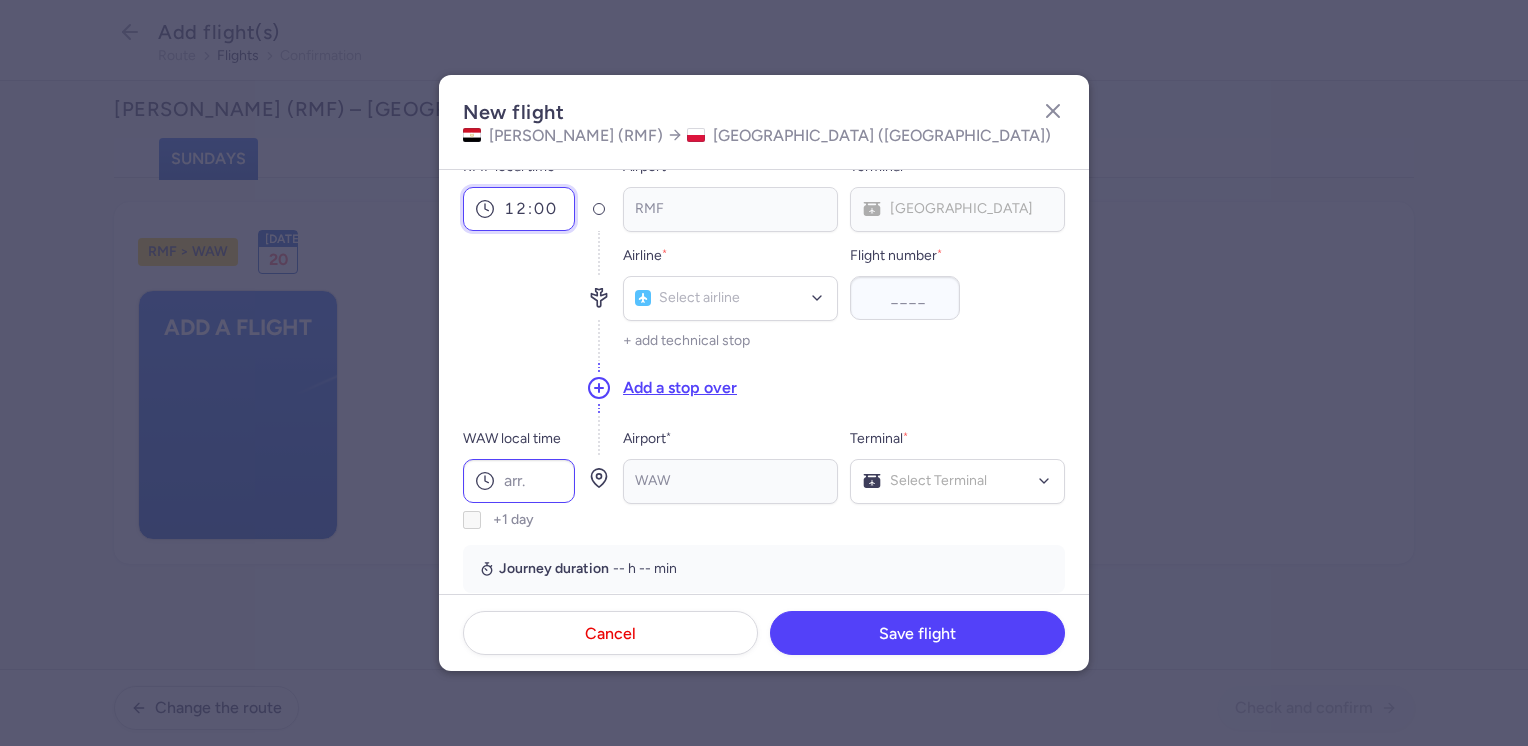 scroll, scrollTop: 200, scrollLeft: 0, axis: vertical 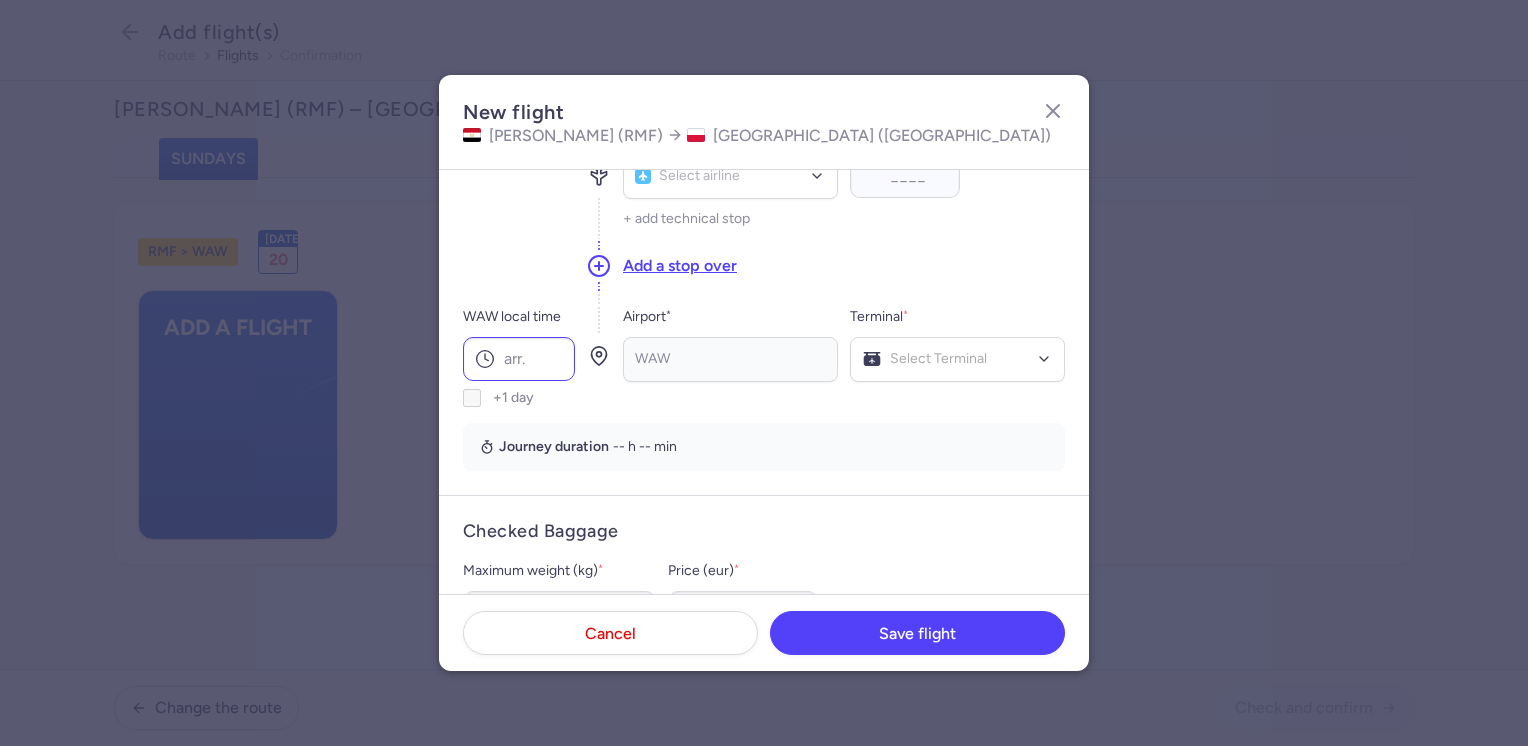 type on "12:00" 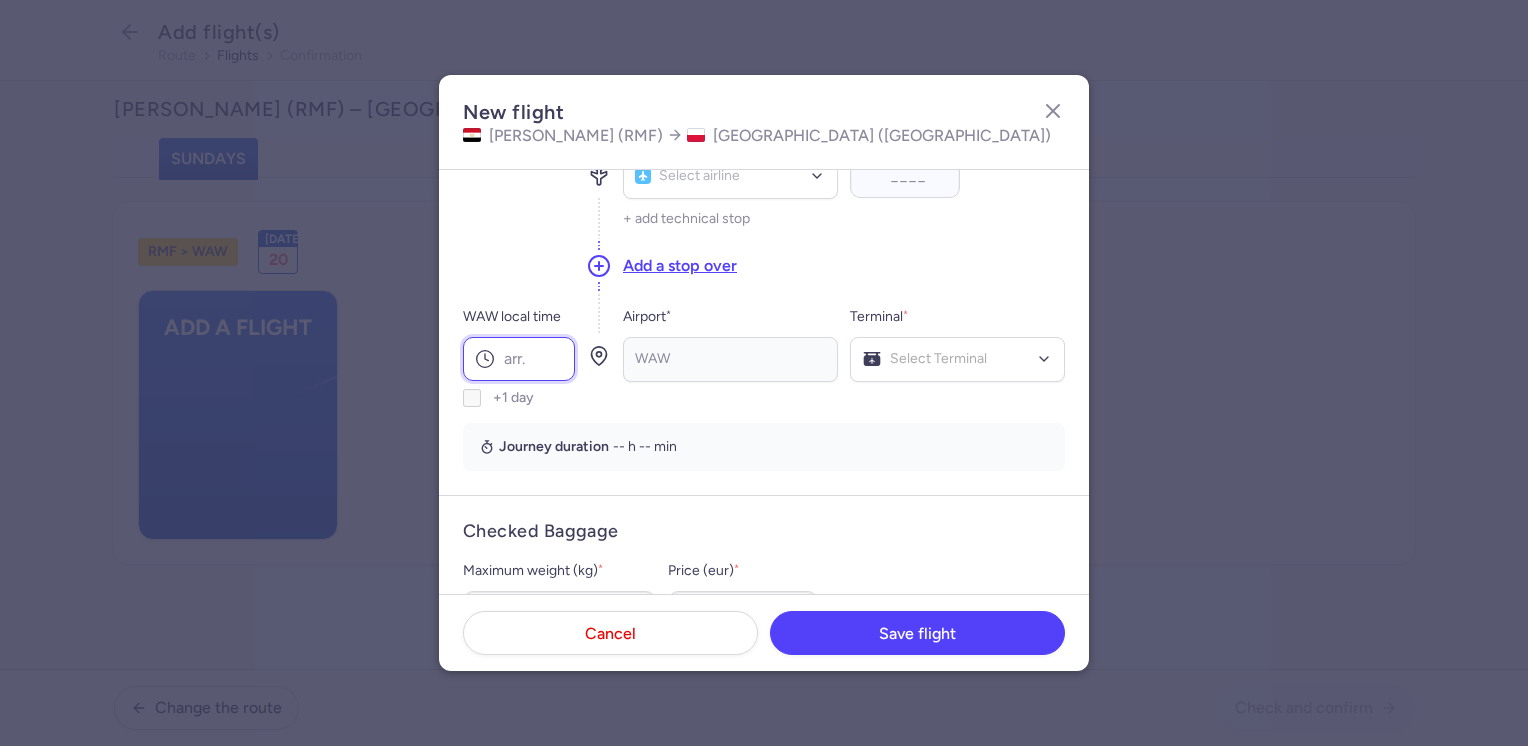click on "WAW local time" at bounding box center (519, 359) 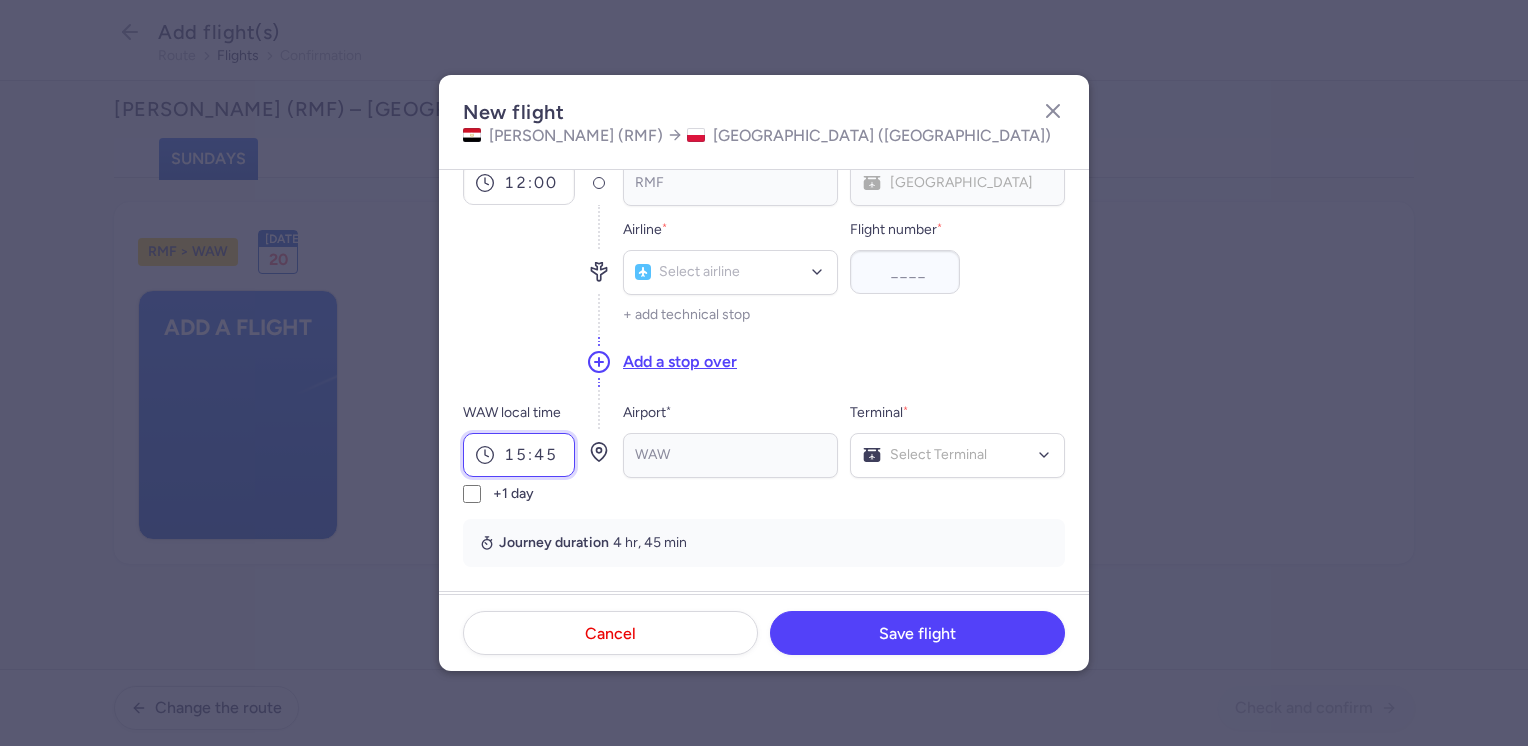 scroll, scrollTop: 100, scrollLeft: 0, axis: vertical 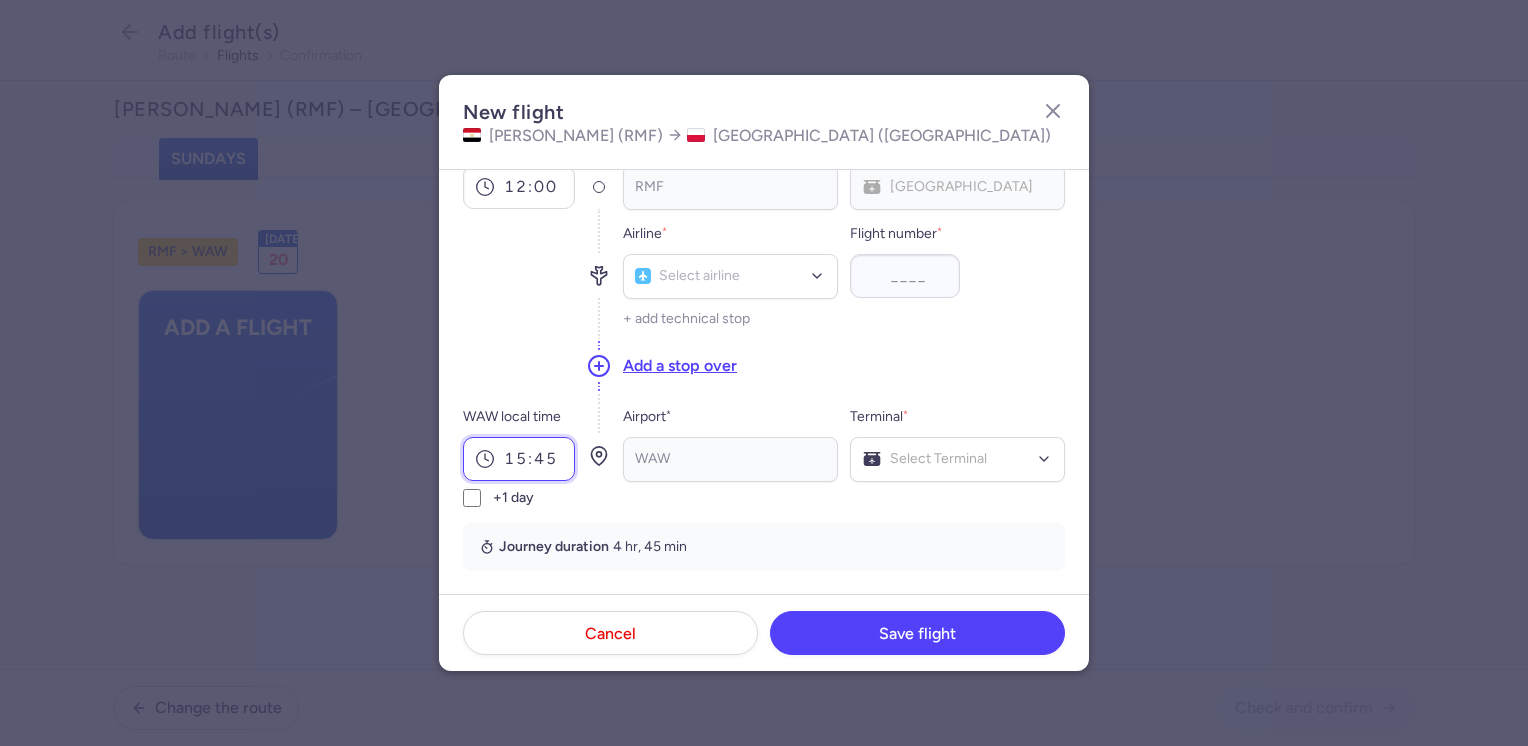 type on "15:45" 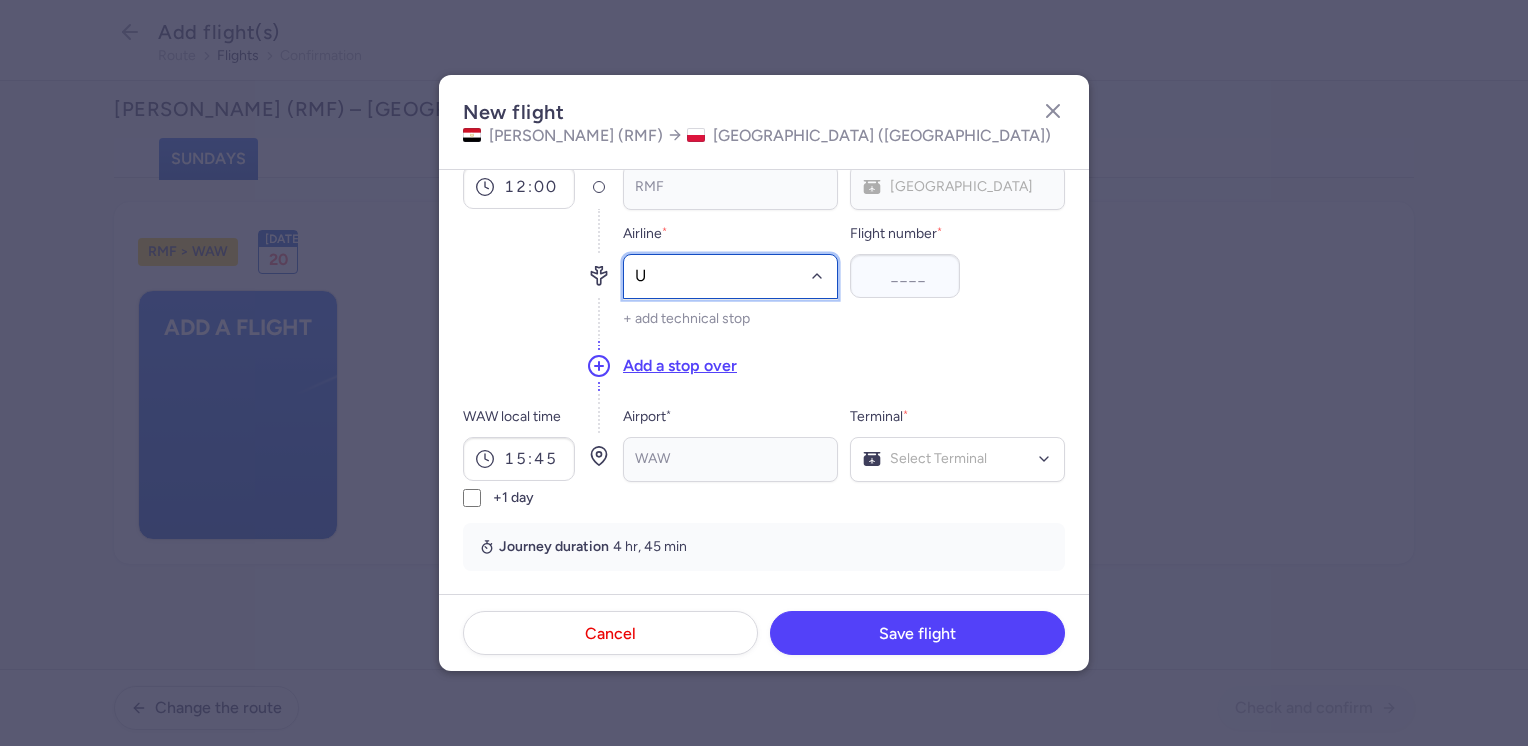 type on "U5" 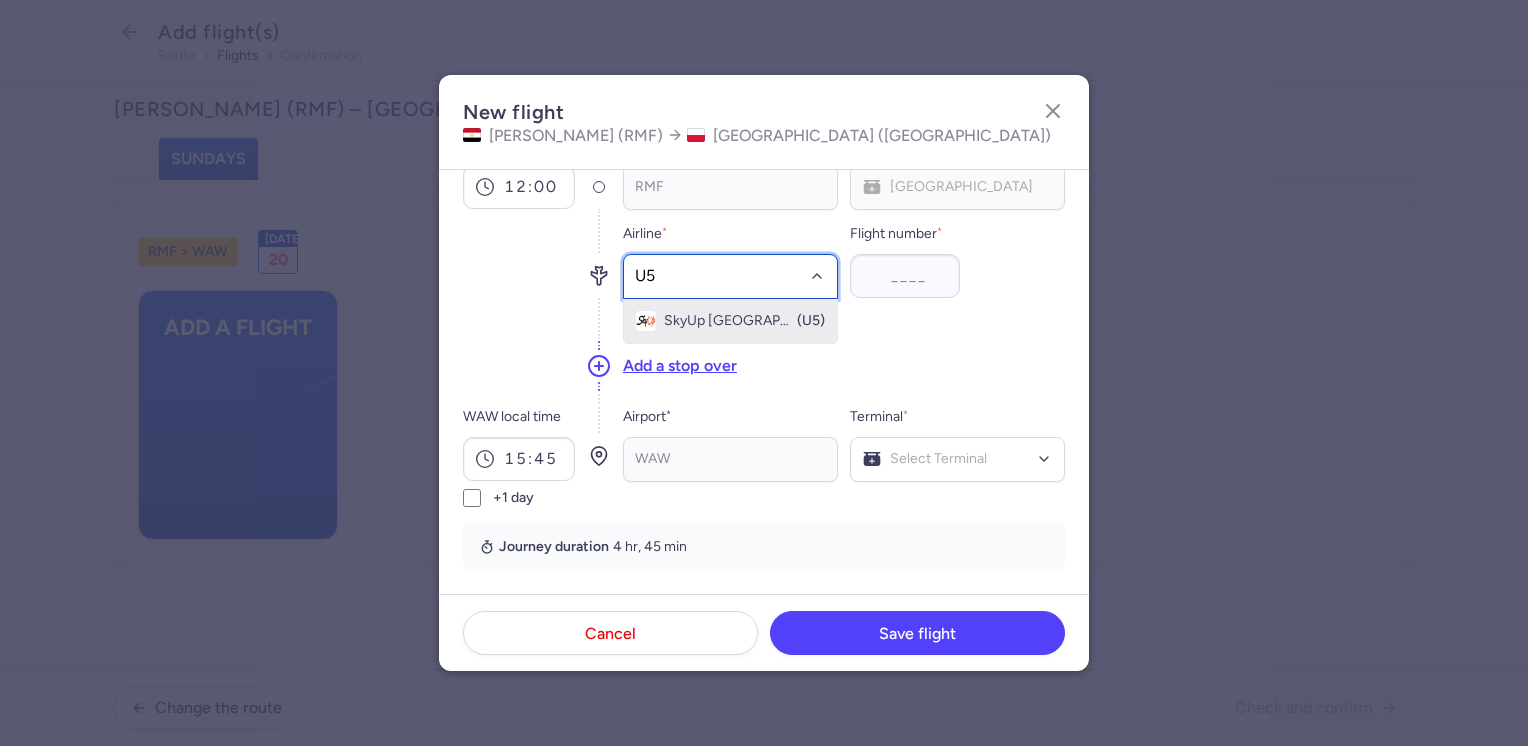 click on "SkyUp [GEOGRAPHIC_DATA]" at bounding box center (729, 321) 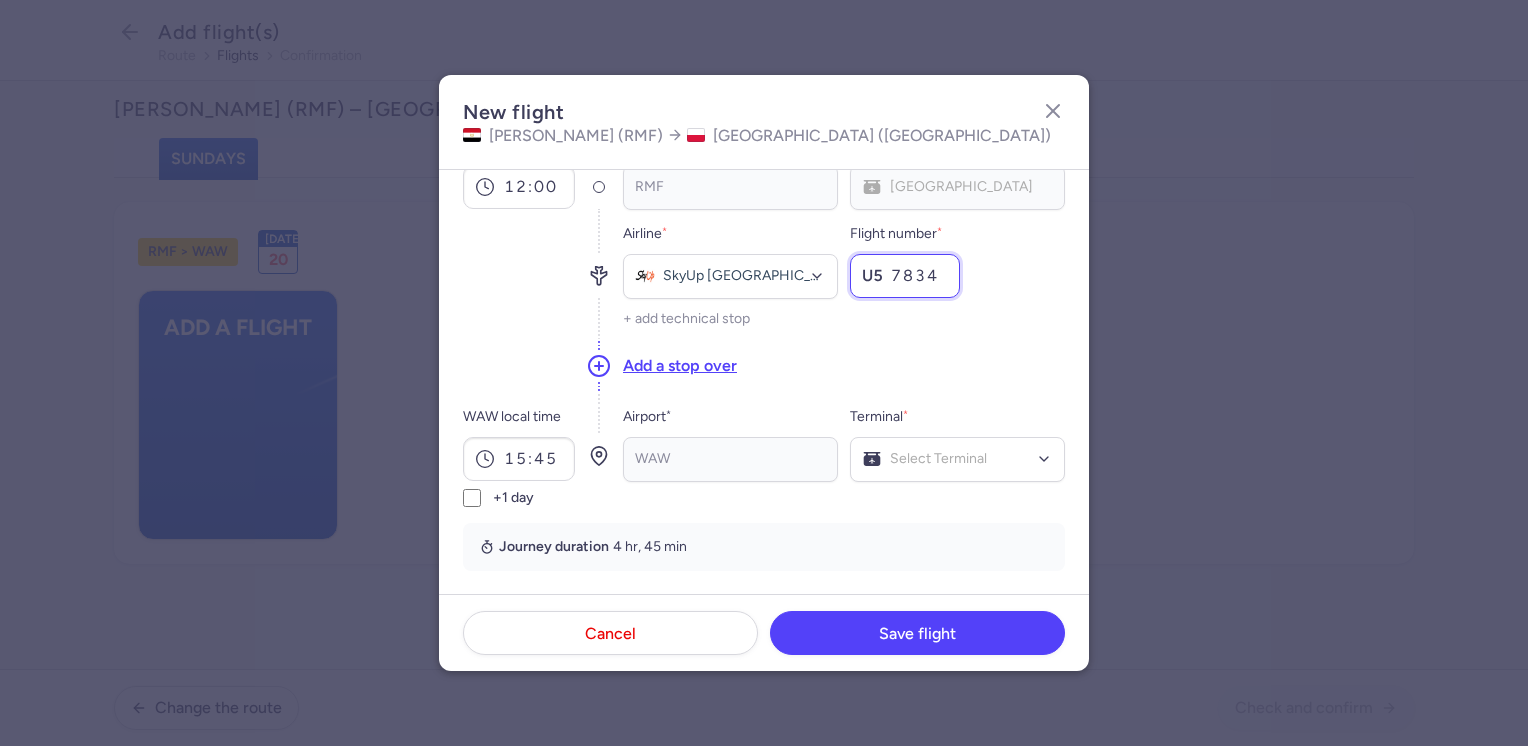 type on "7834" 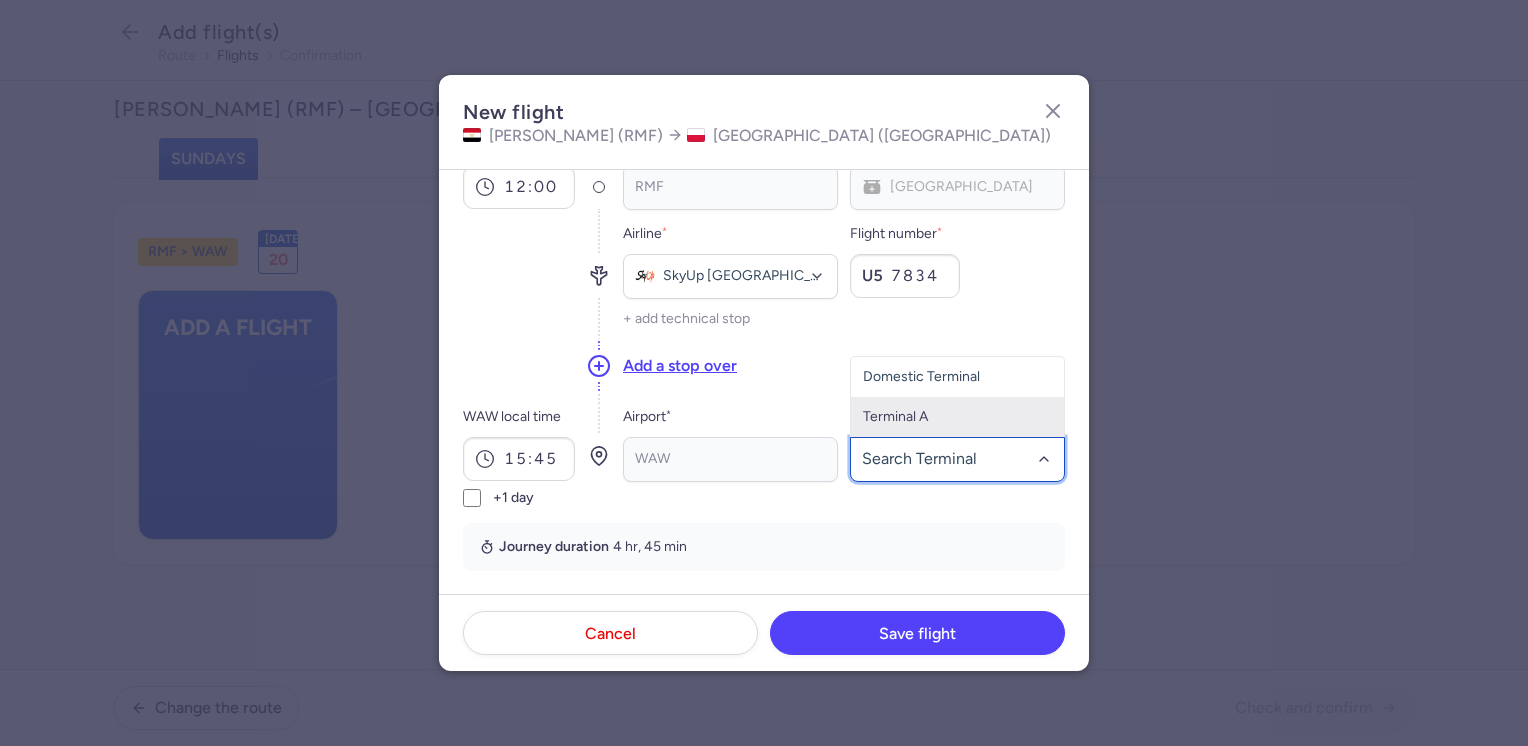 click on "Terminal A" 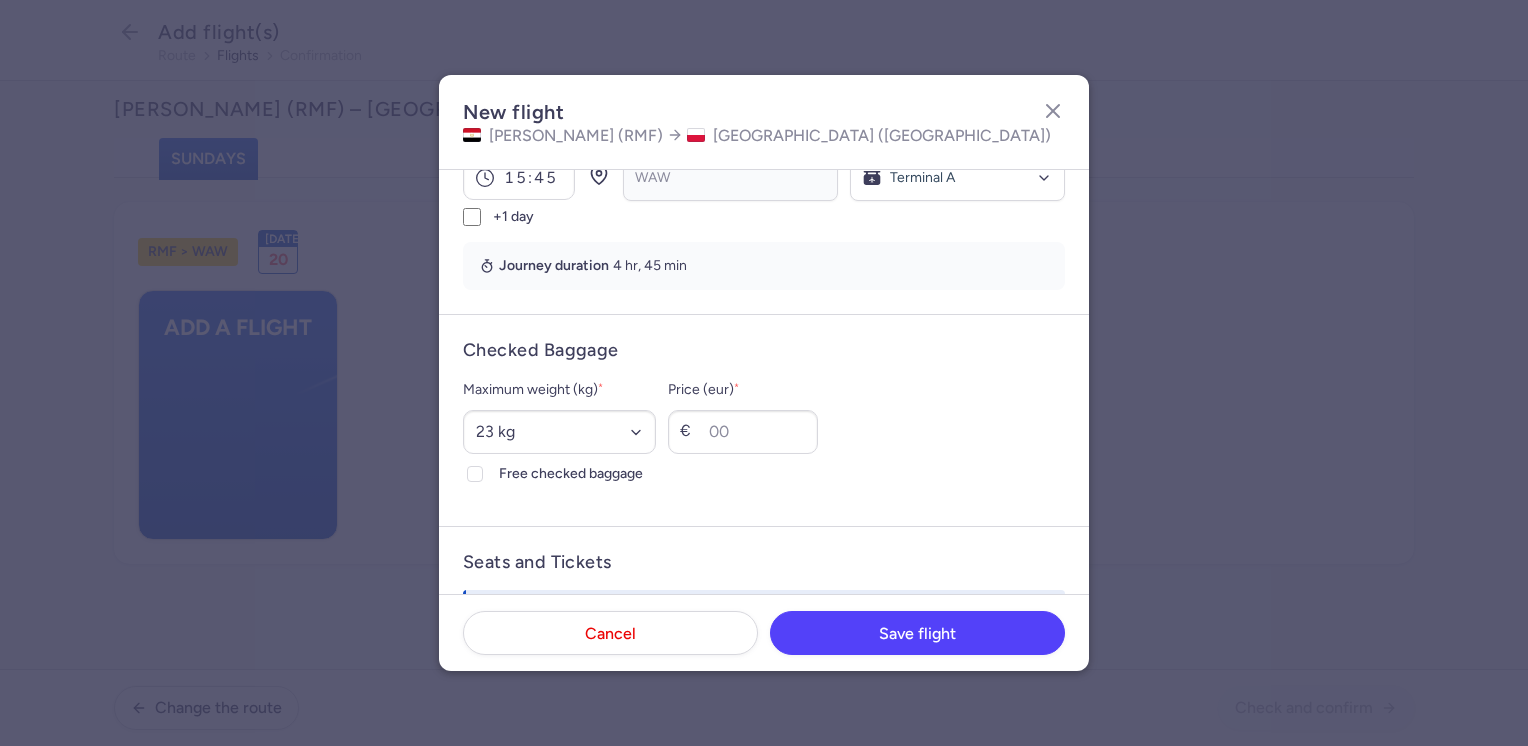 scroll, scrollTop: 500, scrollLeft: 0, axis: vertical 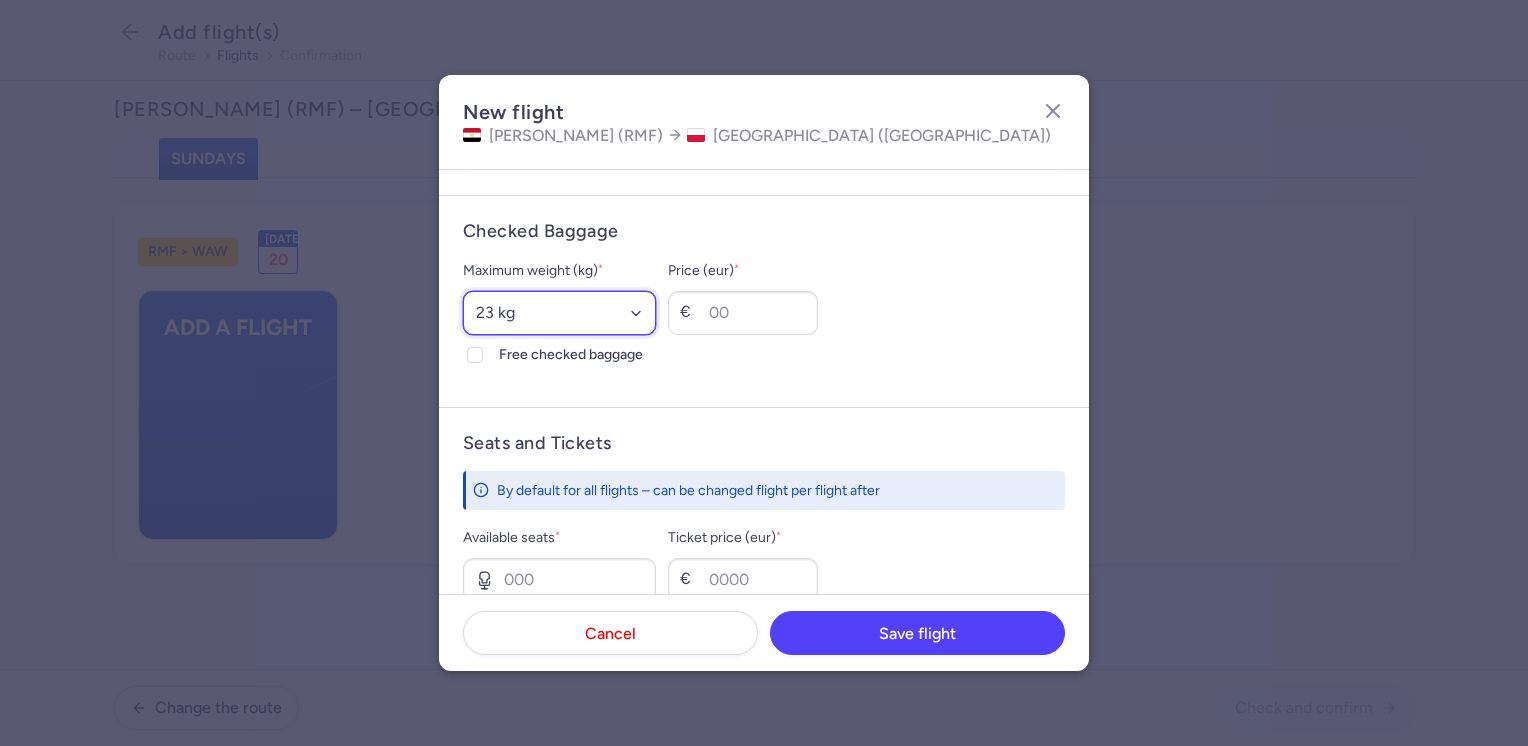 click on "Select an option 15 kg 16 kg 17 kg 18 kg 19 kg 20 kg 21 kg 22 kg 23 kg 24 kg 25 kg 26 kg 27 kg 28 kg 29 kg 30 kg 31 kg 32 kg 33 kg 34 kg 35 kg" at bounding box center (559, 313) 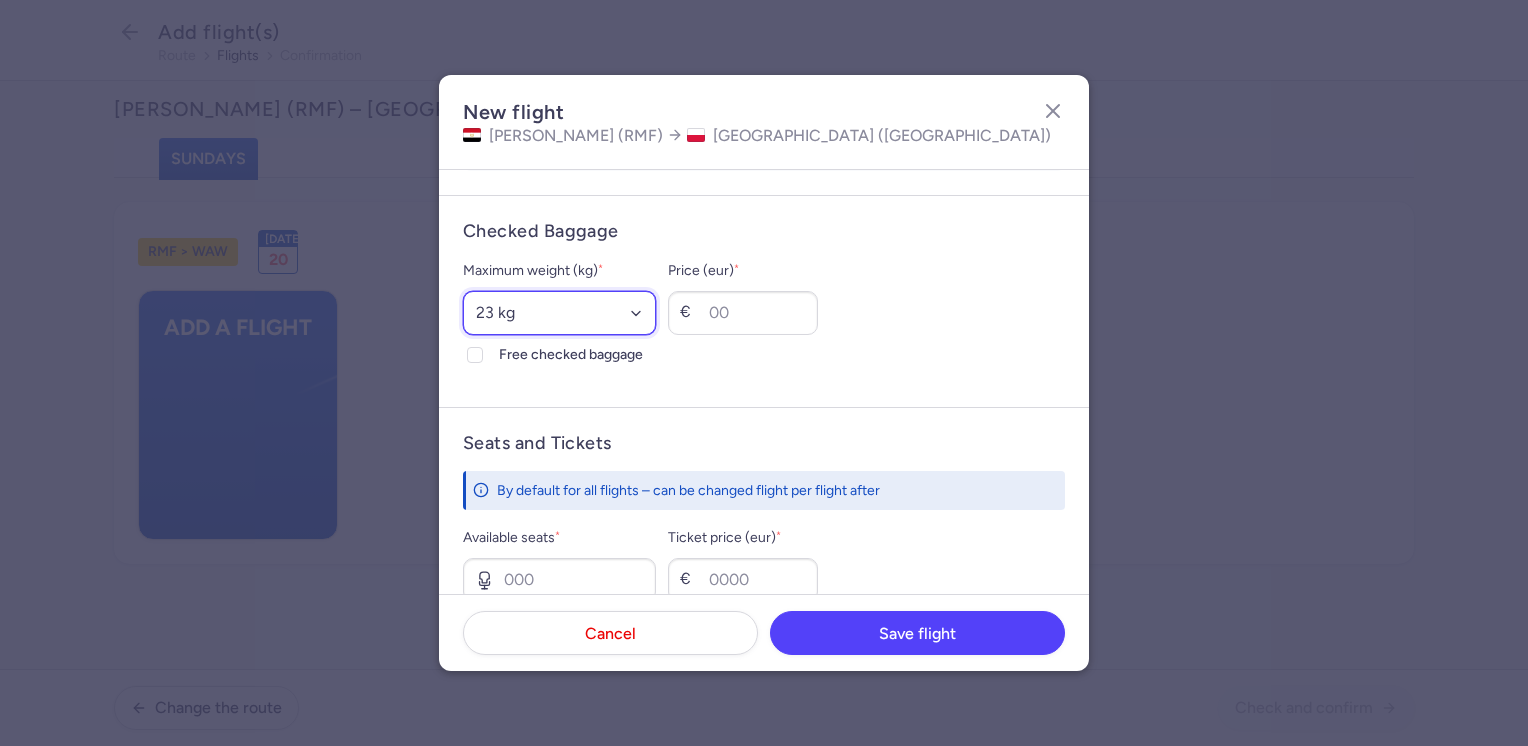 select on "20" 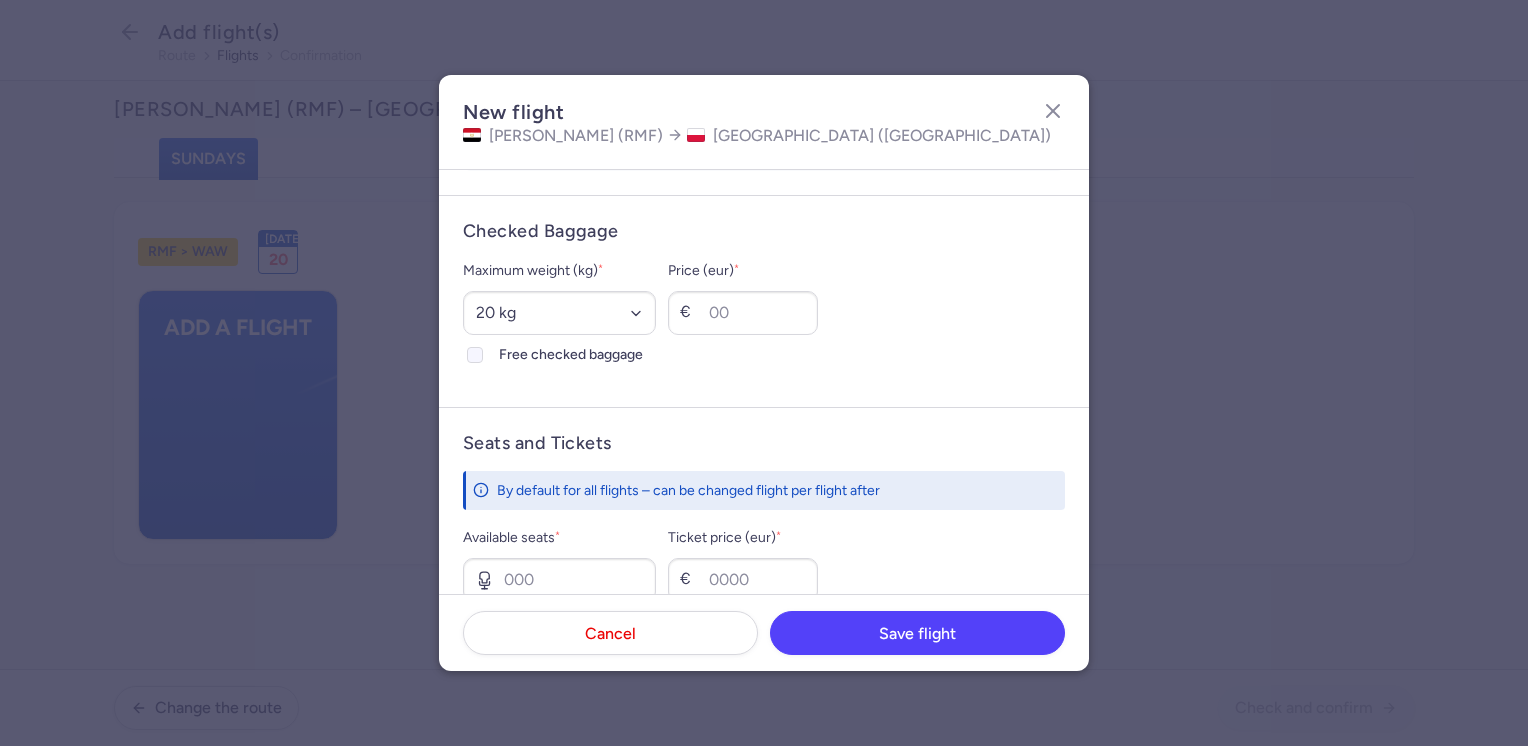 click on "Free checked baggage" 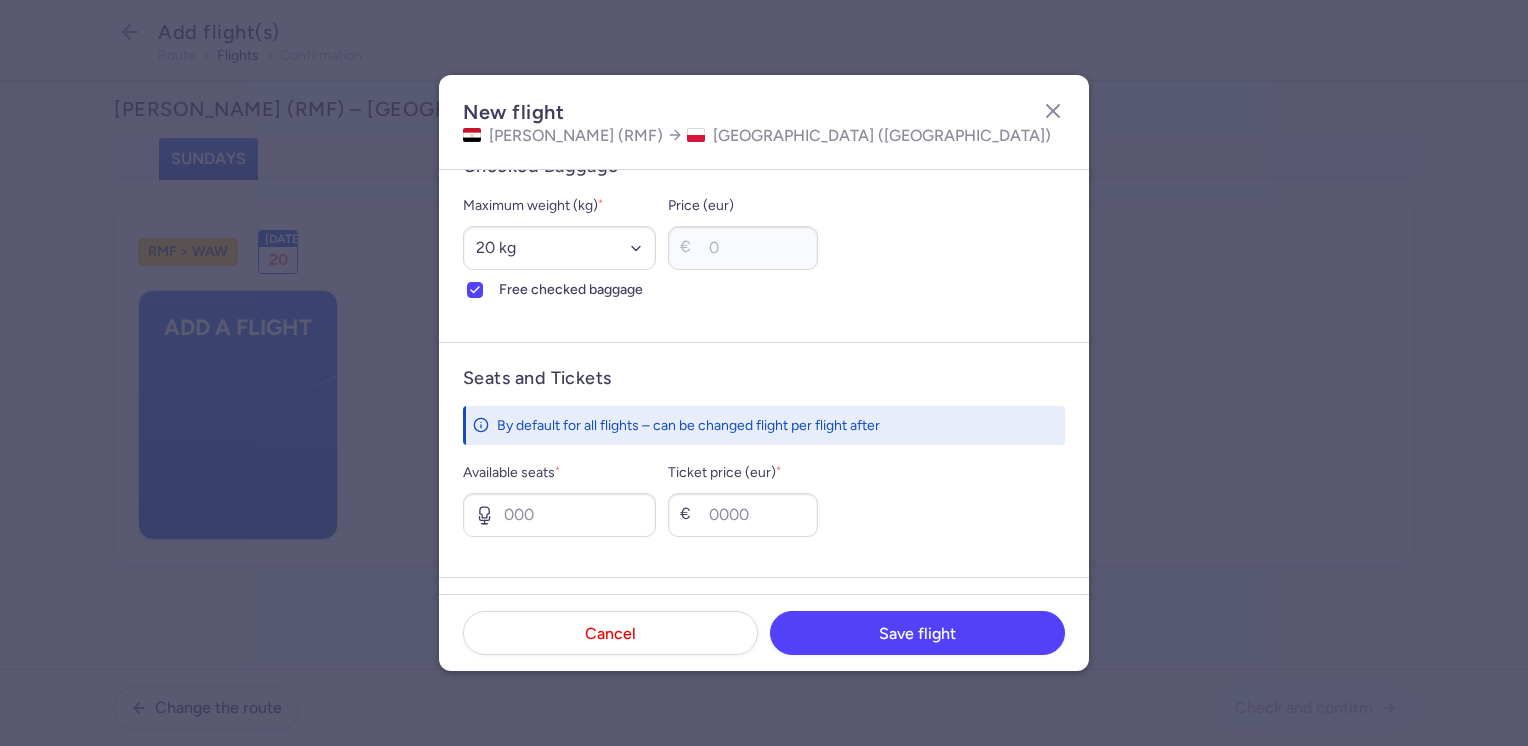 scroll, scrollTop: 600, scrollLeft: 0, axis: vertical 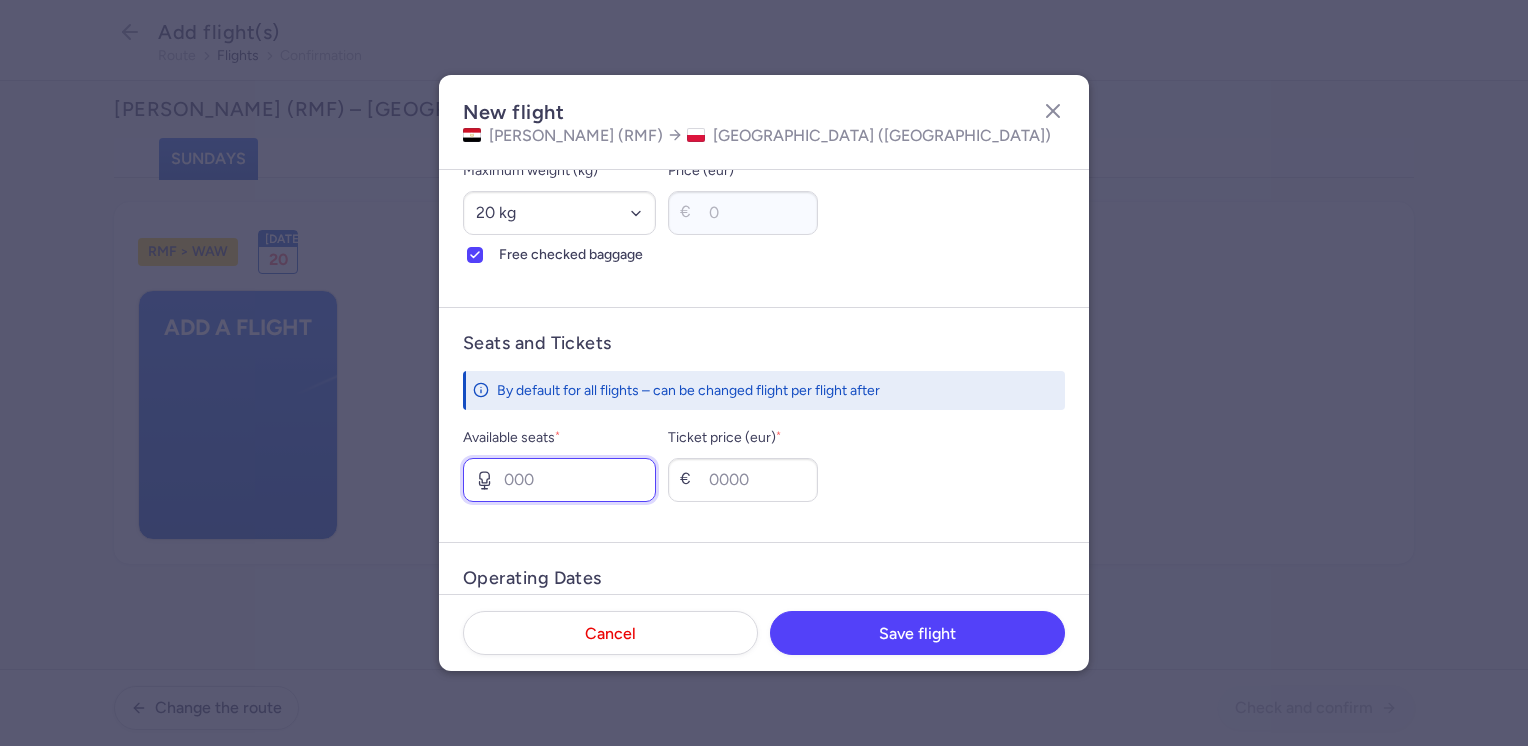 click on "Available seats  *" at bounding box center [559, 480] 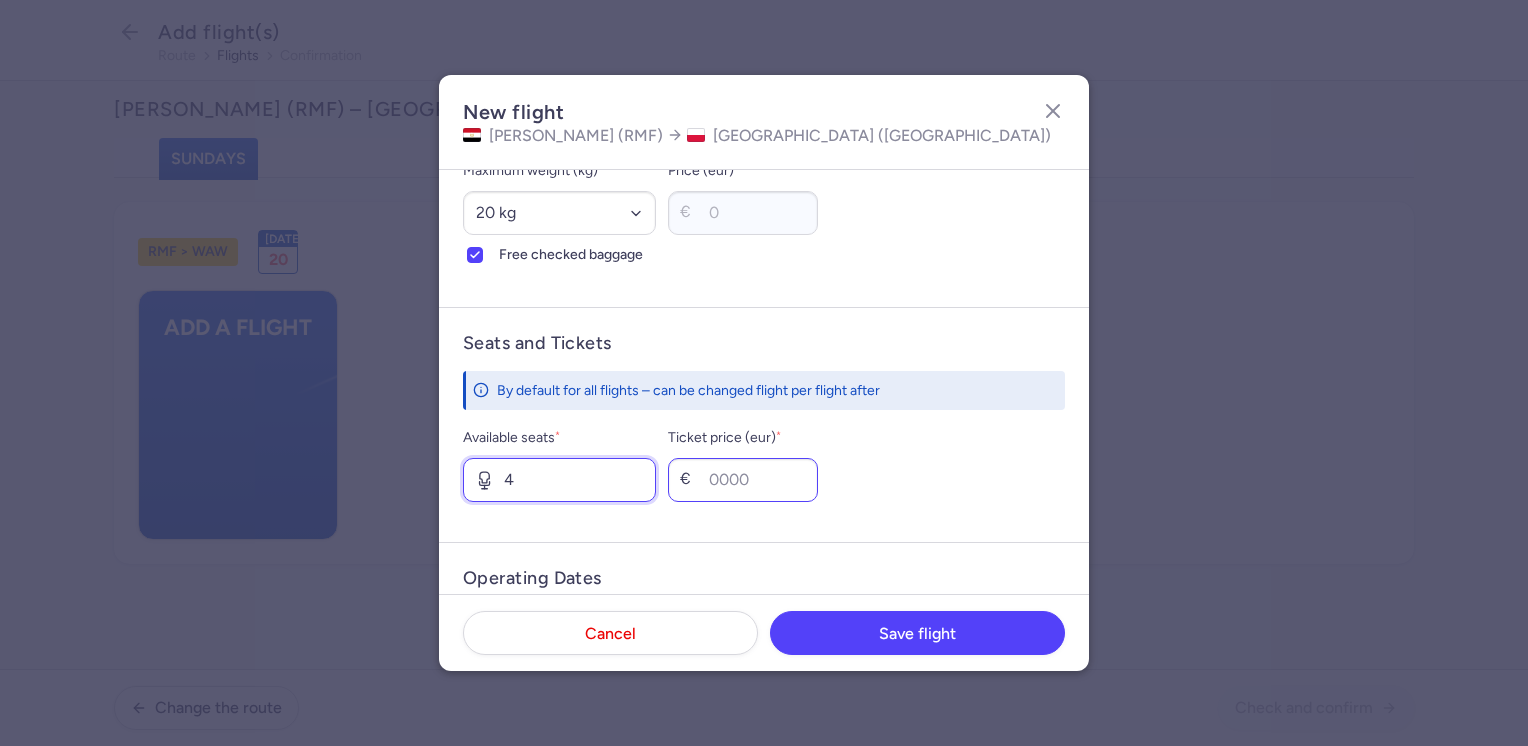 type on "4" 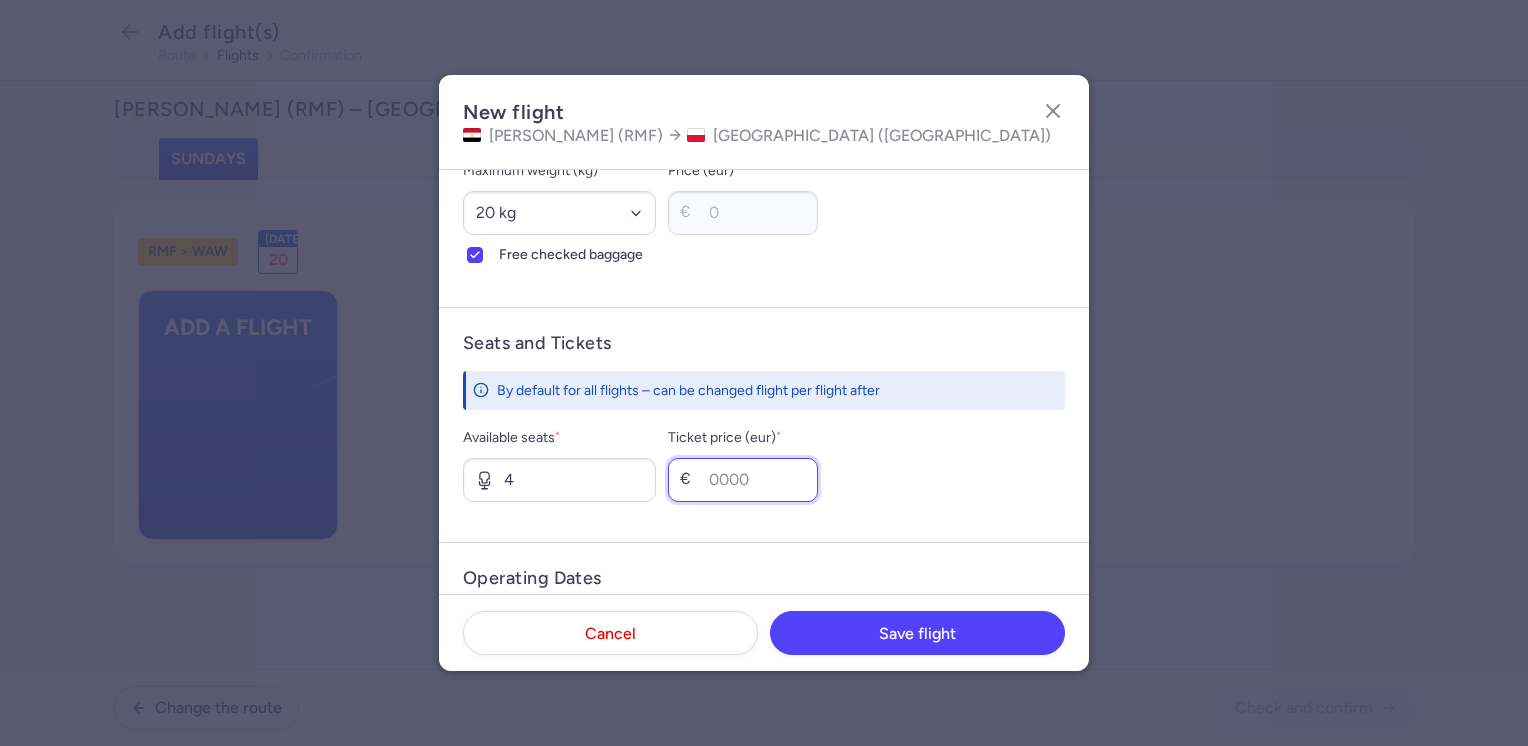 click on "Ticket price (eur)  *" at bounding box center [743, 480] 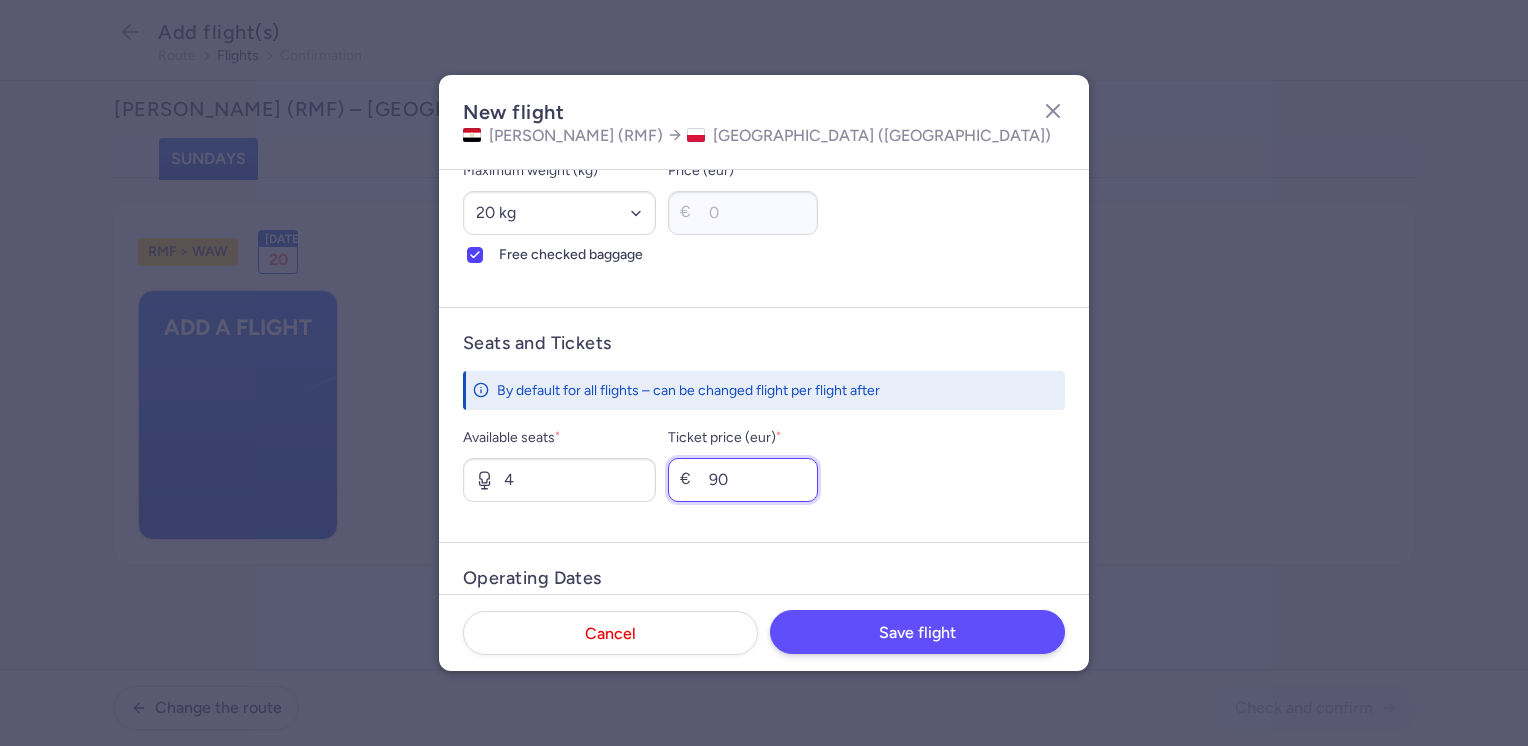 type on "90" 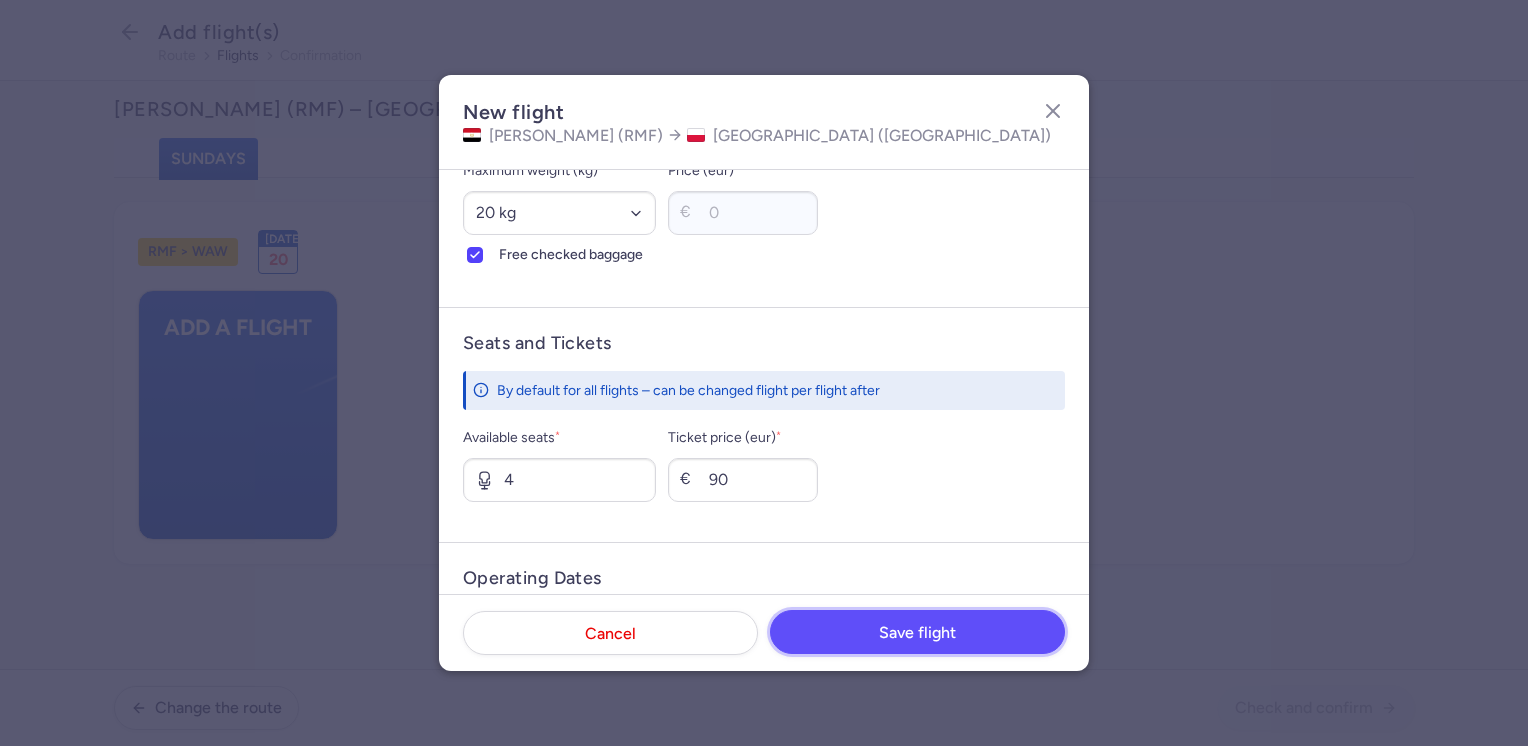 click on "Save flight" at bounding box center (917, 633) 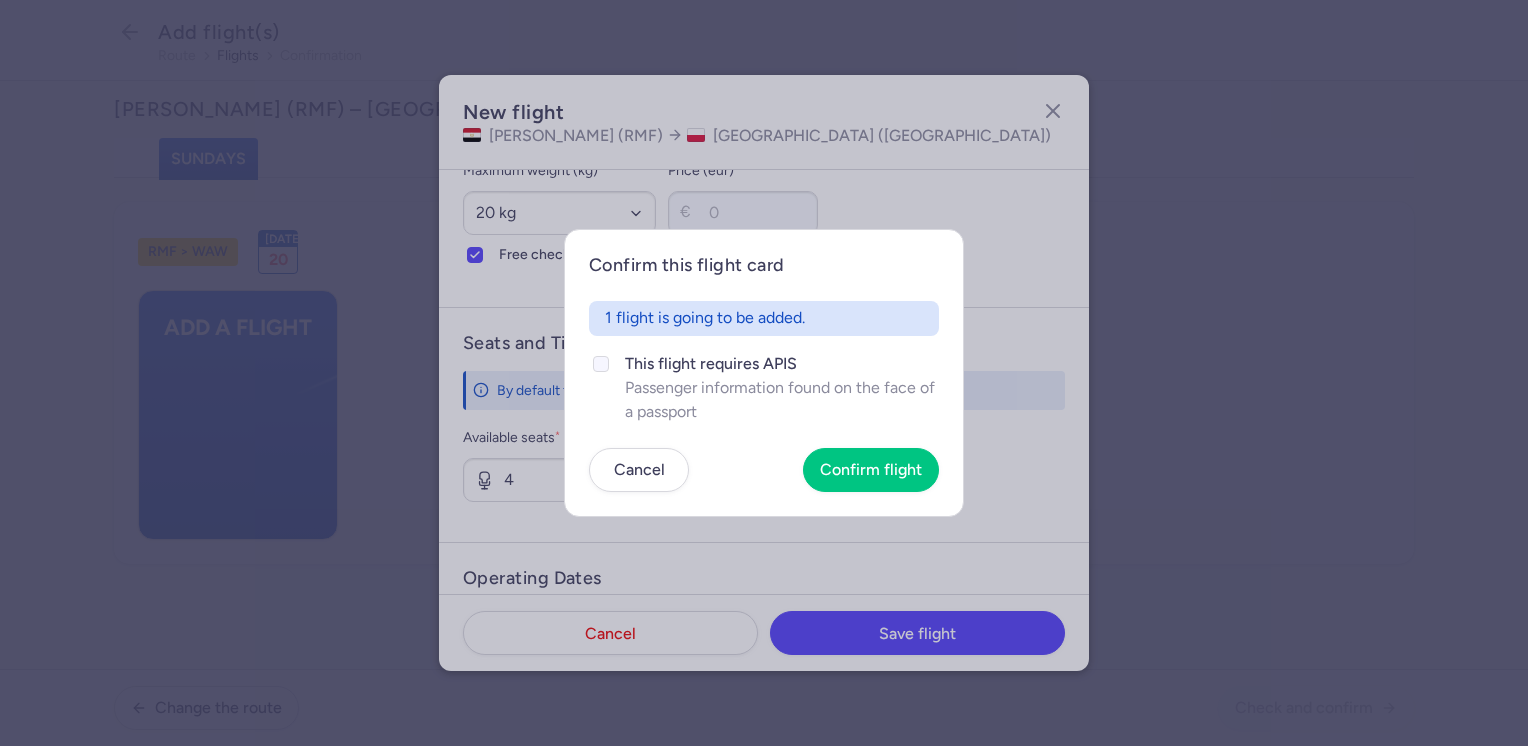 click on "This flight requires APIS" 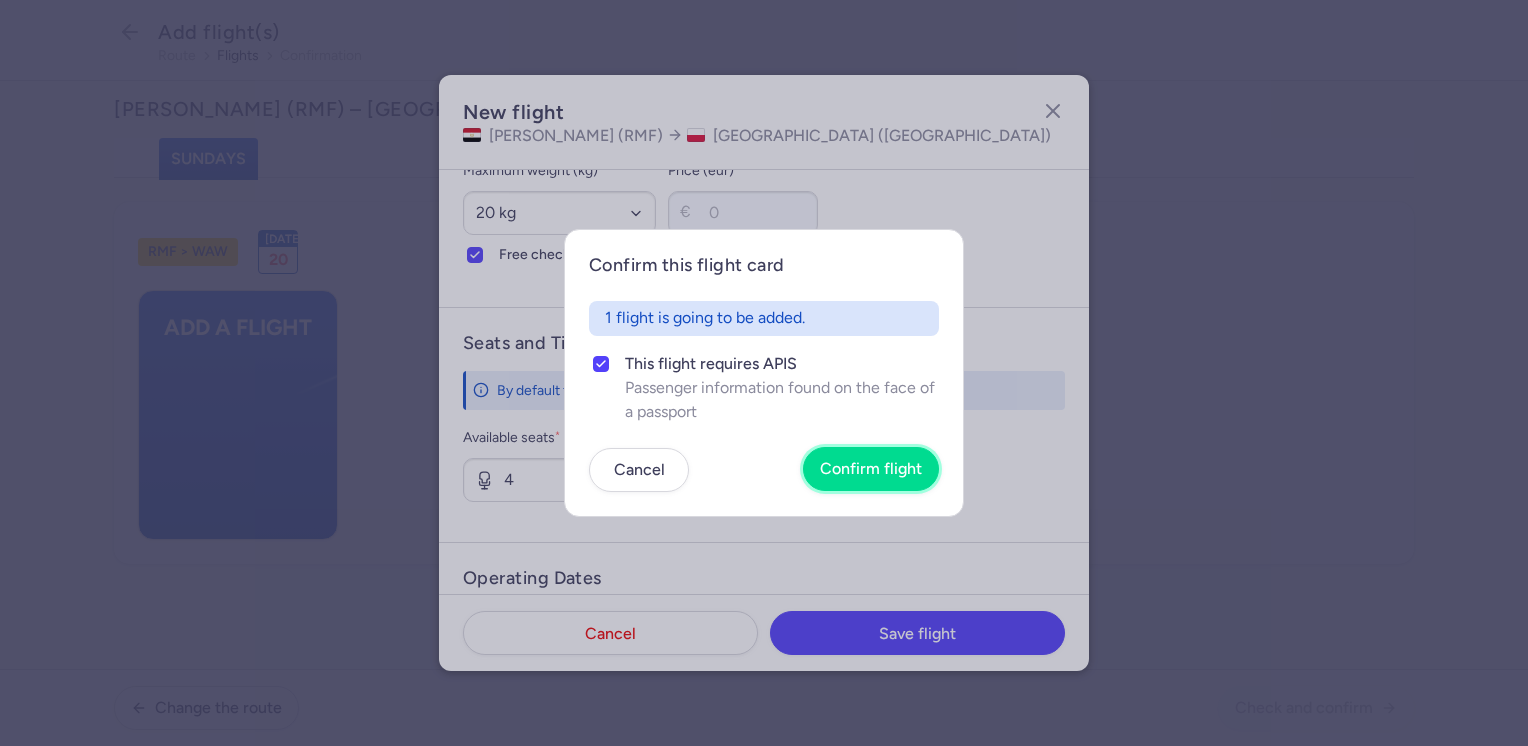 click on "Confirm flight" at bounding box center [871, 469] 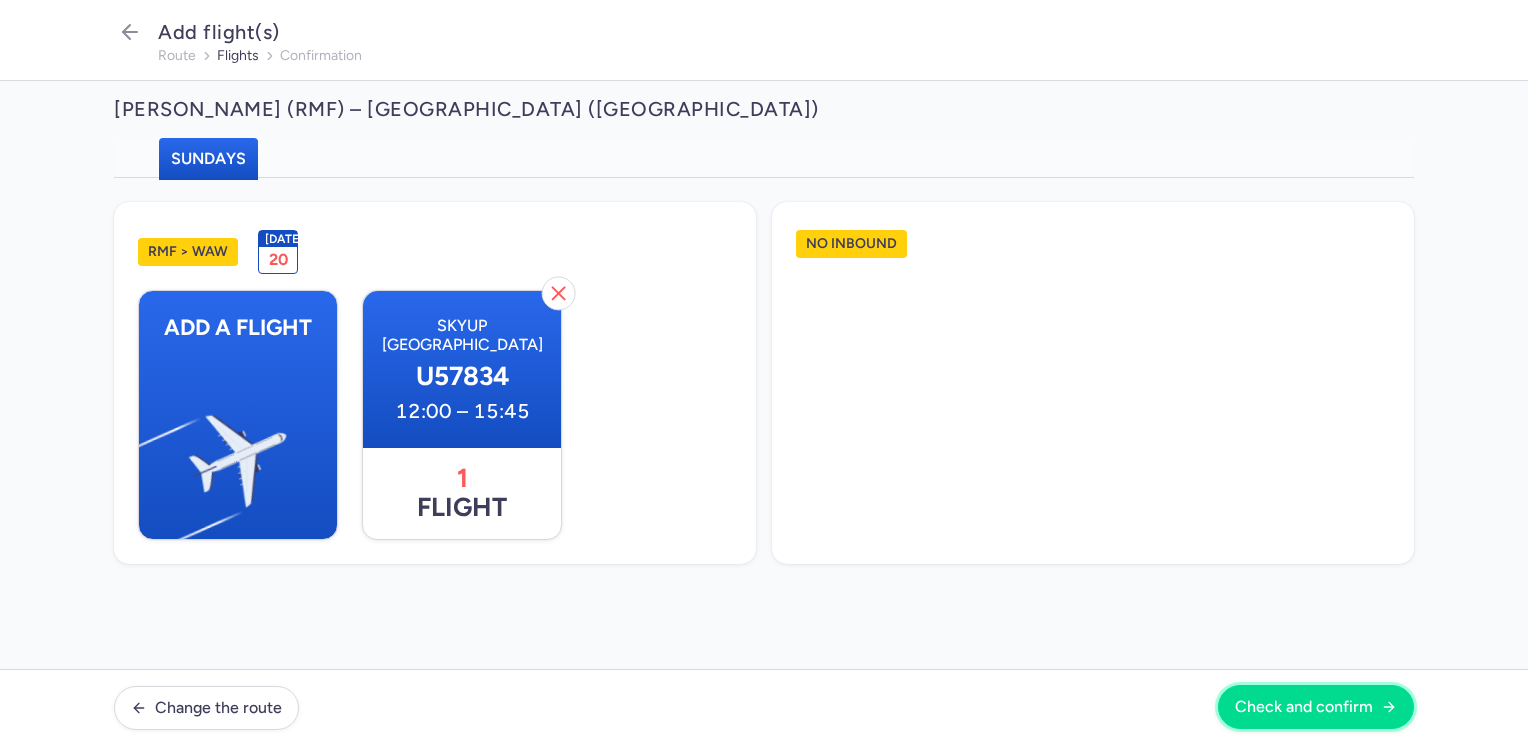 click on "Check and confirm" at bounding box center [1316, 707] 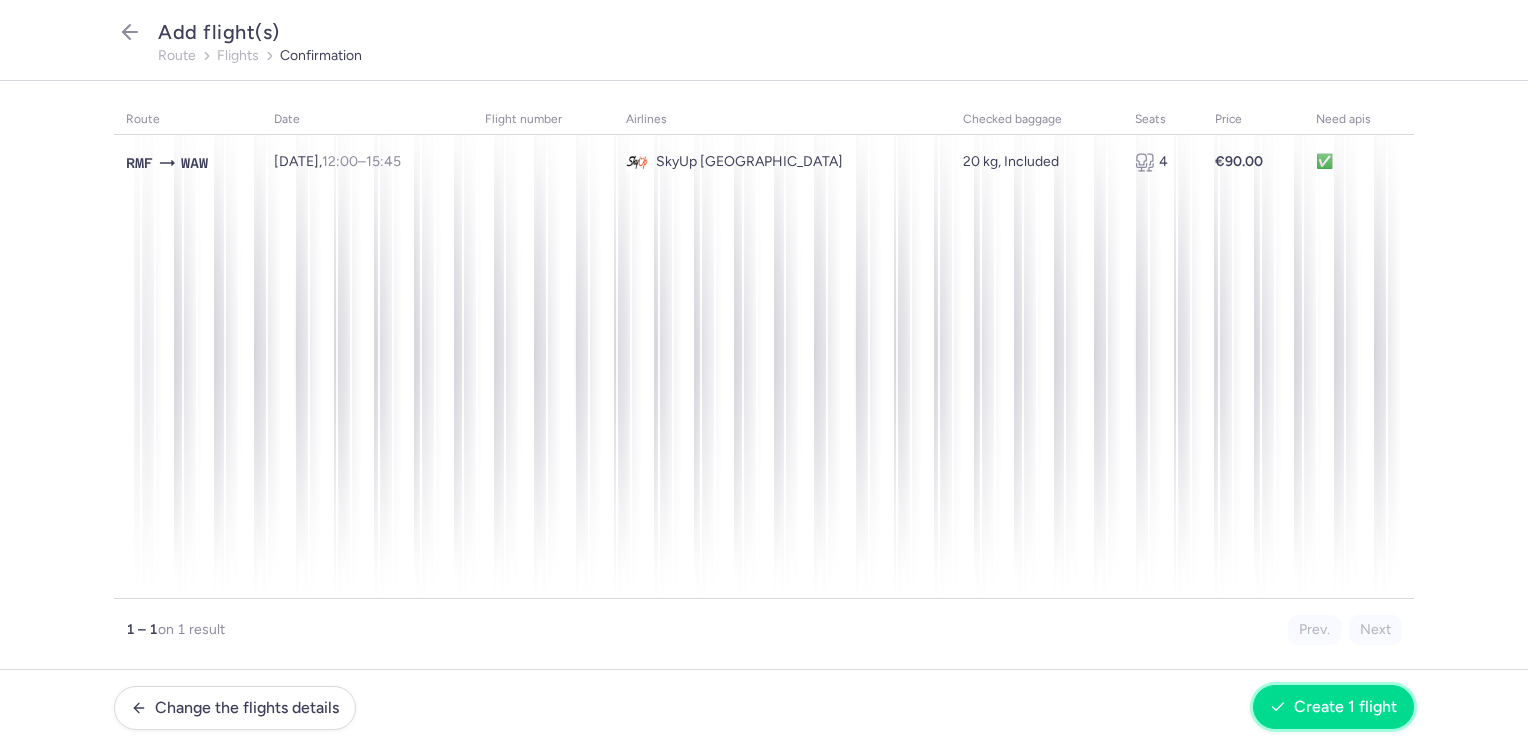 click on "Create 1 flight" at bounding box center [1345, 707] 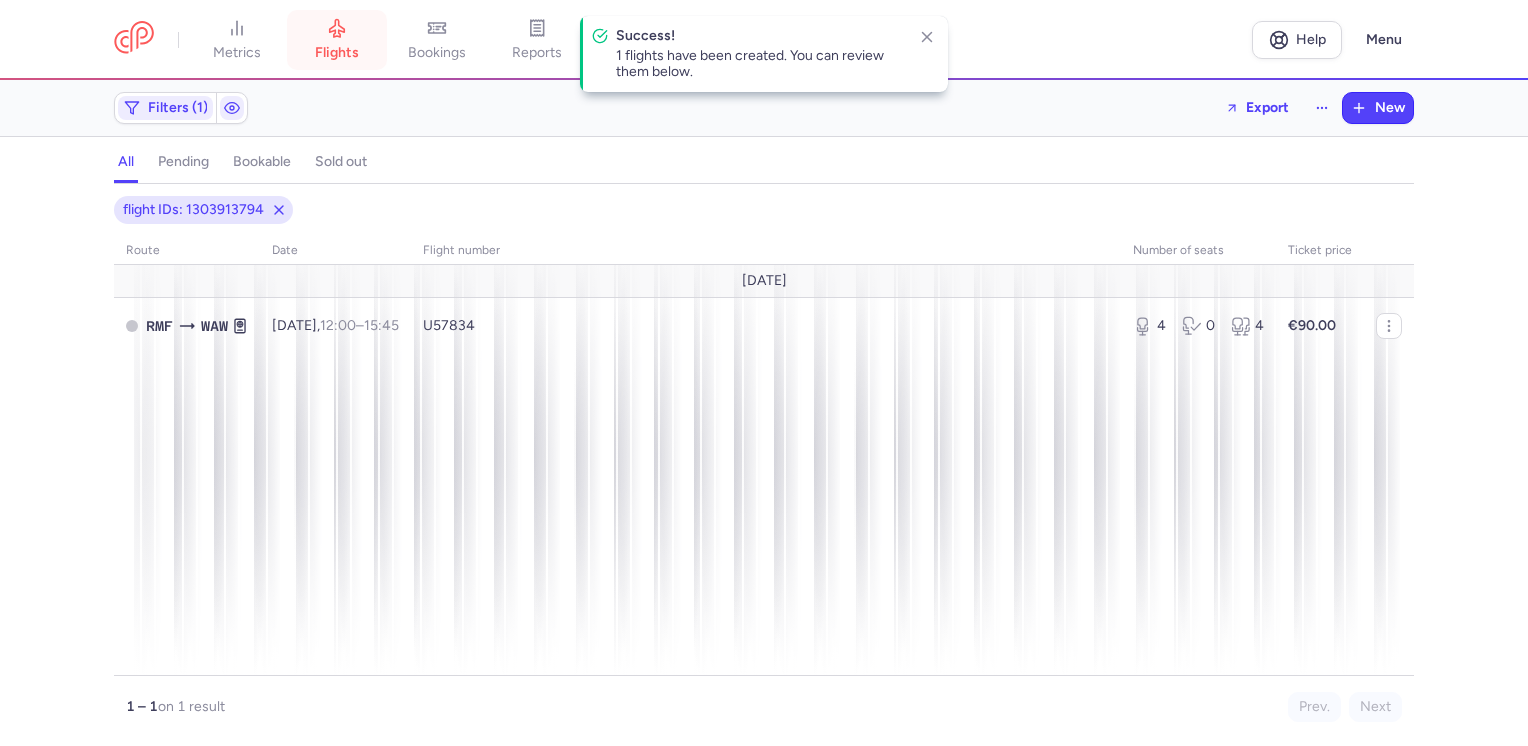 drag, startPoint x: 348, startPoint y: 37, endPoint x: 352, endPoint y: 47, distance: 10.770329 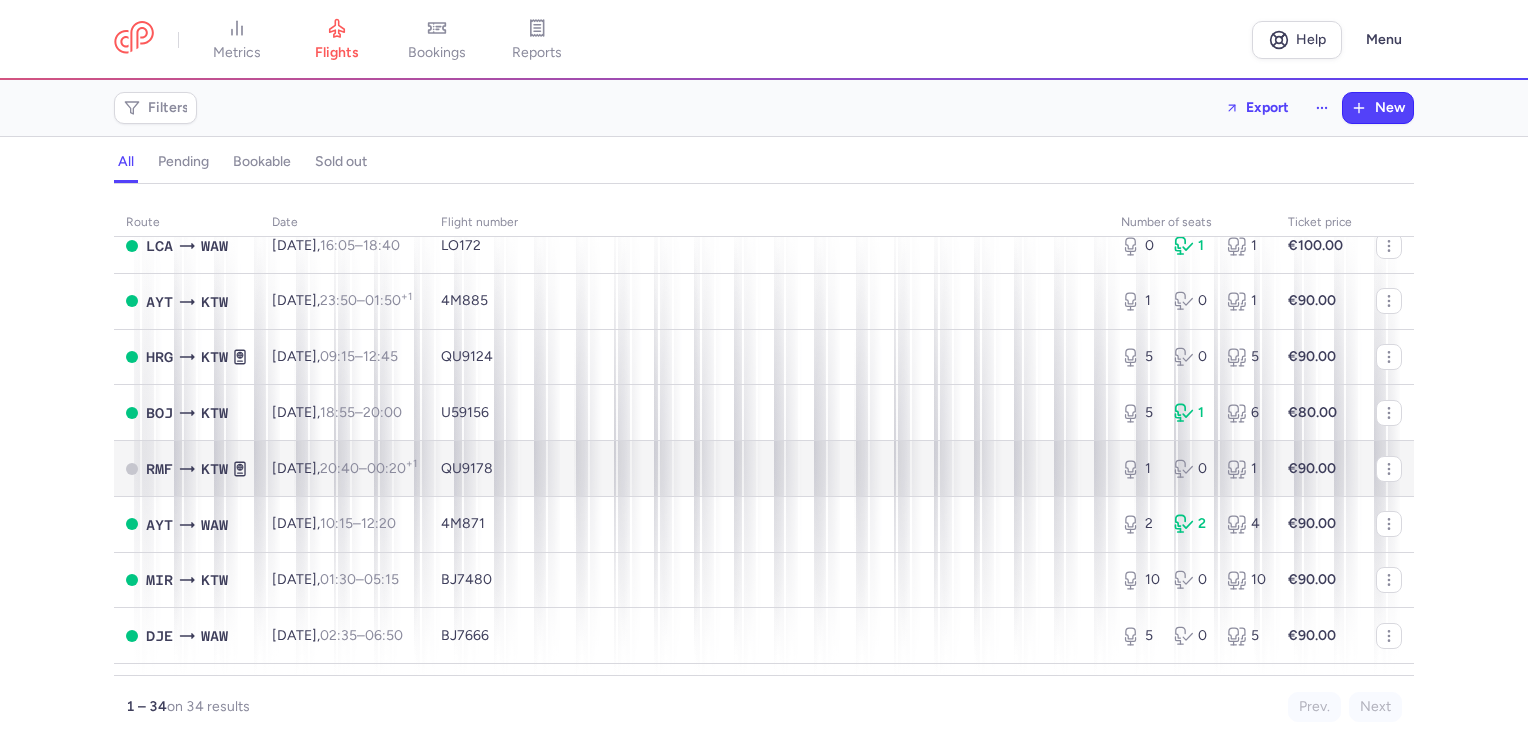 scroll, scrollTop: 1100, scrollLeft: 0, axis: vertical 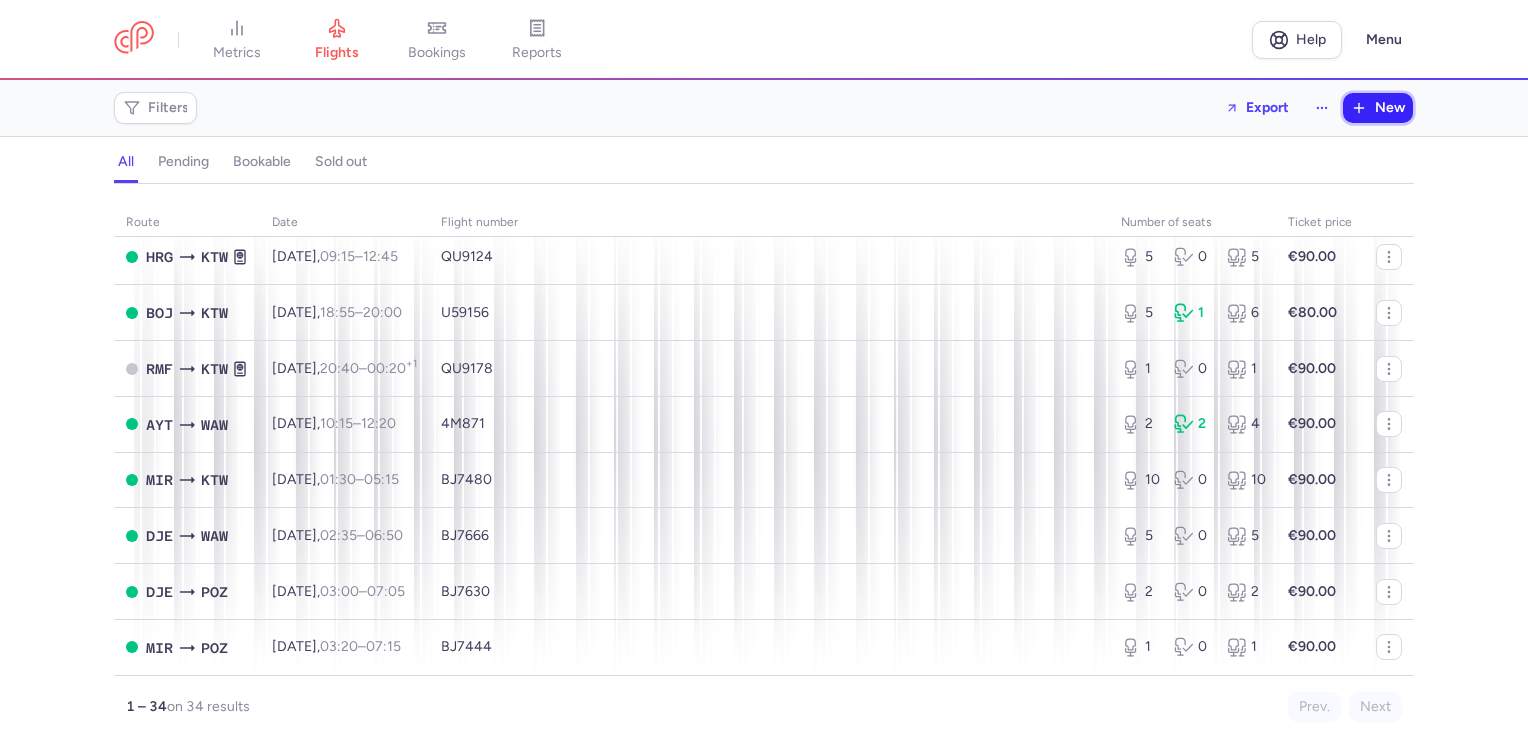 click on "New" at bounding box center (1378, 108) 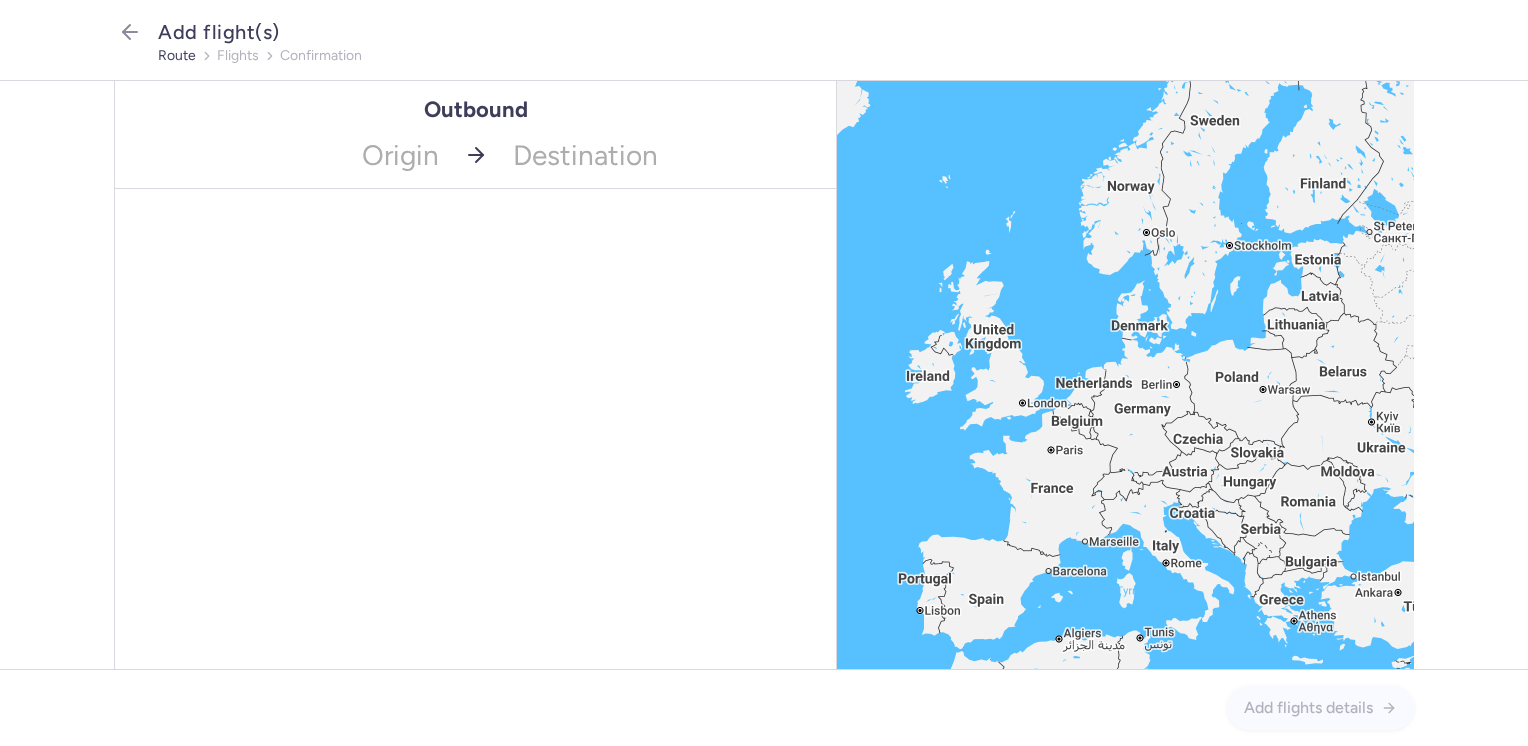 drag, startPoint x: 388, startPoint y: 159, endPoint x: 450, endPoint y: 180, distance: 65.459915 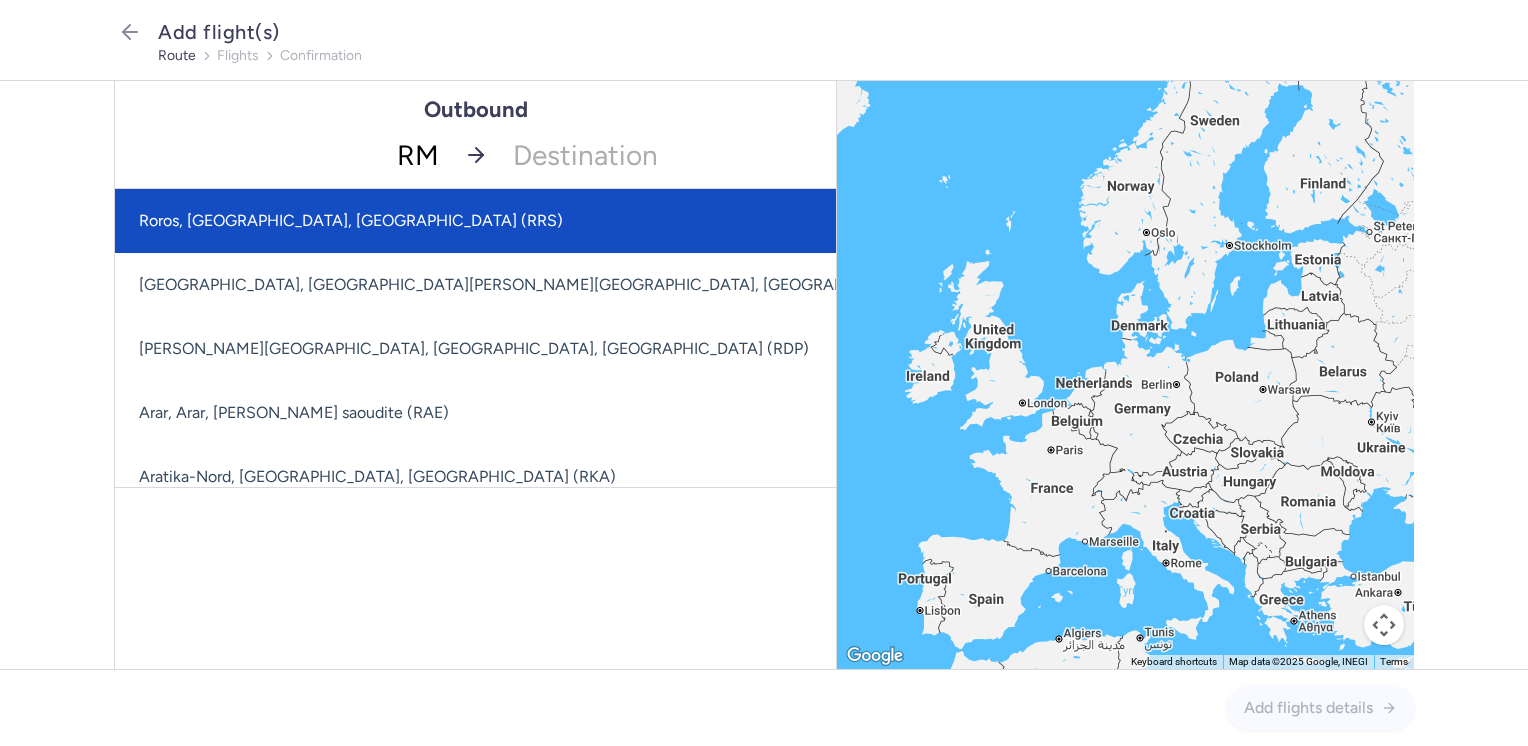 type on "RMF" 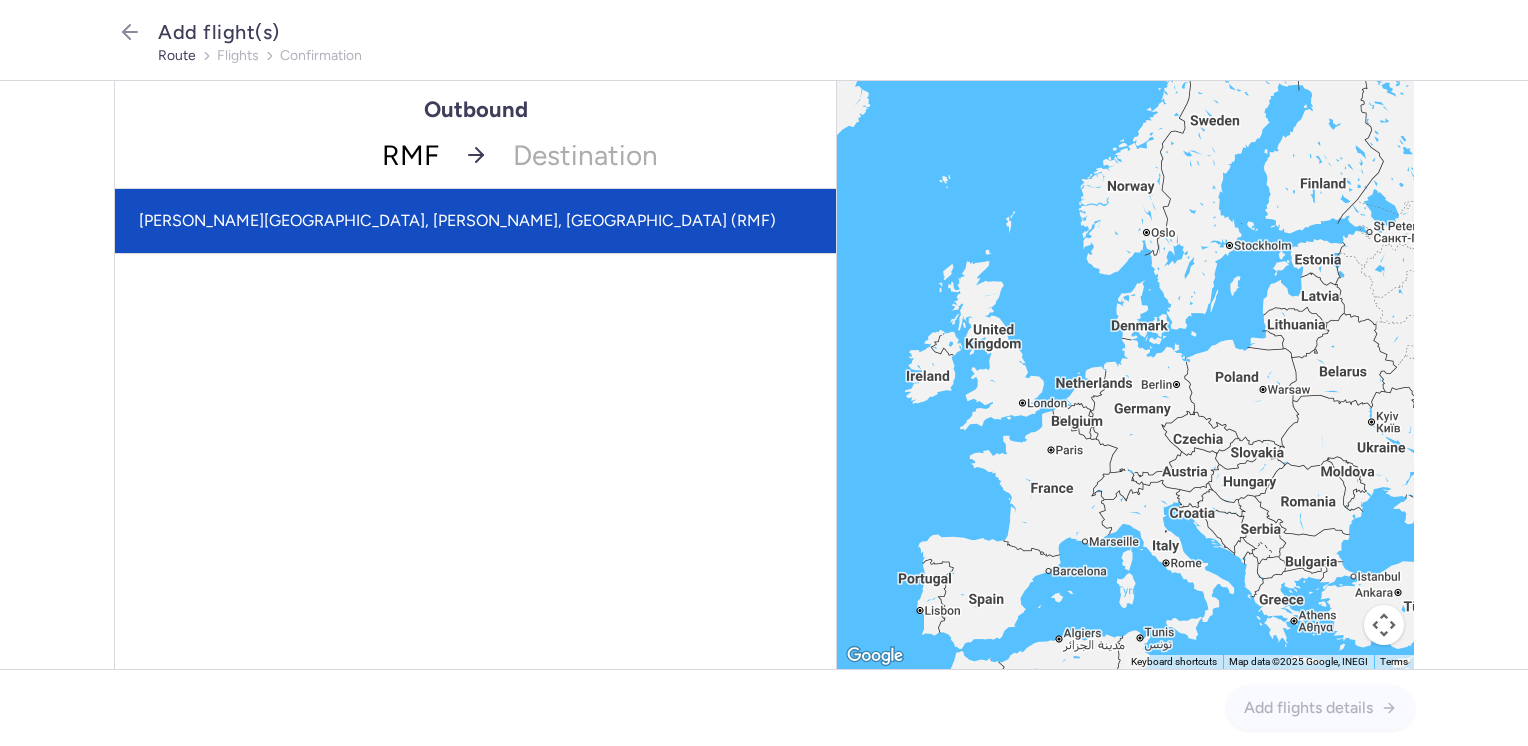 click on "[PERSON_NAME][GEOGRAPHIC_DATA], [PERSON_NAME], [GEOGRAPHIC_DATA] (RMF)" at bounding box center [475, 221] 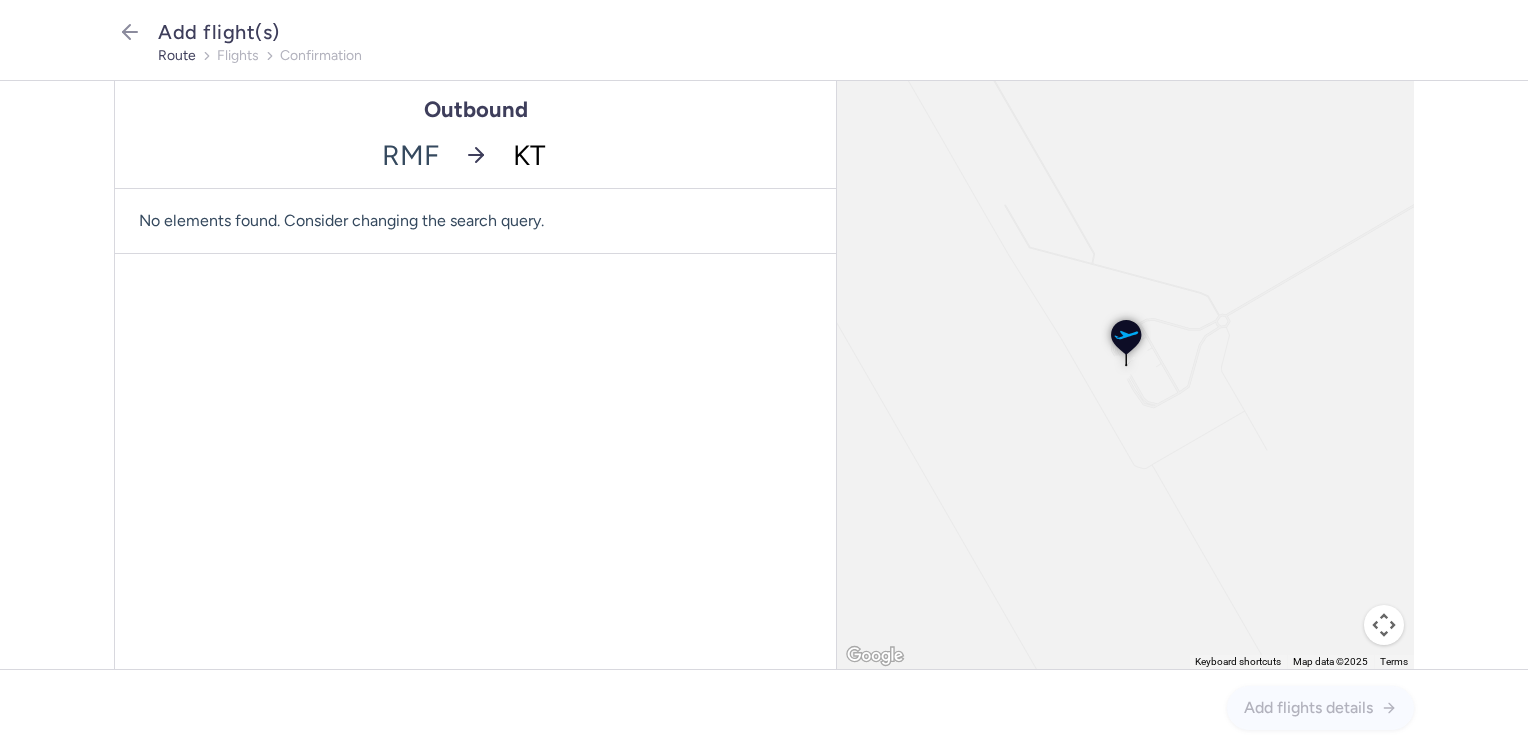 type on "KTW" 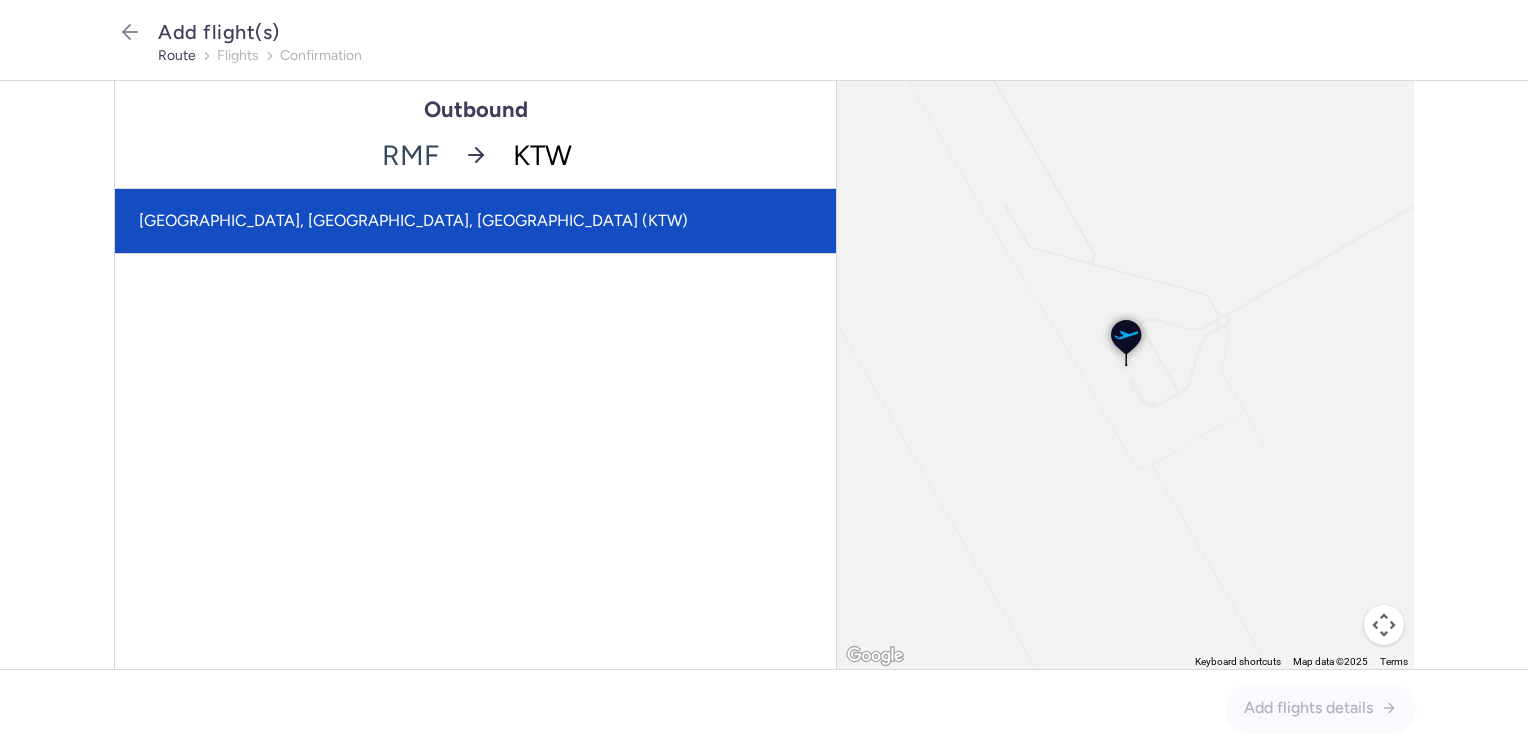 click on "[GEOGRAPHIC_DATA], [GEOGRAPHIC_DATA], [GEOGRAPHIC_DATA] (KTW)" at bounding box center [475, 221] 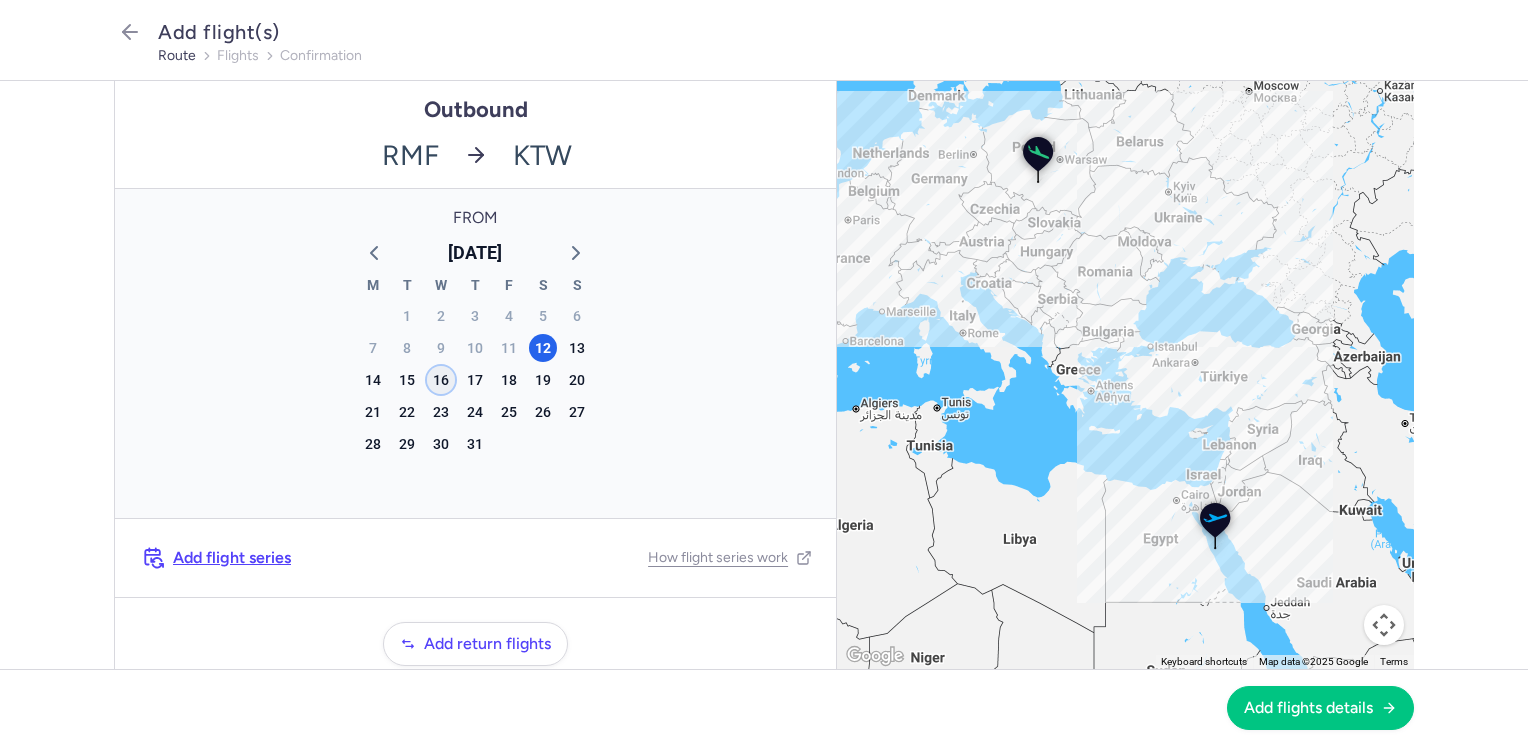 click on "16" 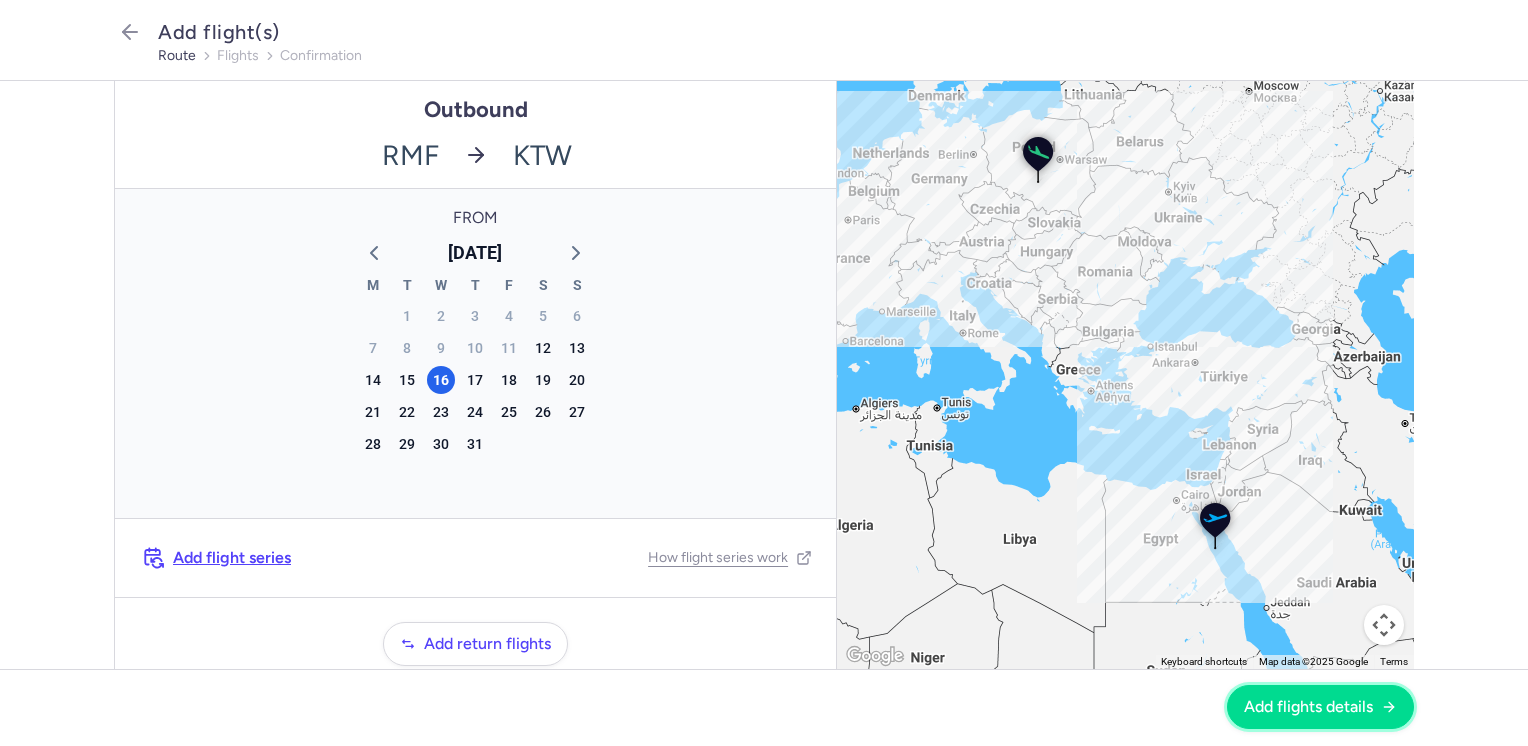 click on "Add flights details" at bounding box center [1320, 707] 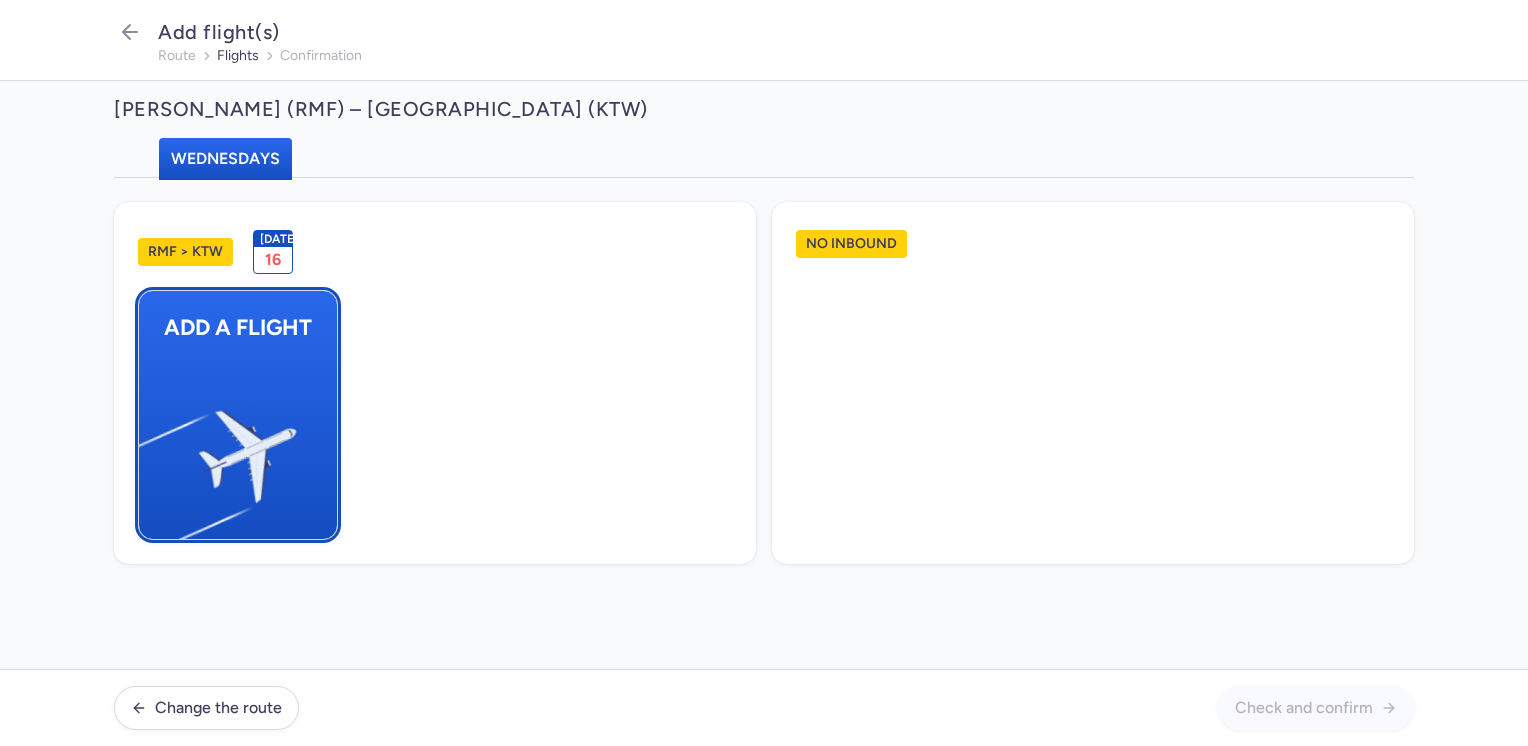 click at bounding box center (149, 448) 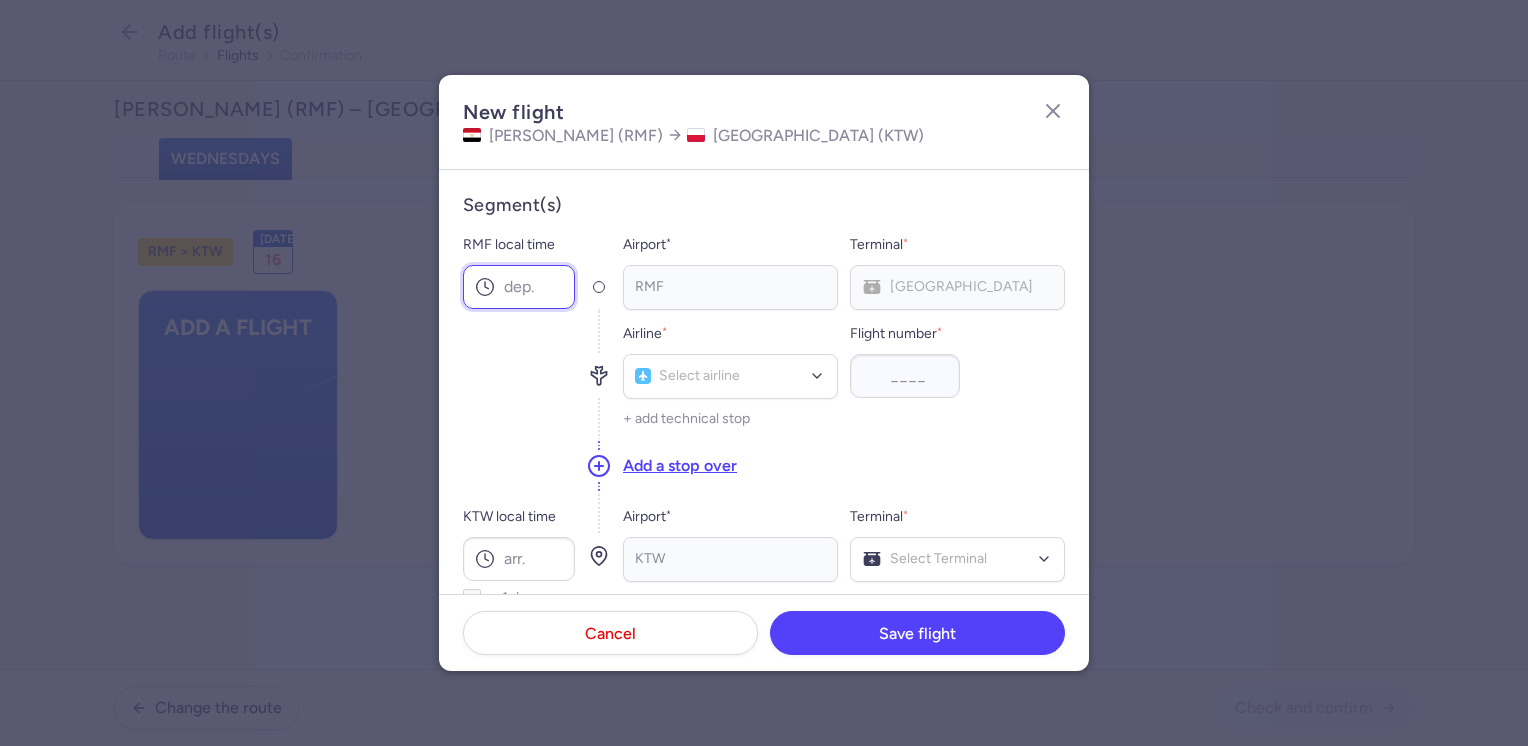 click on "RMF local time" at bounding box center [519, 287] 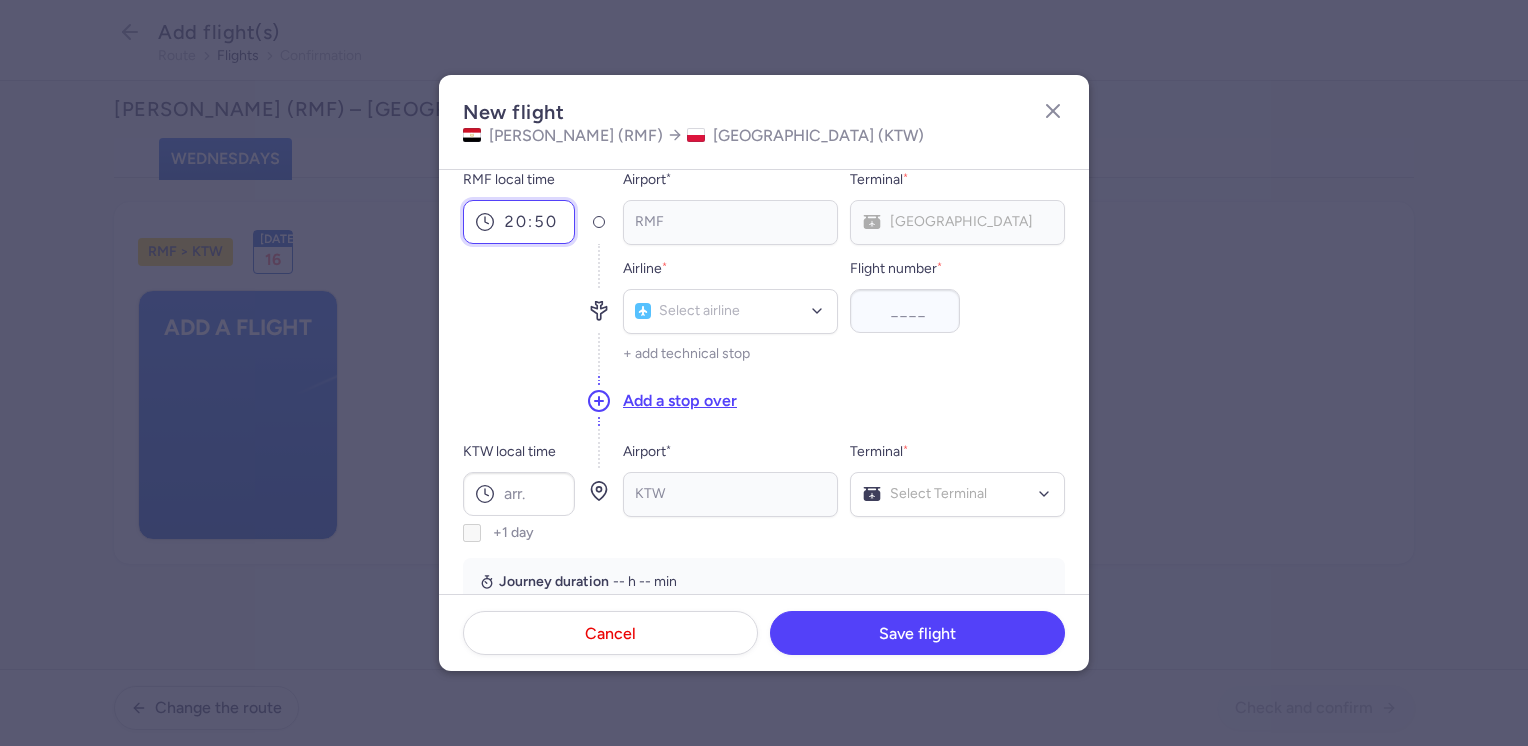 scroll, scrollTop: 100, scrollLeft: 0, axis: vertical 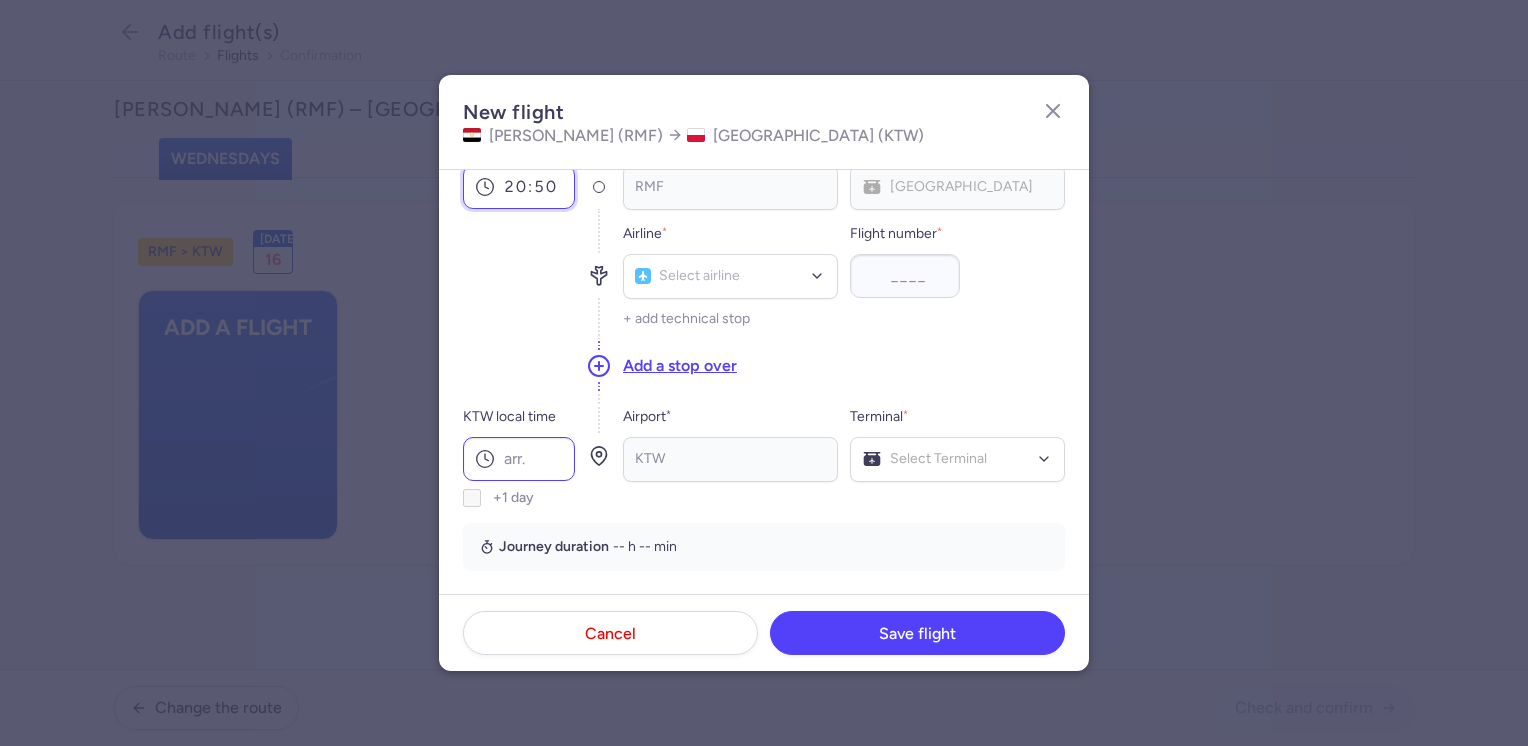type on "20:50" 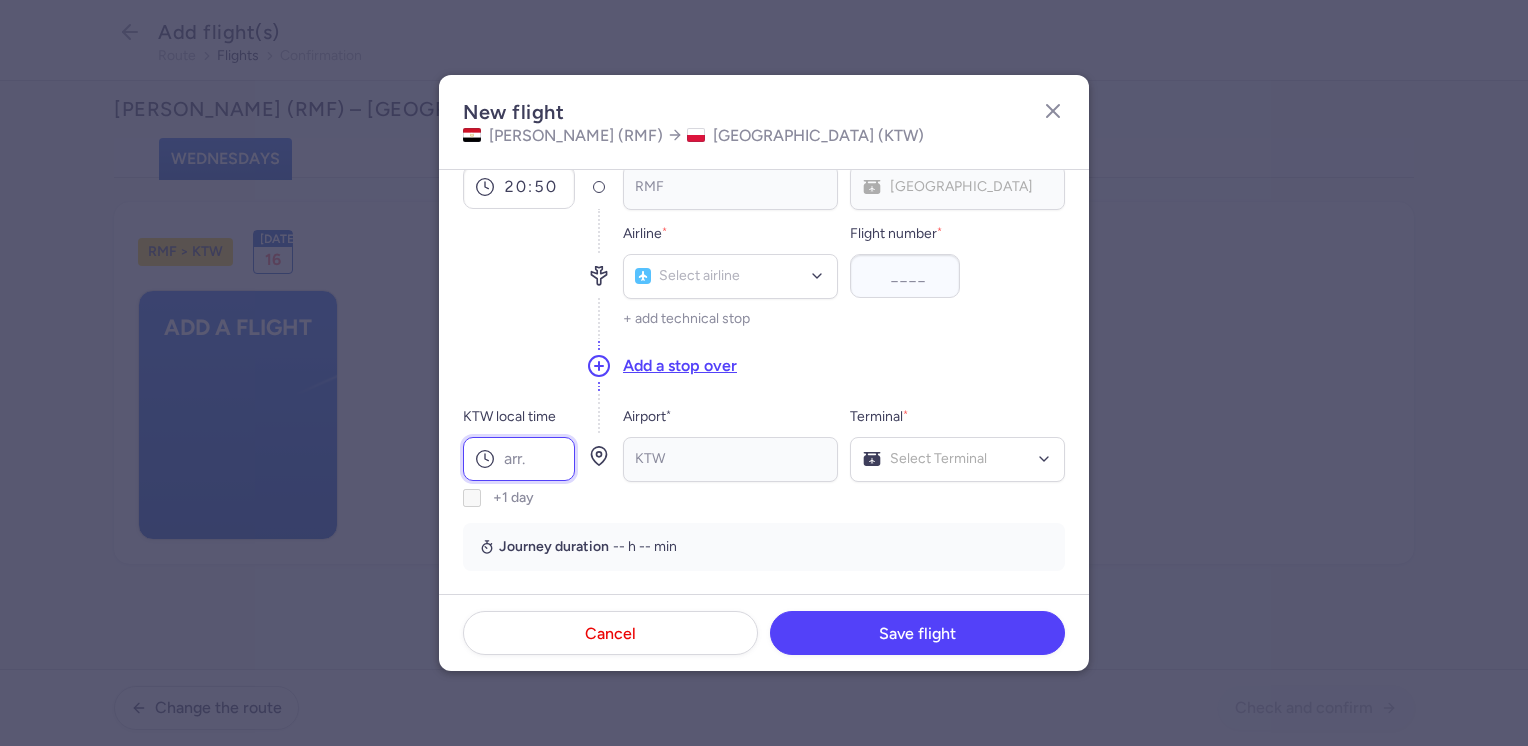 click on "KTW local time" at bounding box center (519, 459) 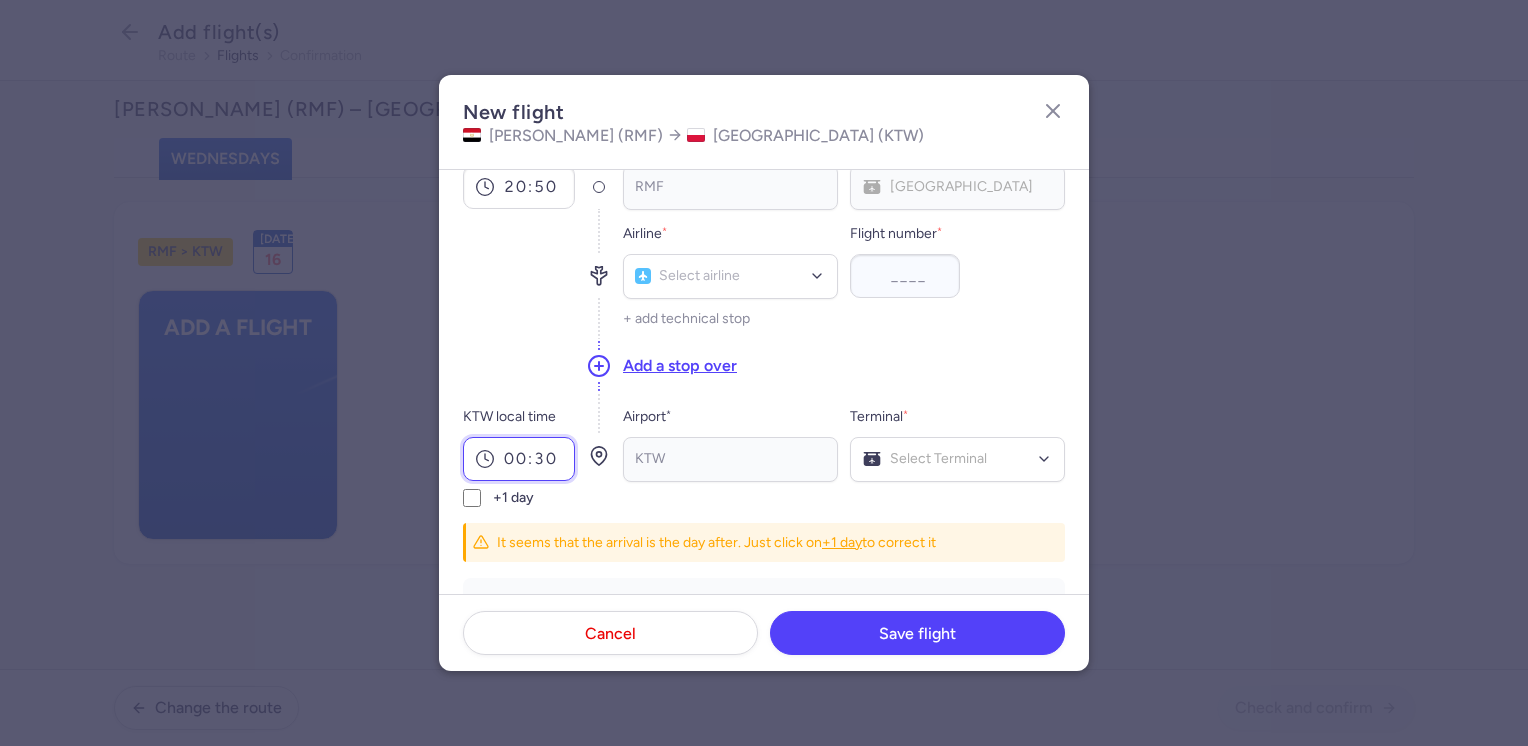 type on "00:30" 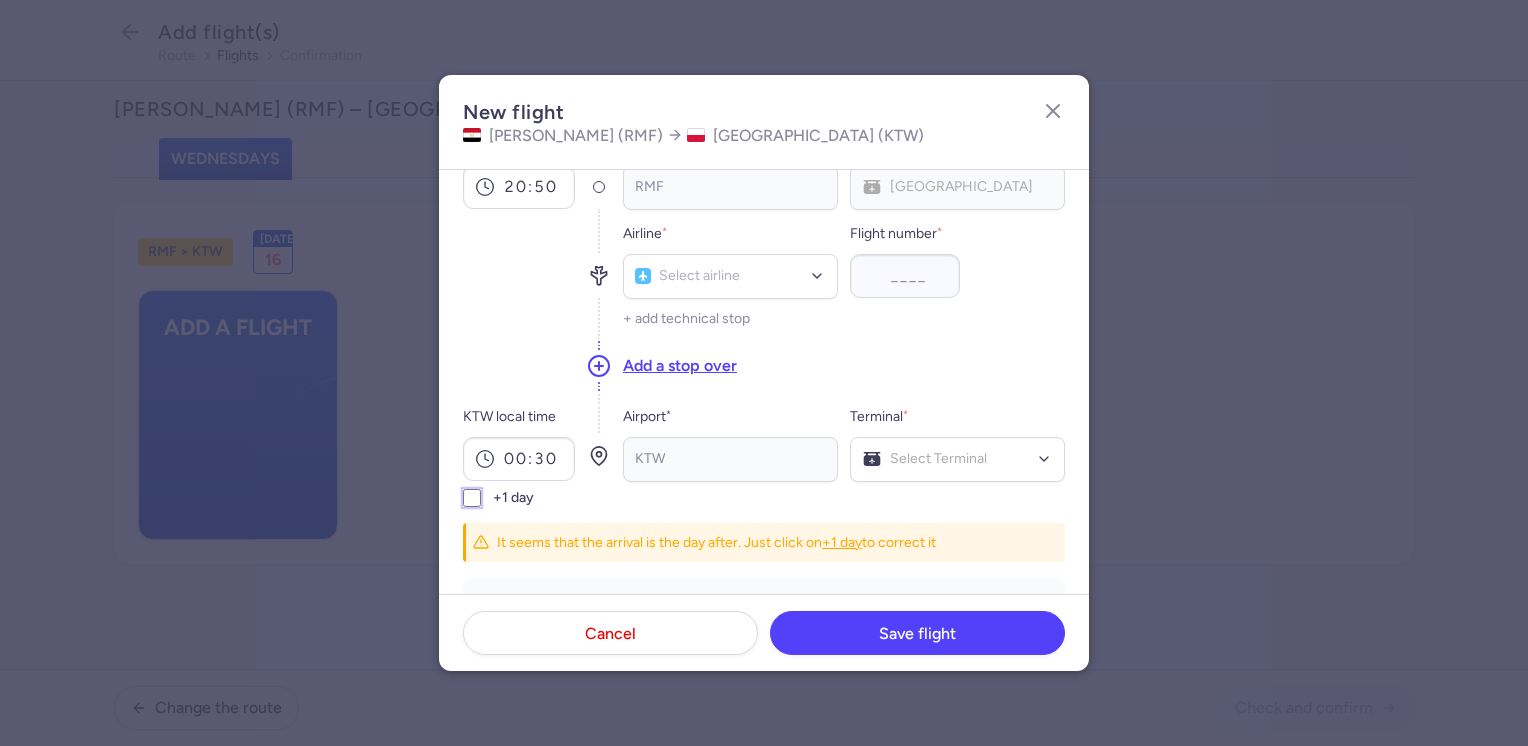 click on "+1 day" at bounding box center [472, 498] 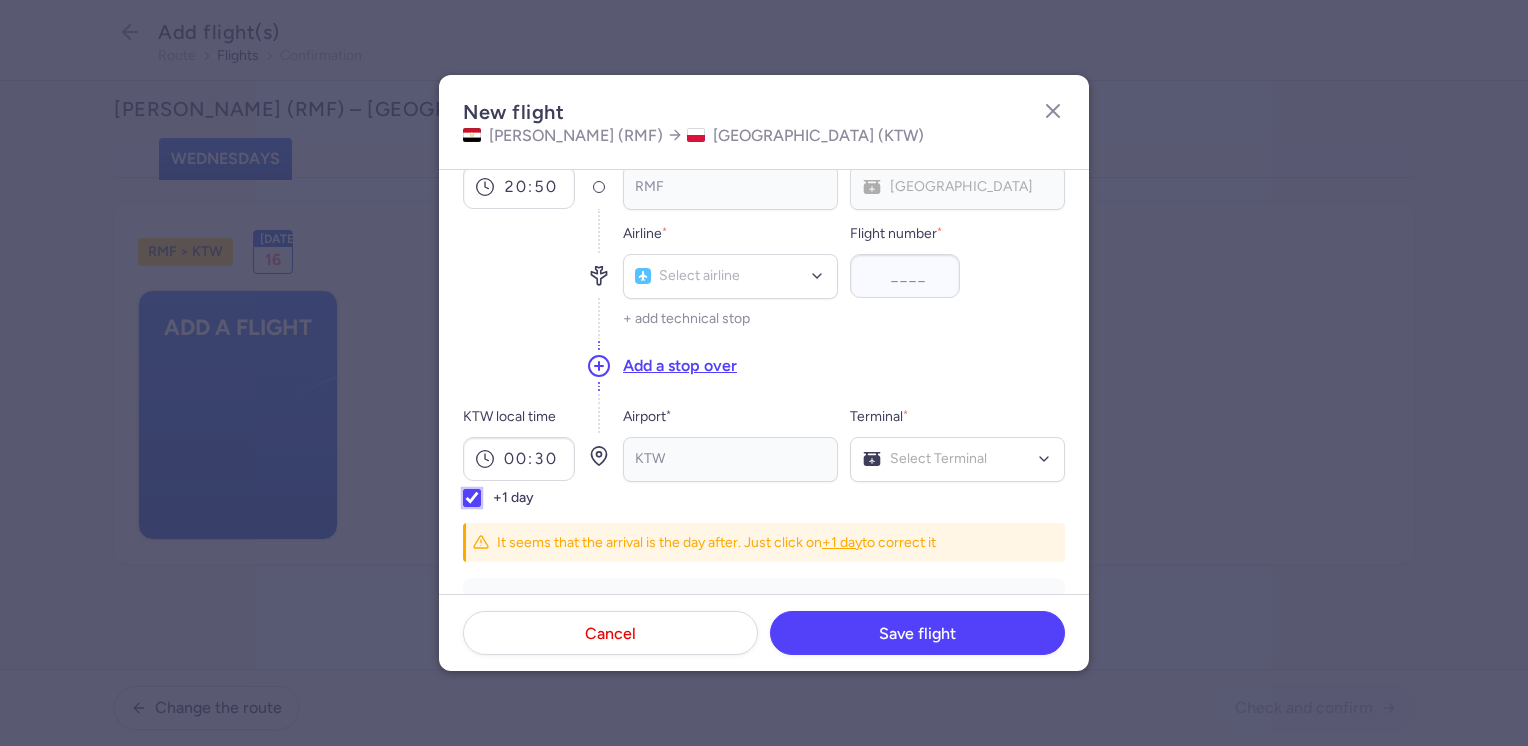checkbox on "true" 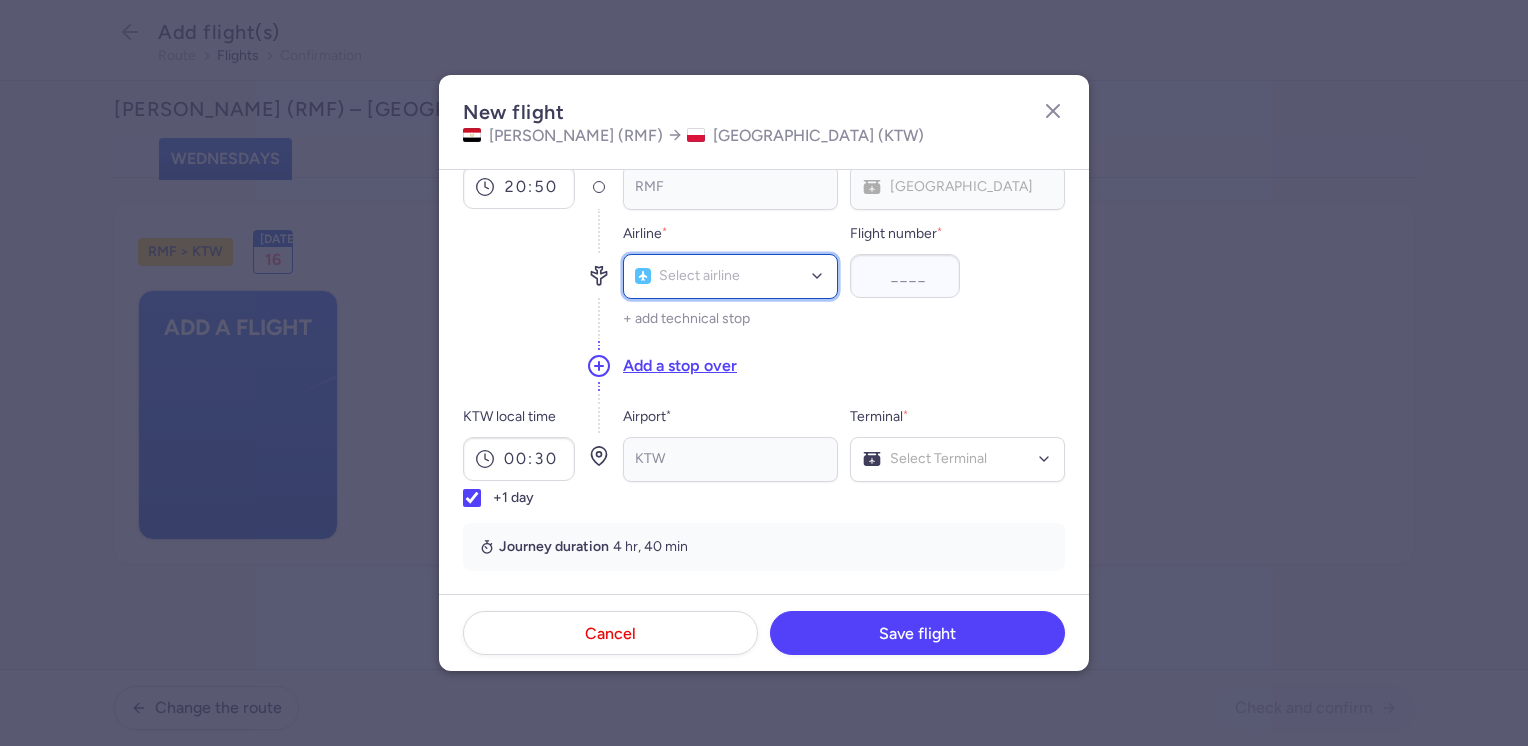 click on "Select airline" 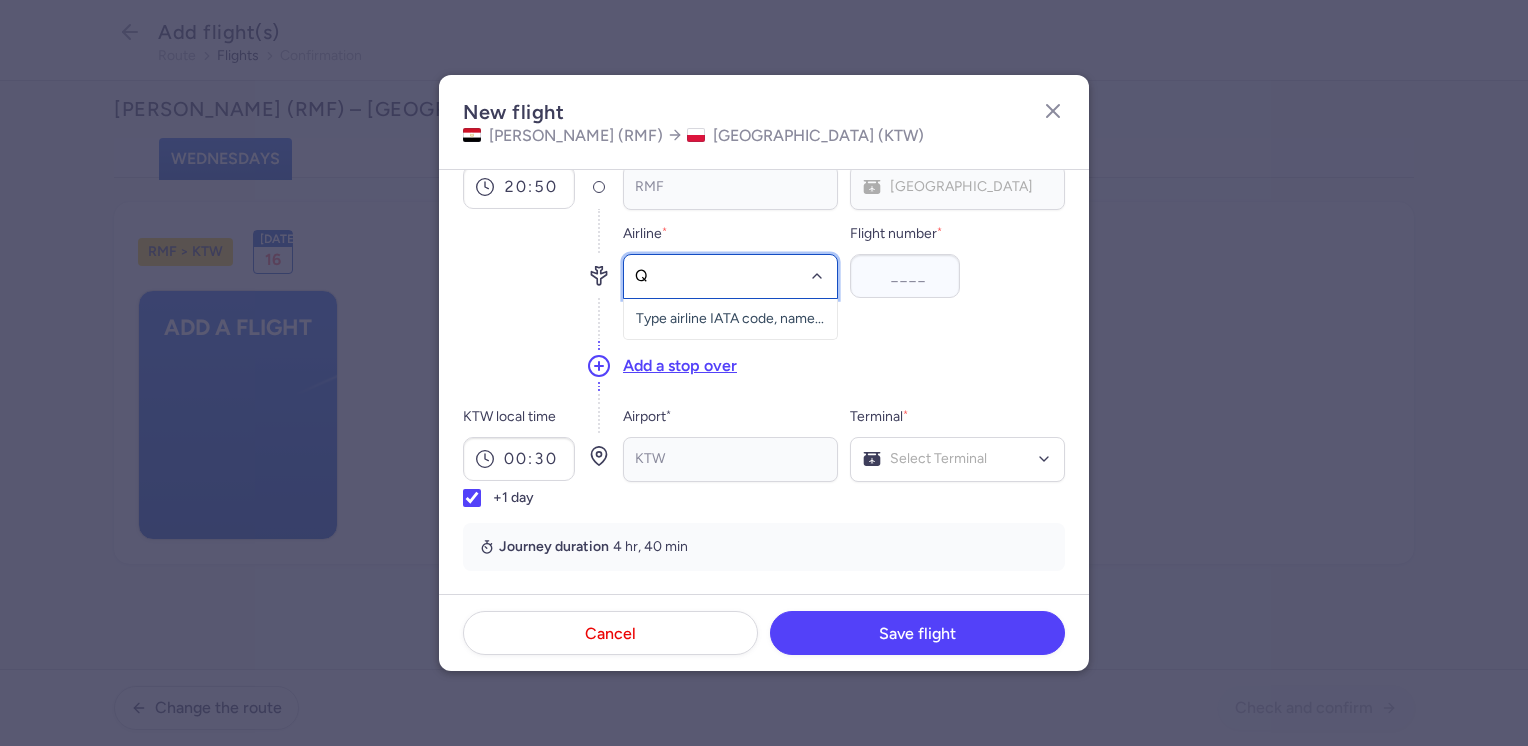 type on "QU" 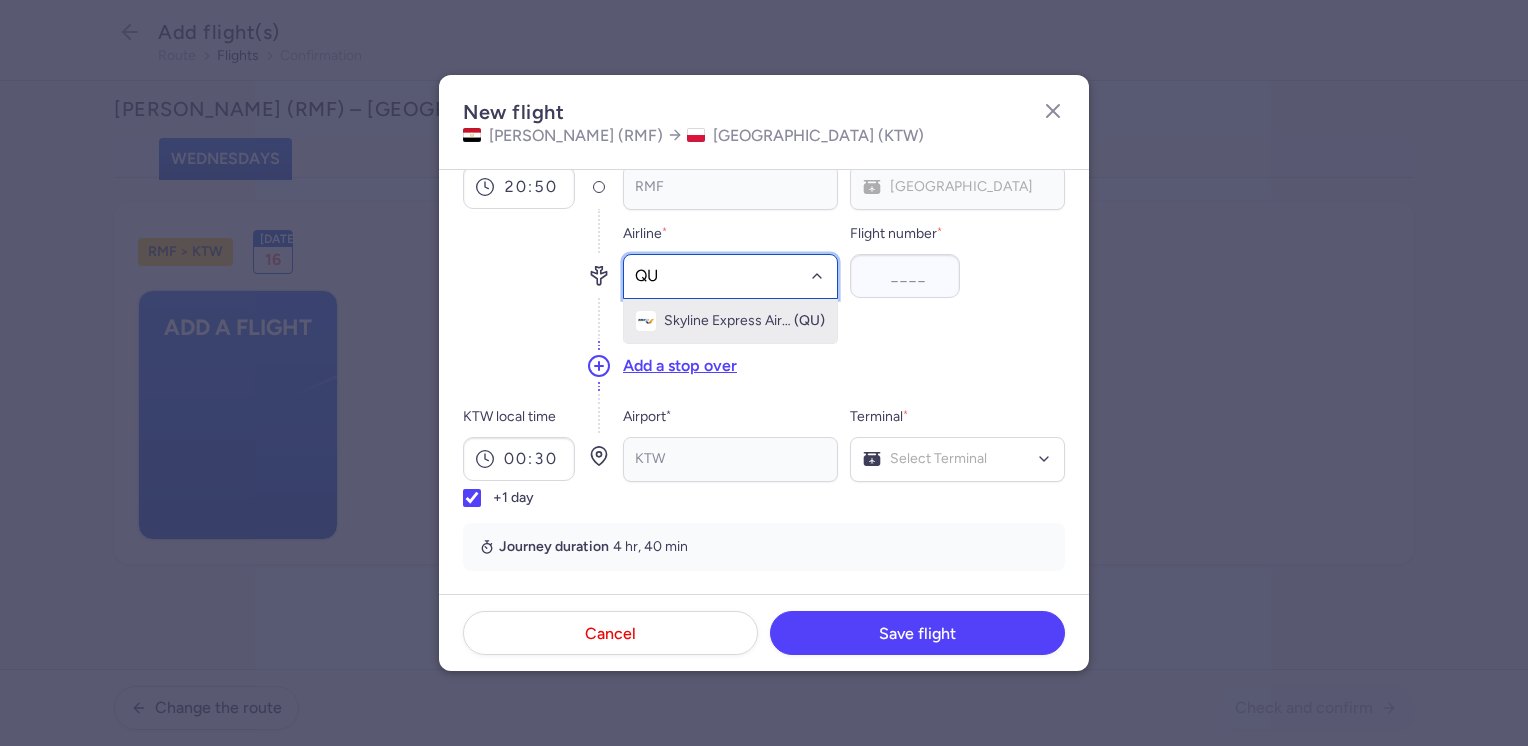 click on "Skyline Express Airlines" at bounding box center [728, 321] 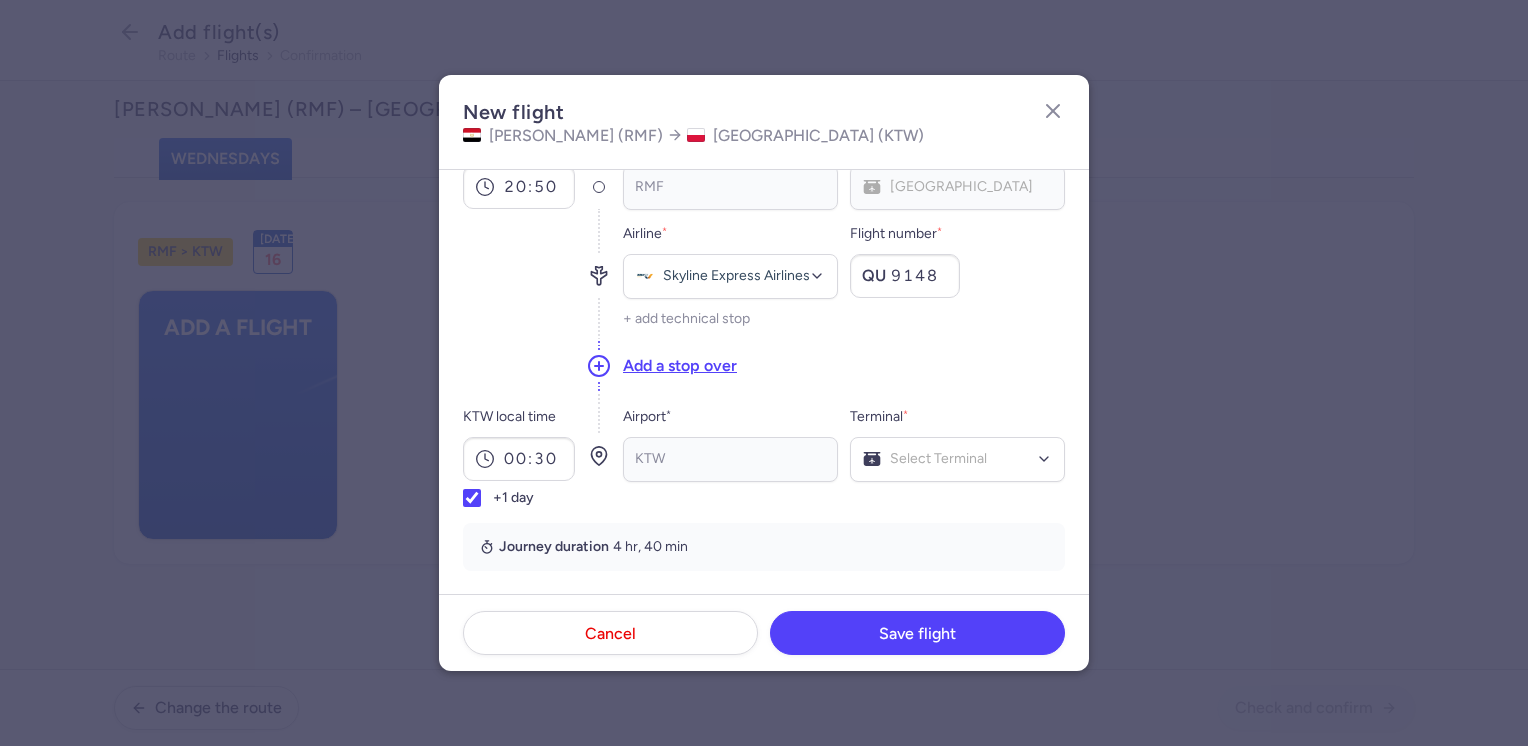 type on "9148" 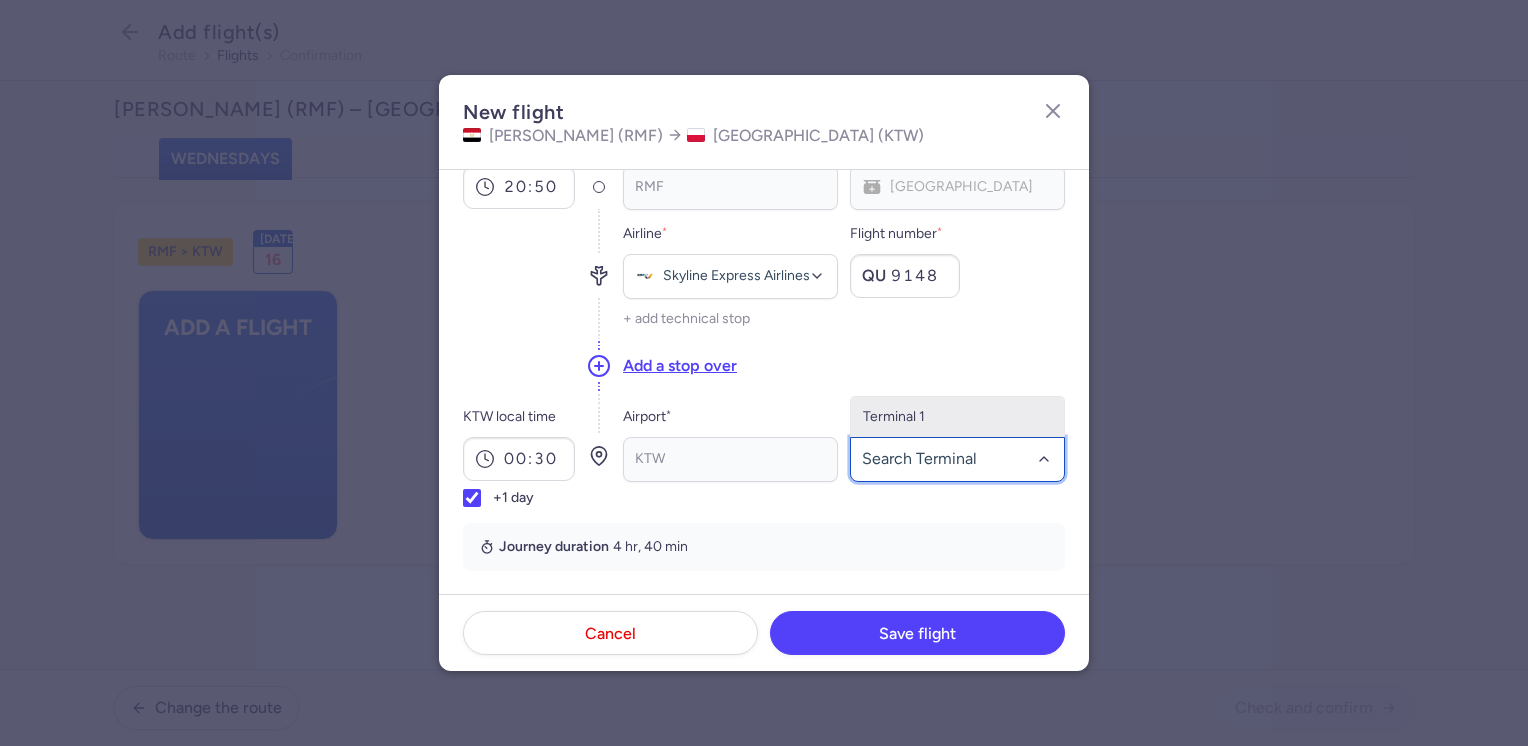 click on "Terminal 1" 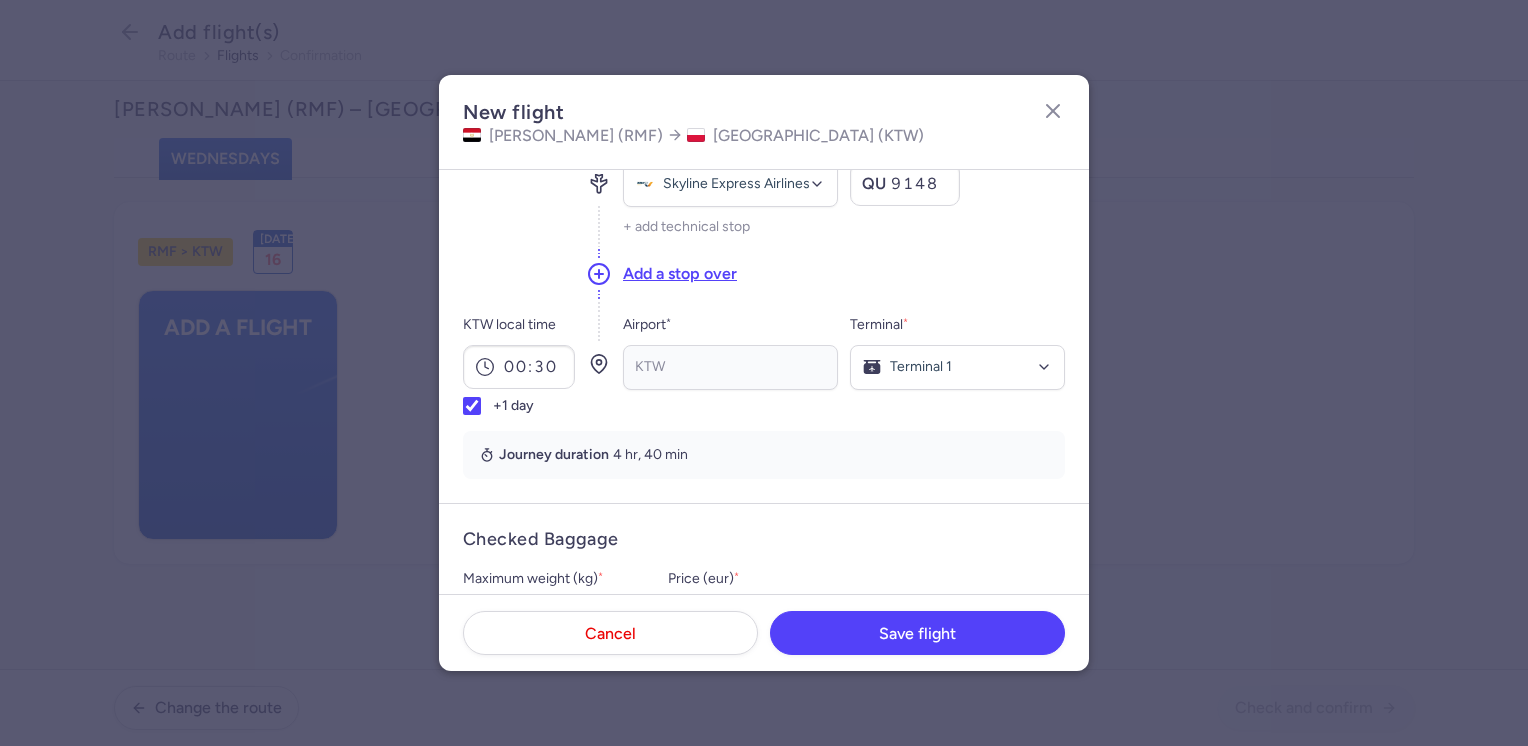 scroll, scrollTop: 300, scrollLeft: 0, axis: vertical 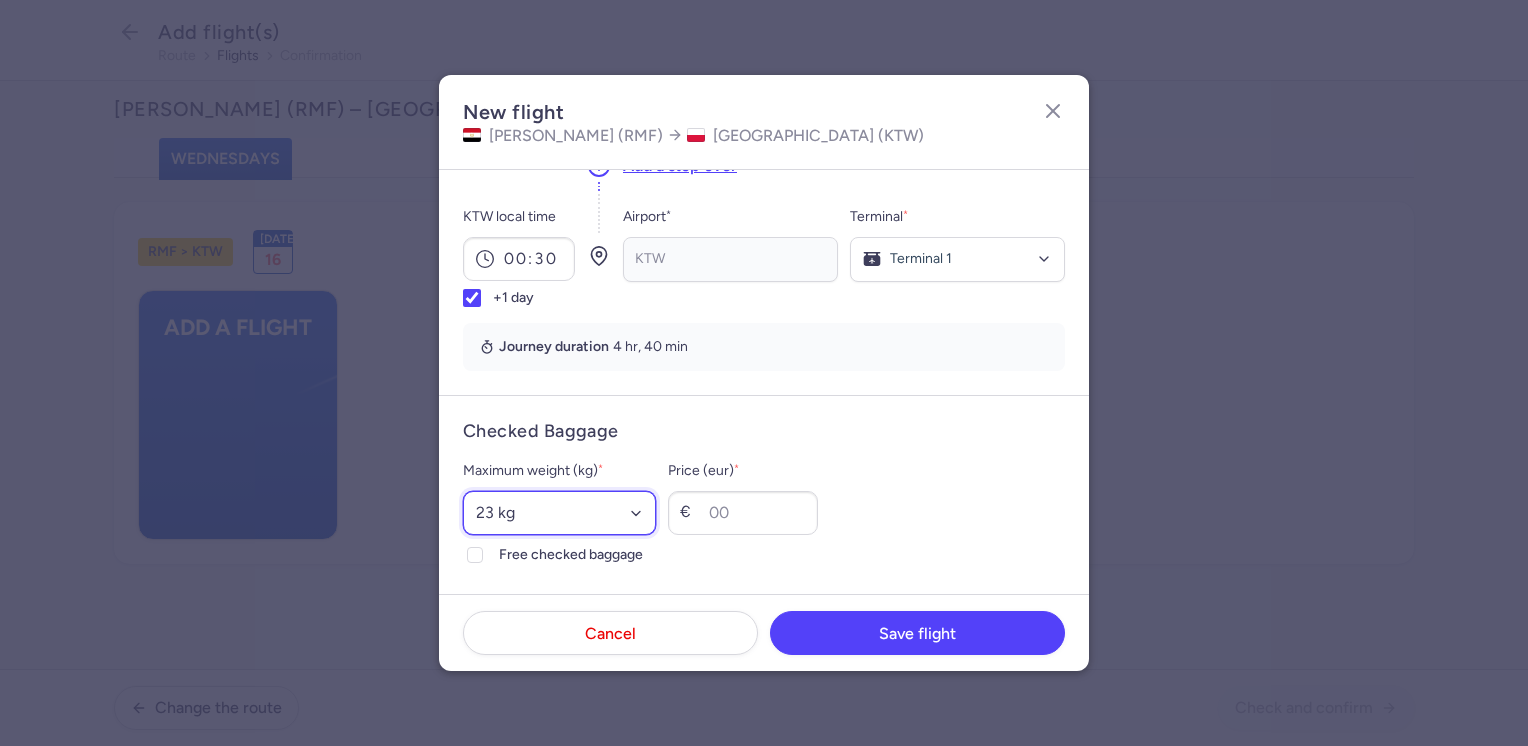 click on "Select an option 15 kg 16 kg 17 kg 18 kg 19 kg 20 kg 21 kg 22 kg 23 kg 24 kg 25 kg 26 kg 27 kg 28 kg 29 kg 30 kg 31 kg 32 kg 33 kg 34 kg 35 kg" at bounding box center [559, 513] 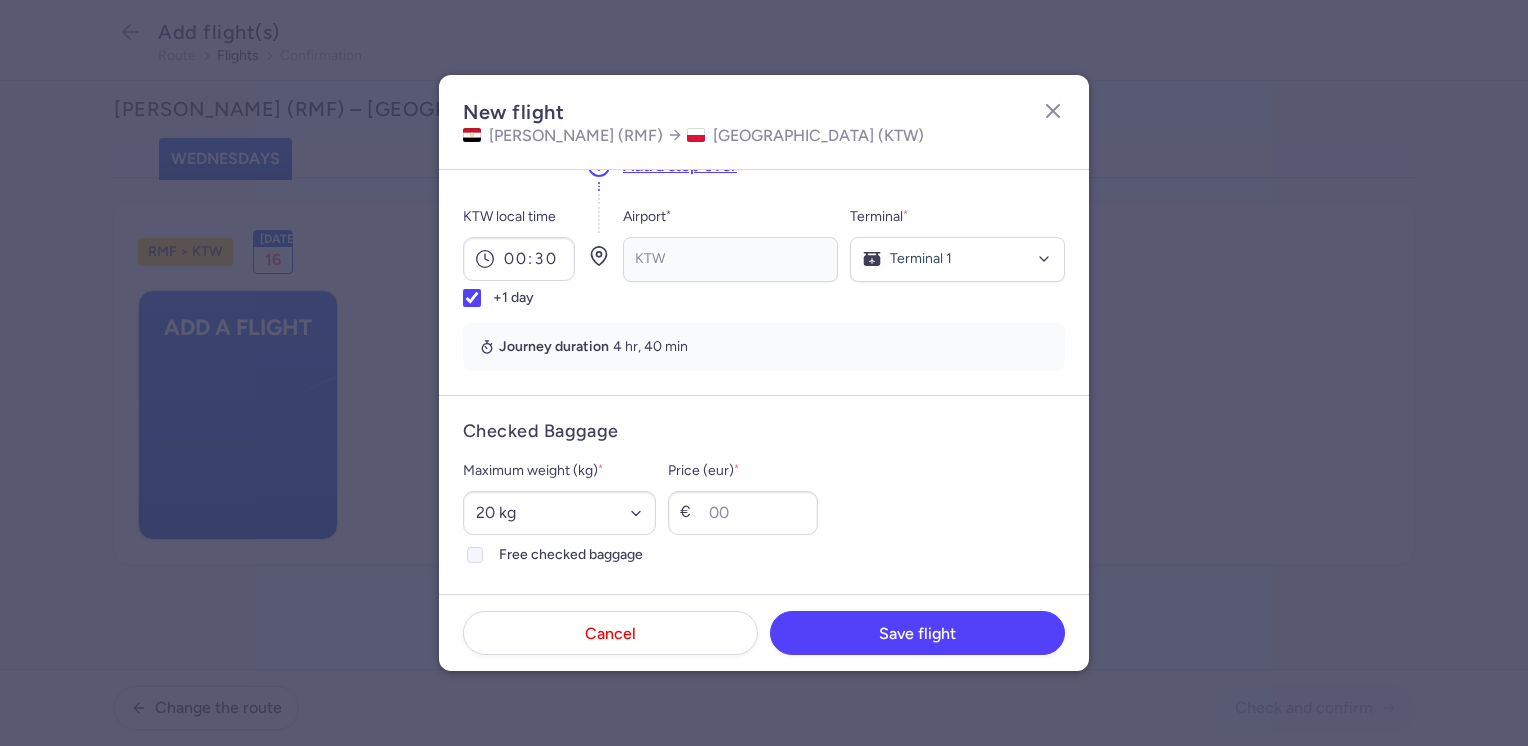 click on "Free checked baggage" 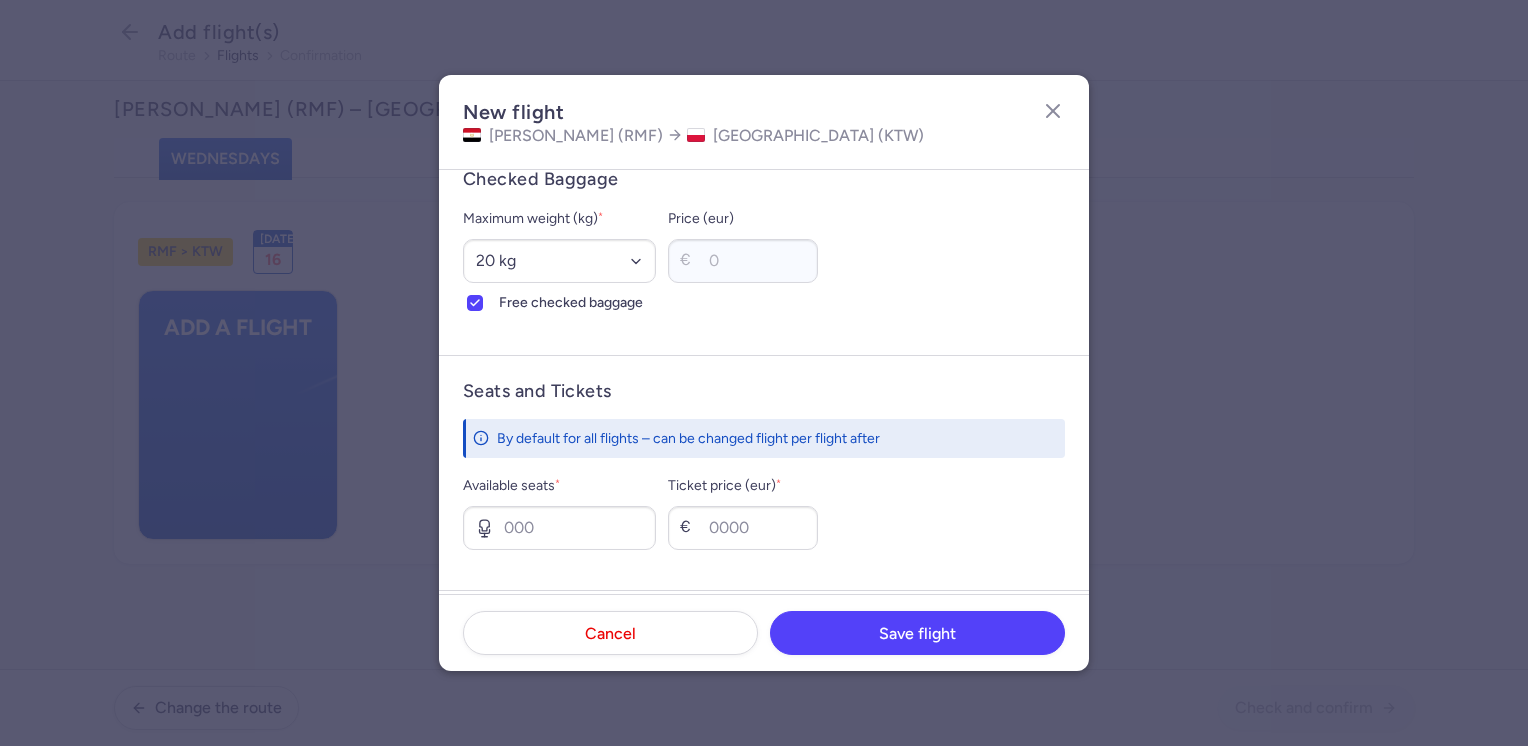 scroll, scrollTop: 600, scrollLeft: 0, axis: vertical 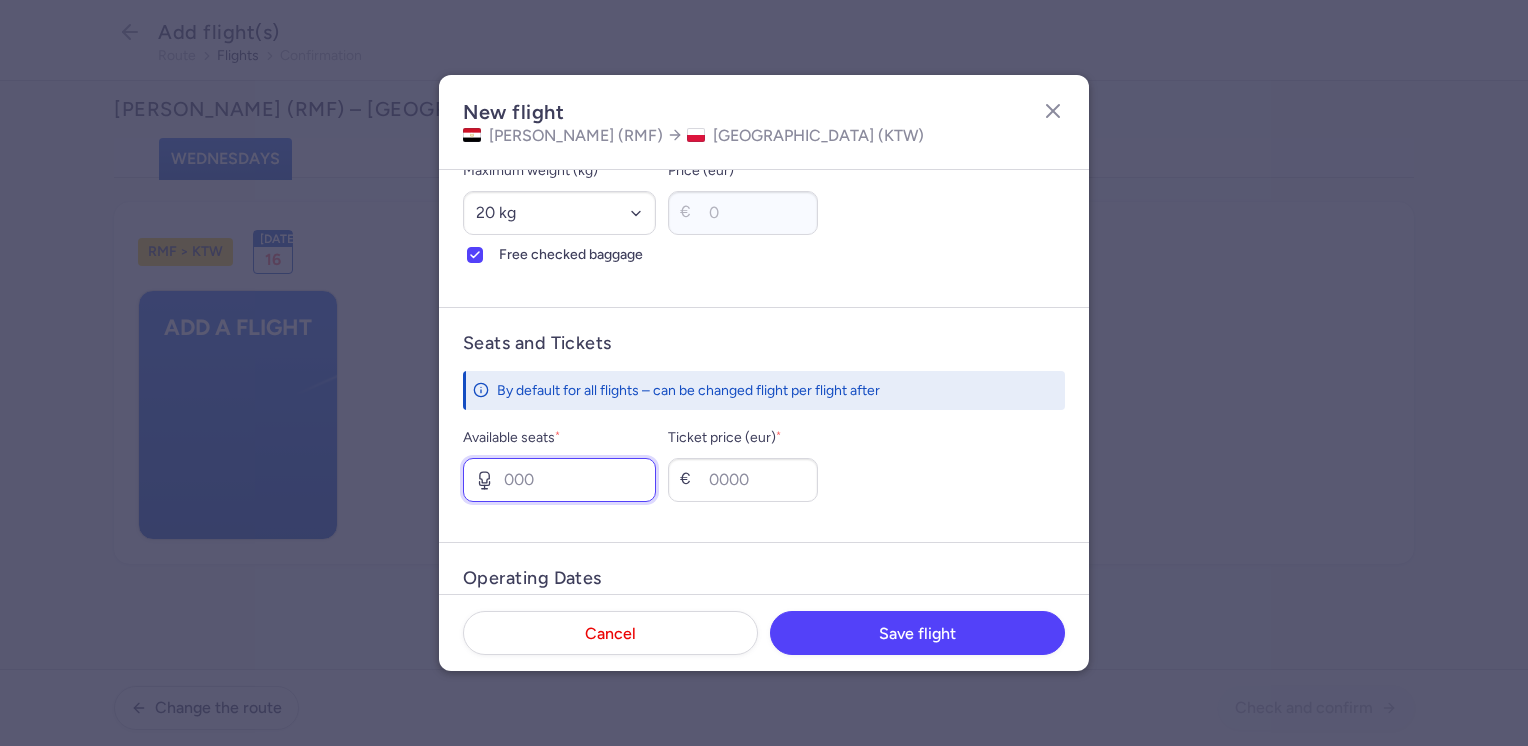 click on "Available seats  *" at bounding box center [559, 480] 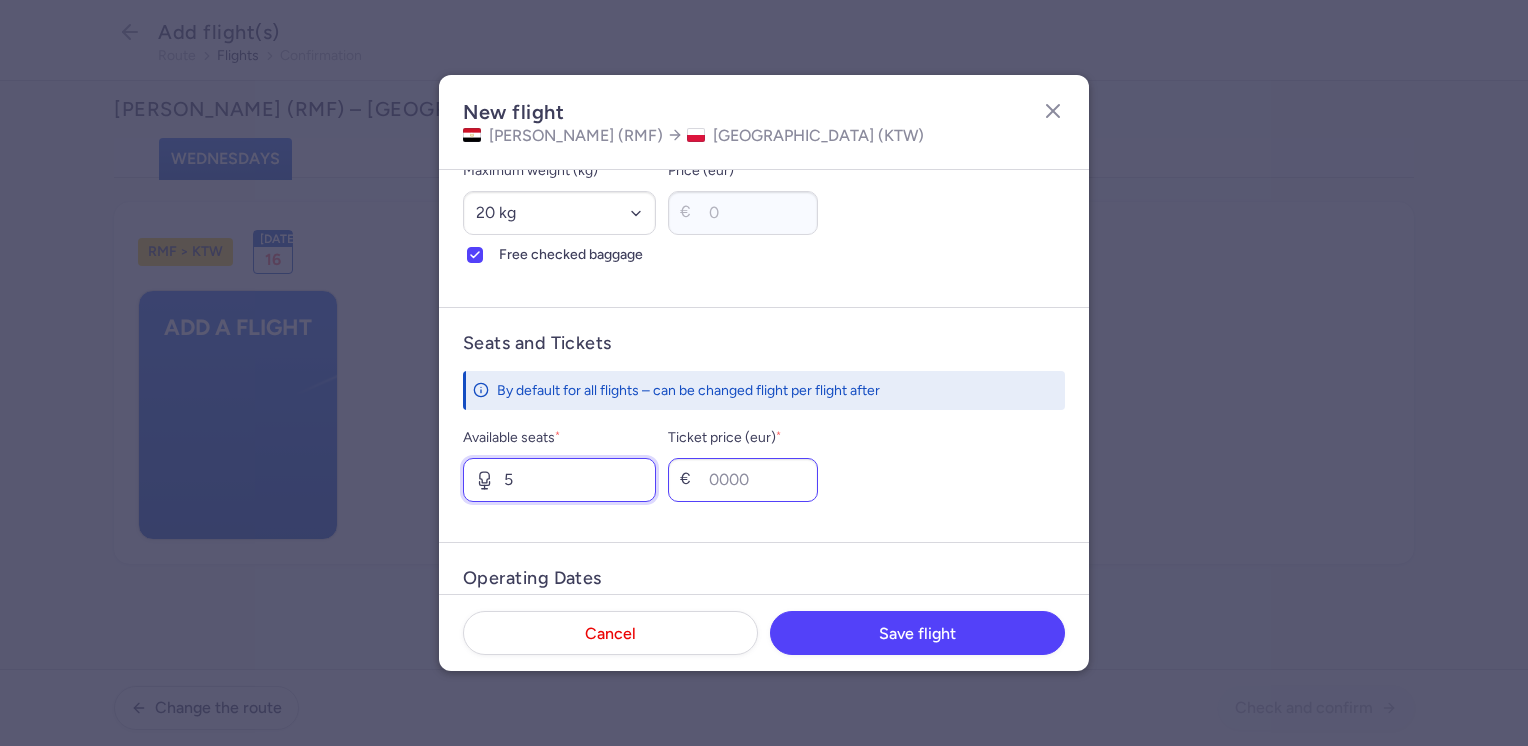 type on "5" 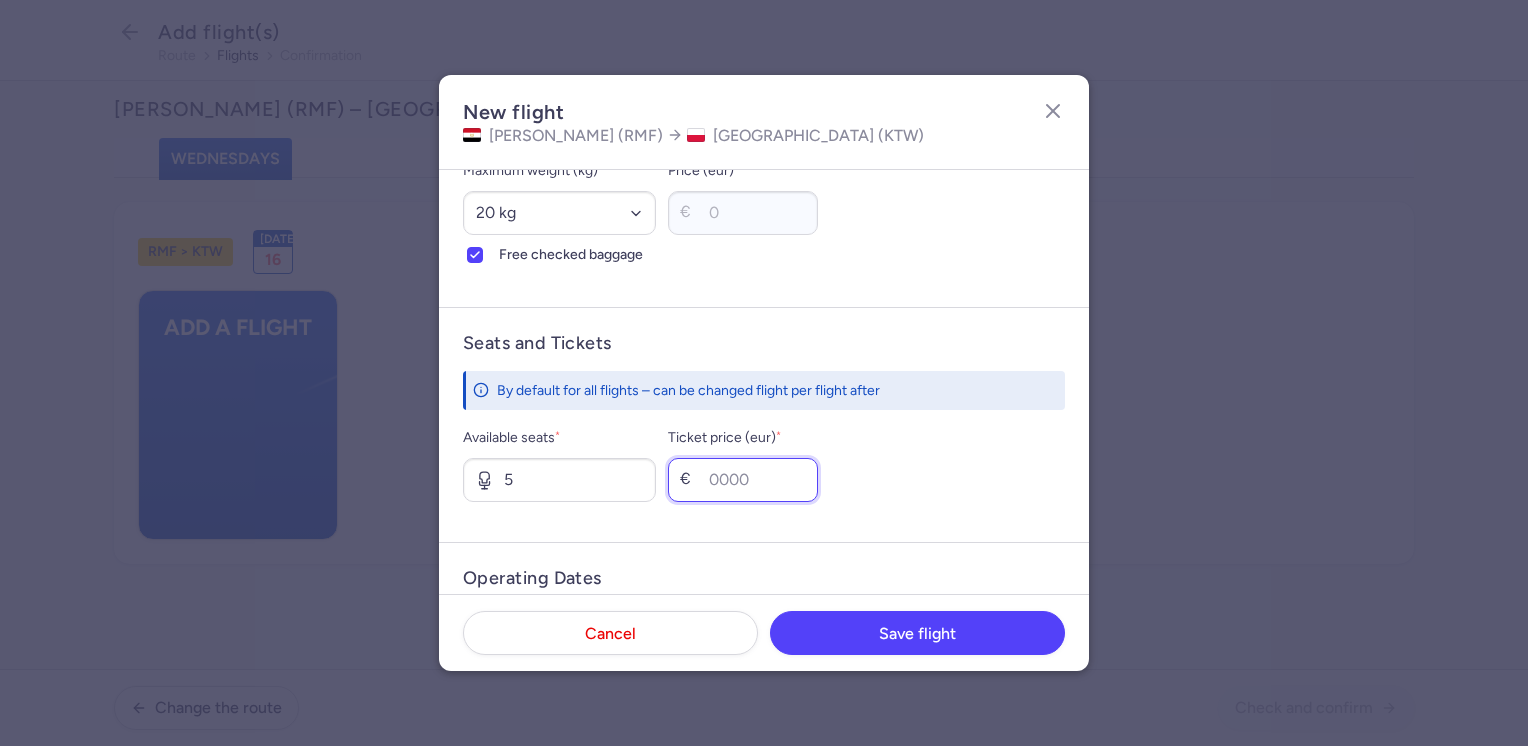 click on "Ticket price (eur)  *" at bounding box center [743, 480] 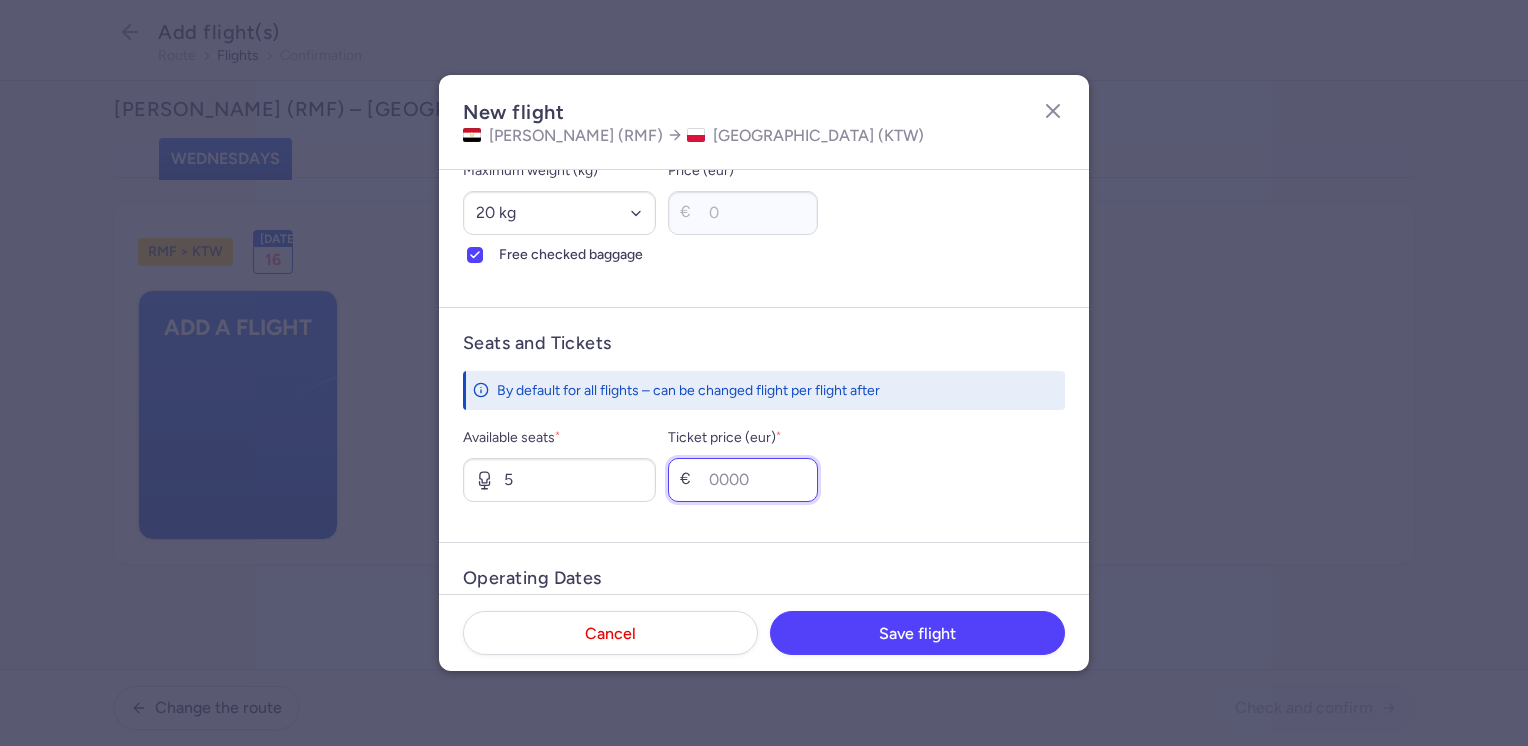 type on "0" 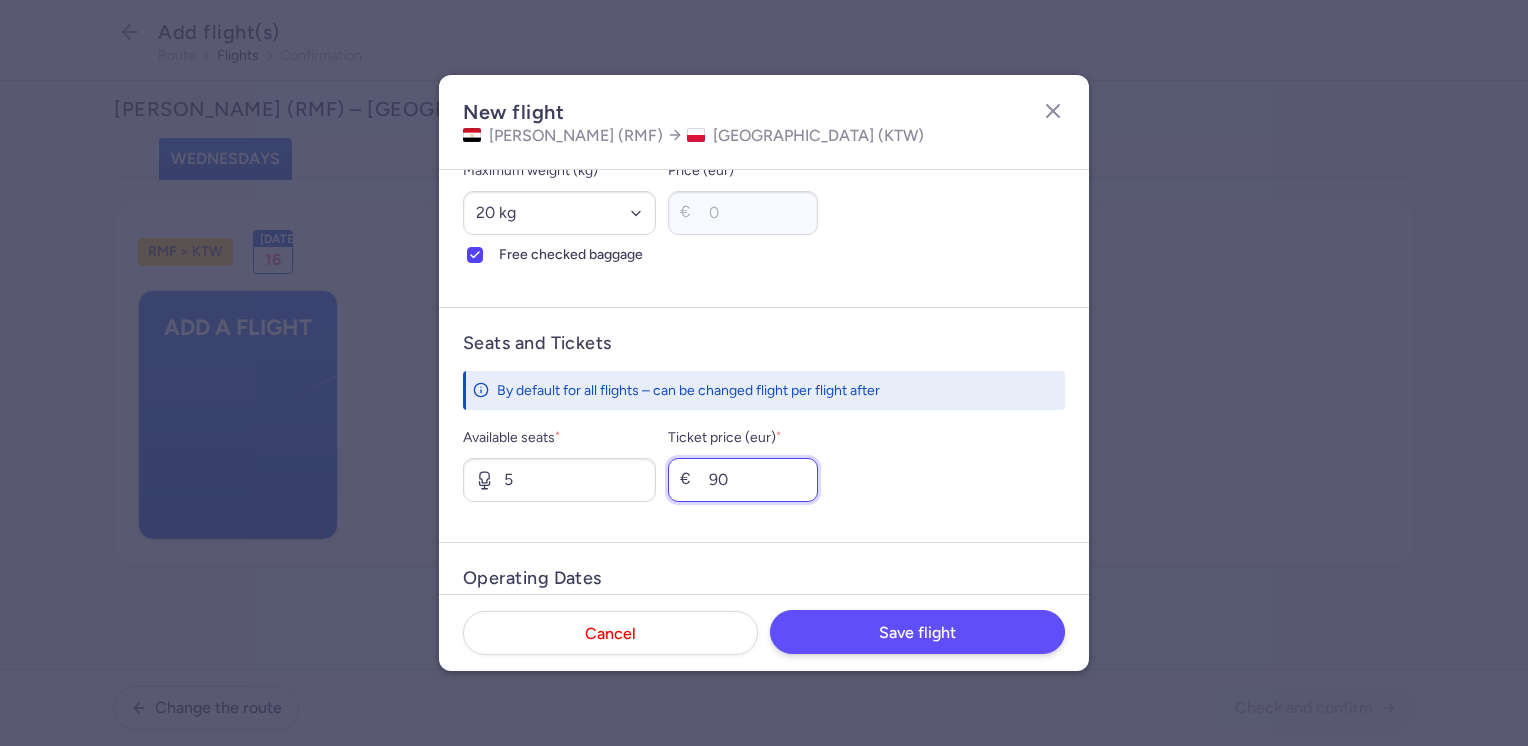 type on "90" 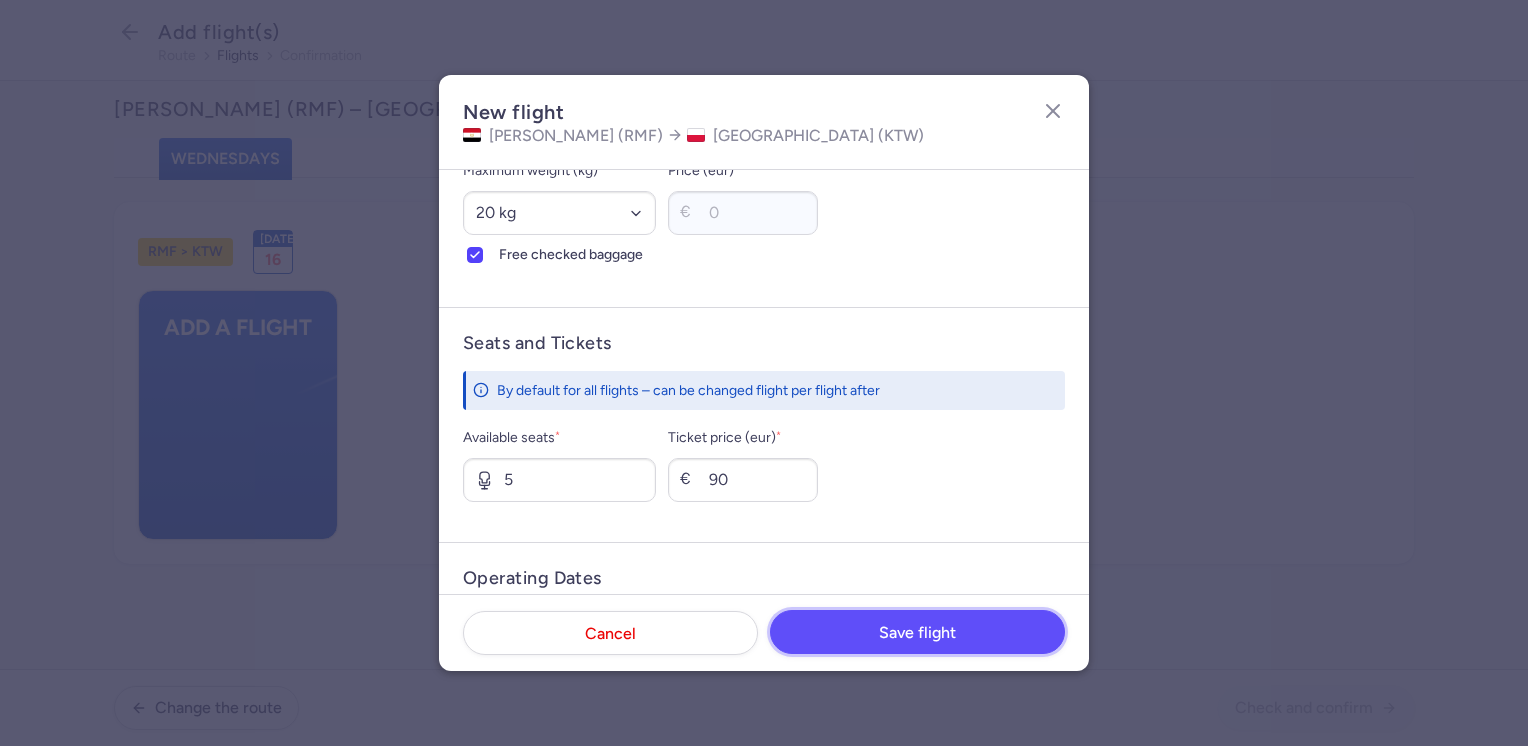 click on "Save flight" at bounding box center (917, 632) 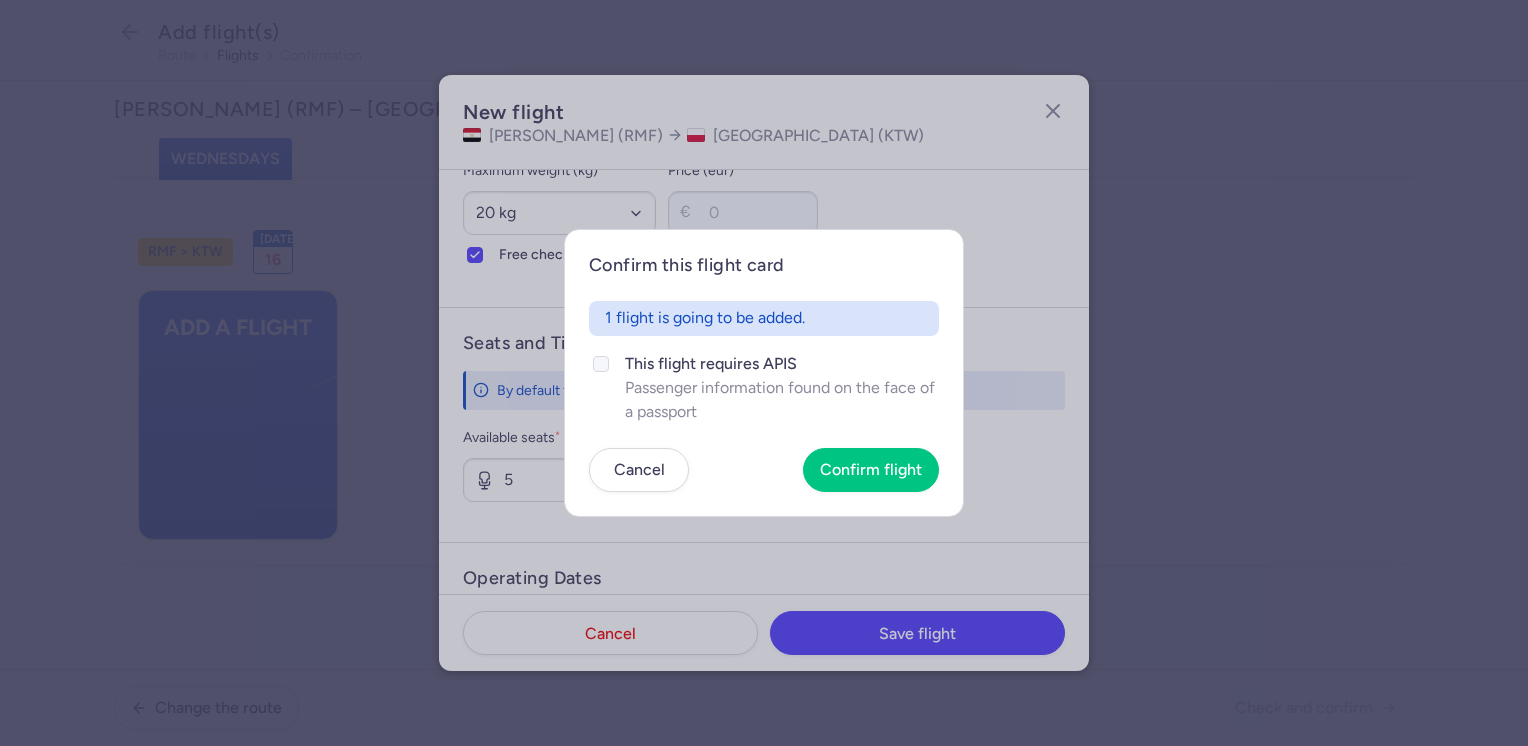 click on "This flight requires APIS" 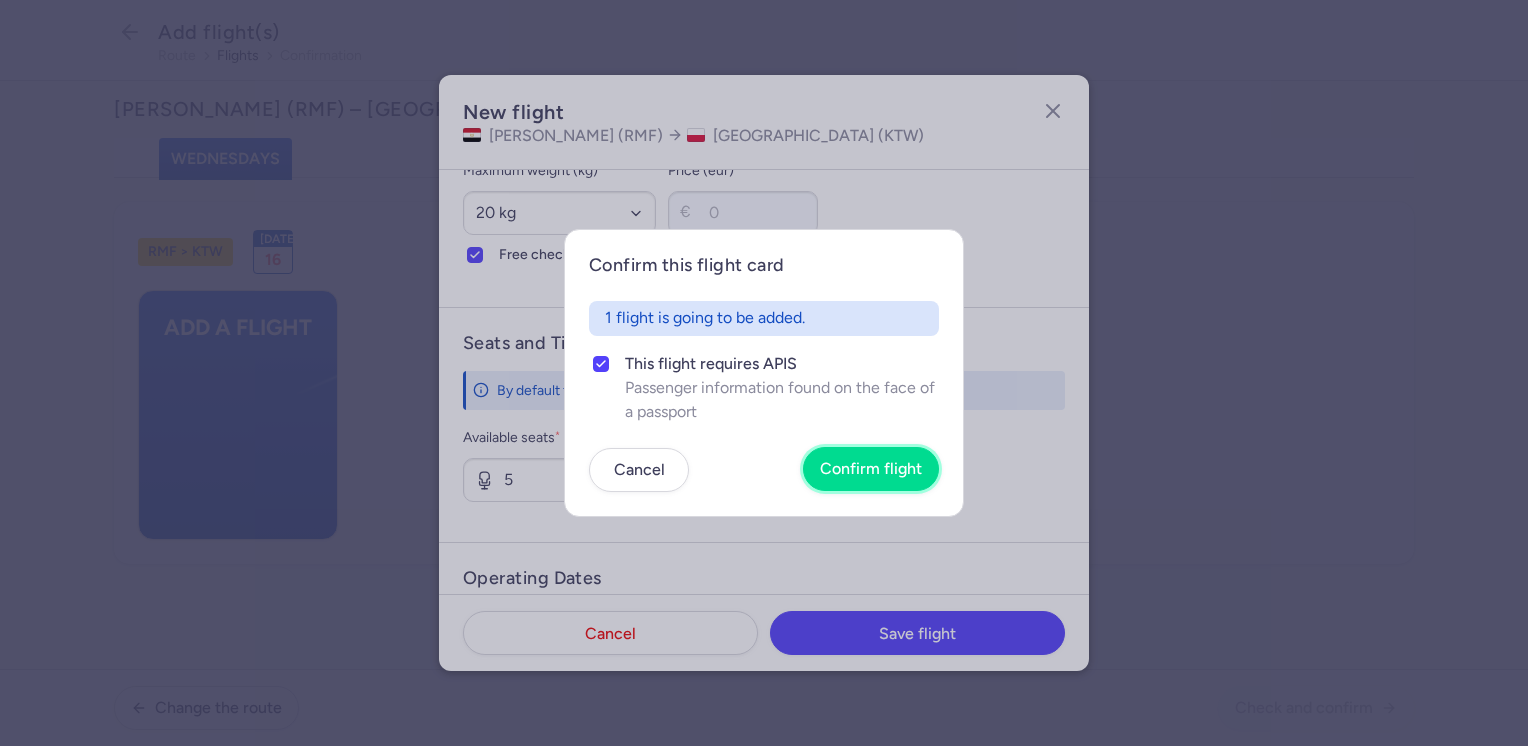 click on "Confirm flight" at bounding box center (871, 469) 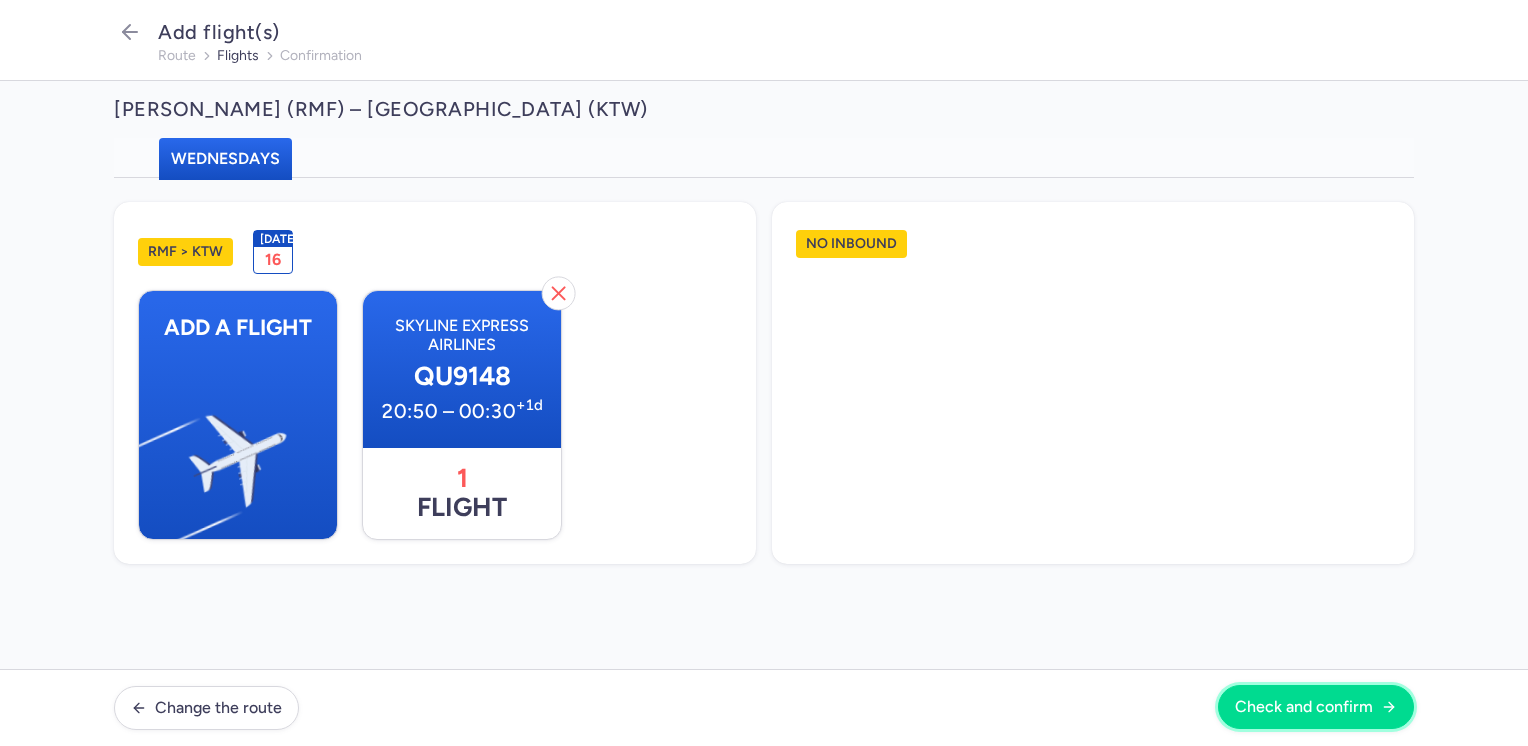 click on "Check and confirm" at bounding box center [1304, 707] 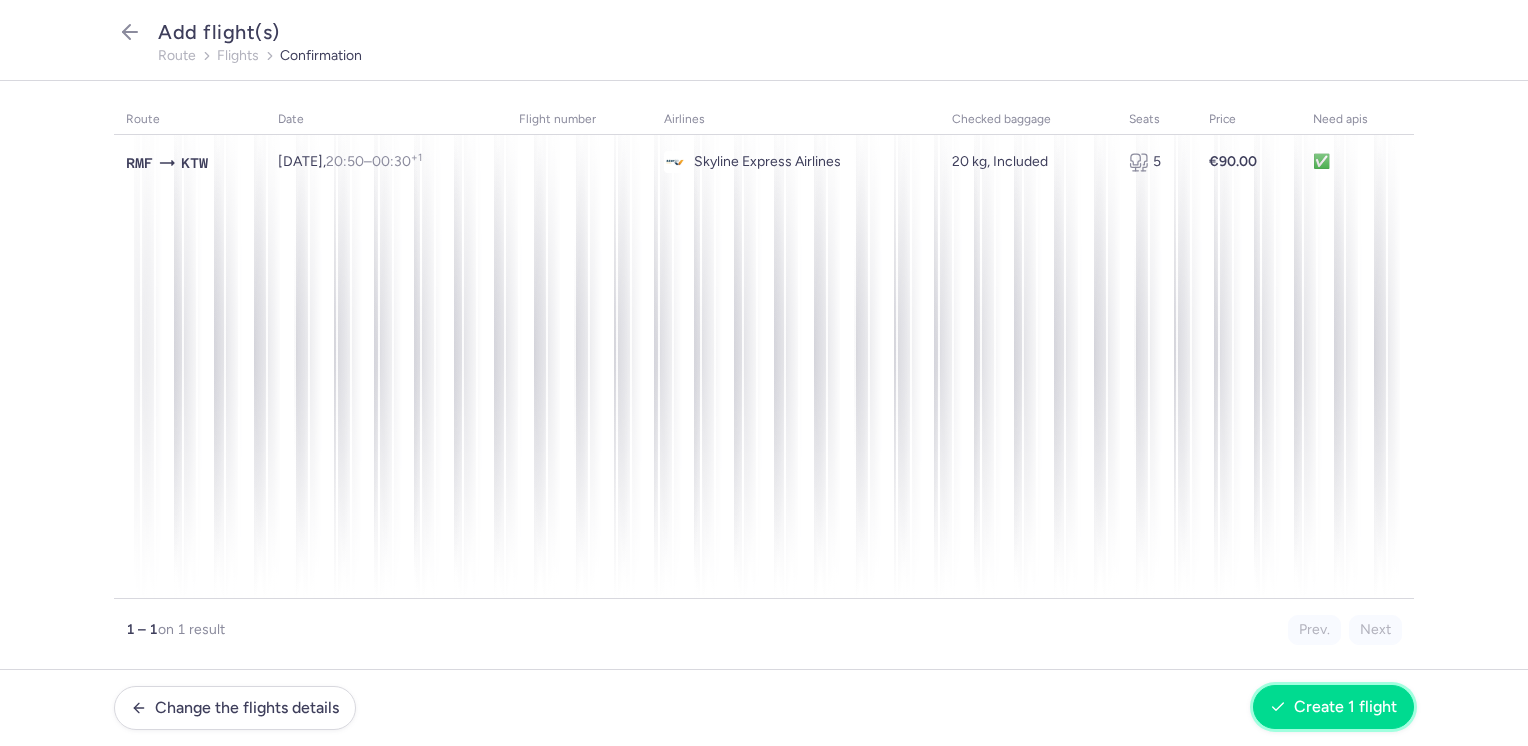 click on "Create 1 flight" at bounding box center [1345, 707] 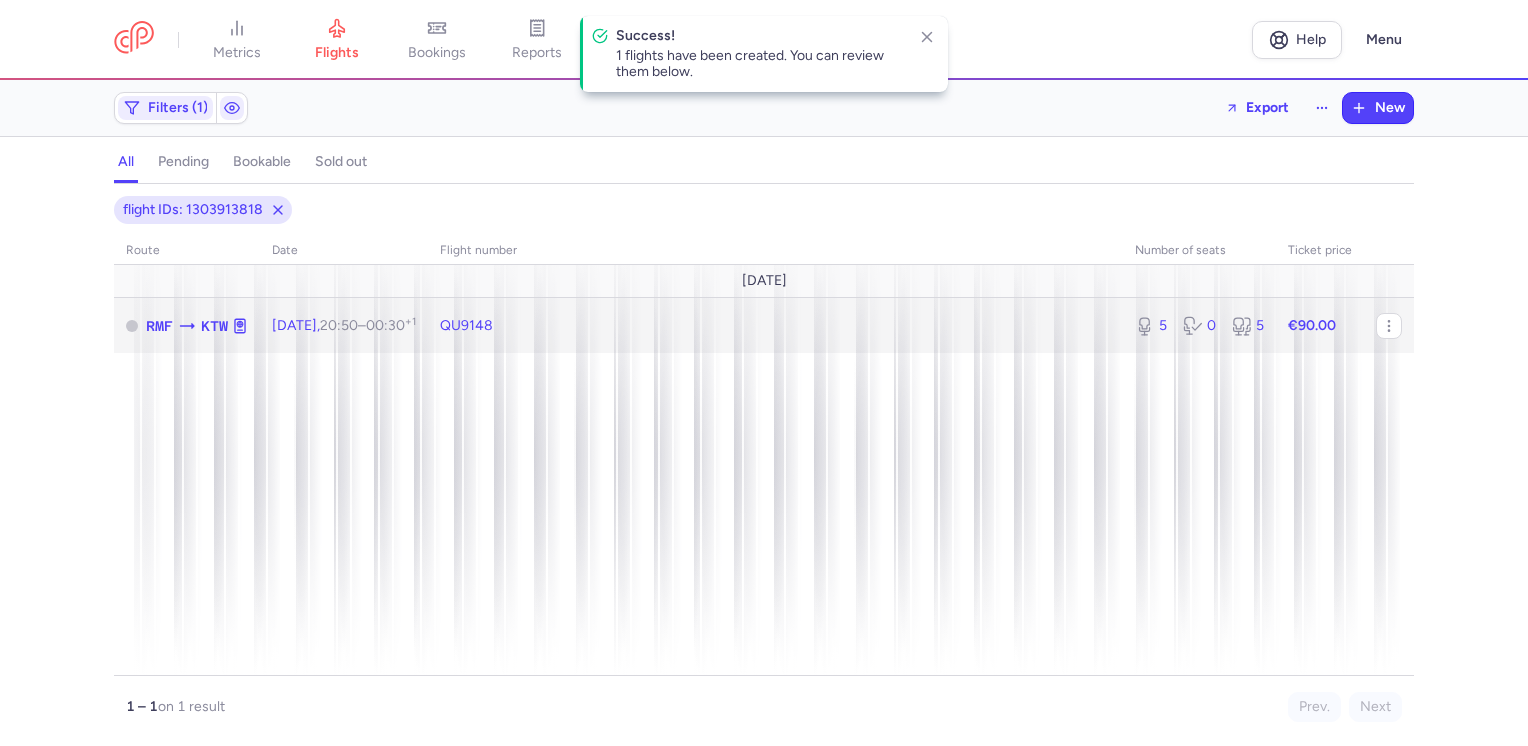 click on "€90.00" 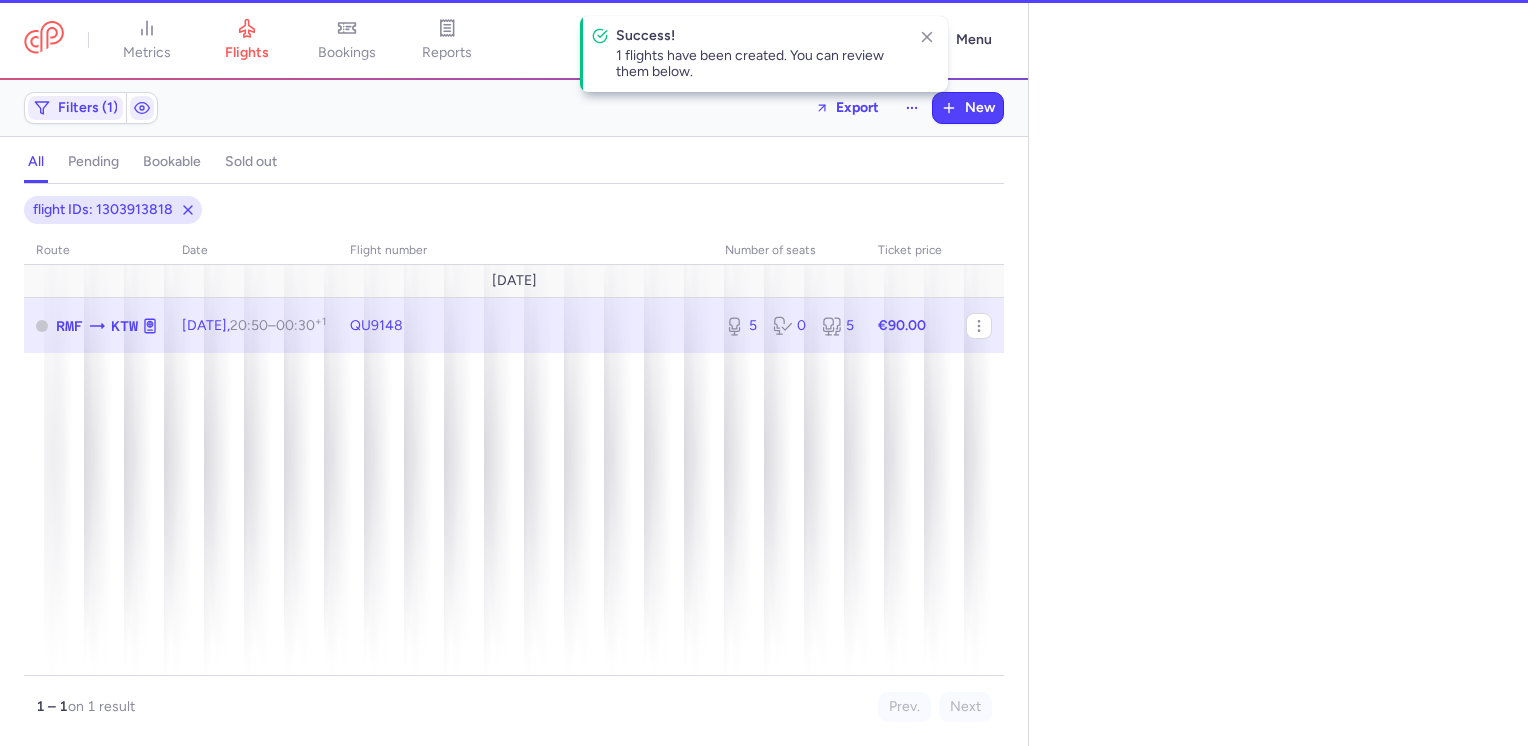 select on "days" 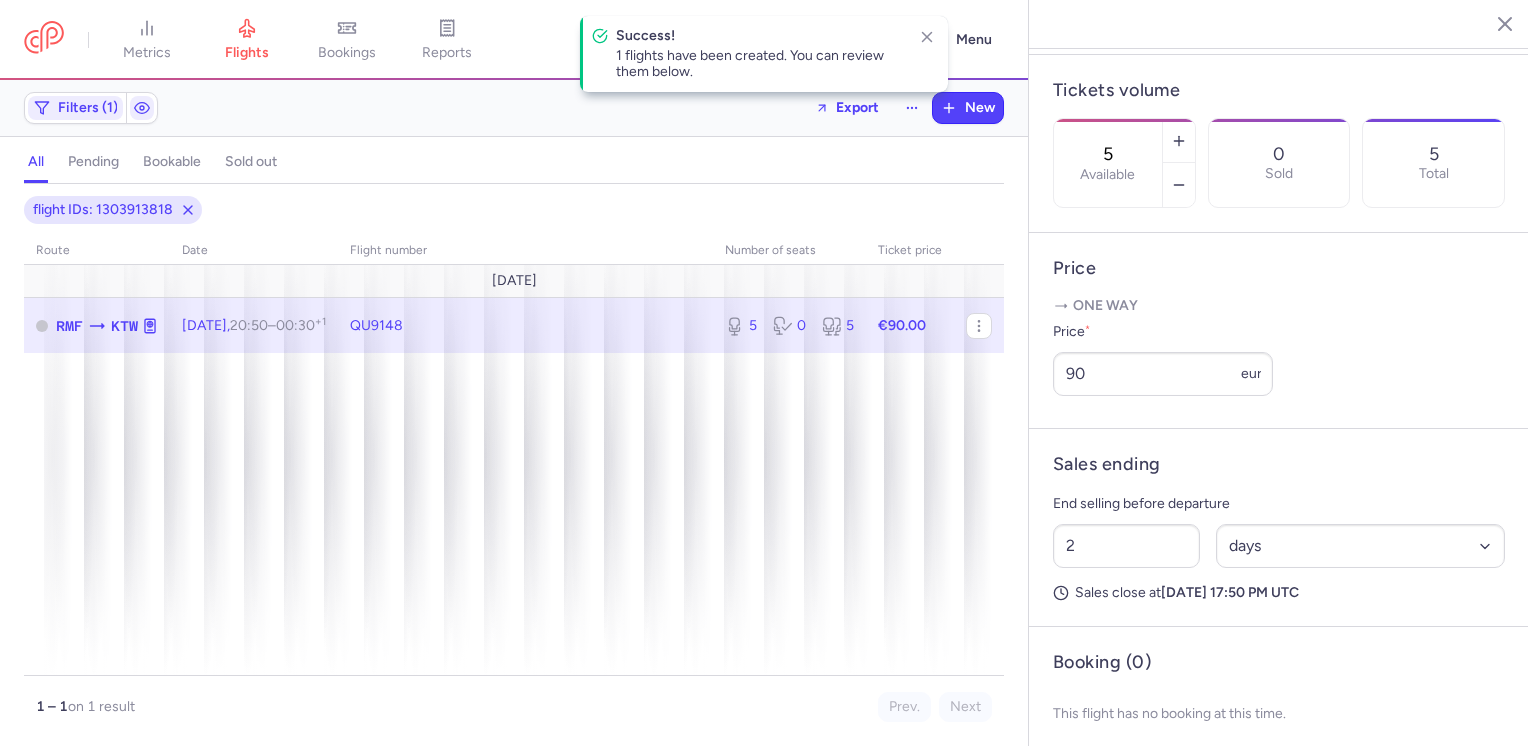 scroll, scrollTop: 600, scrollLeft: 0, axis: vertical 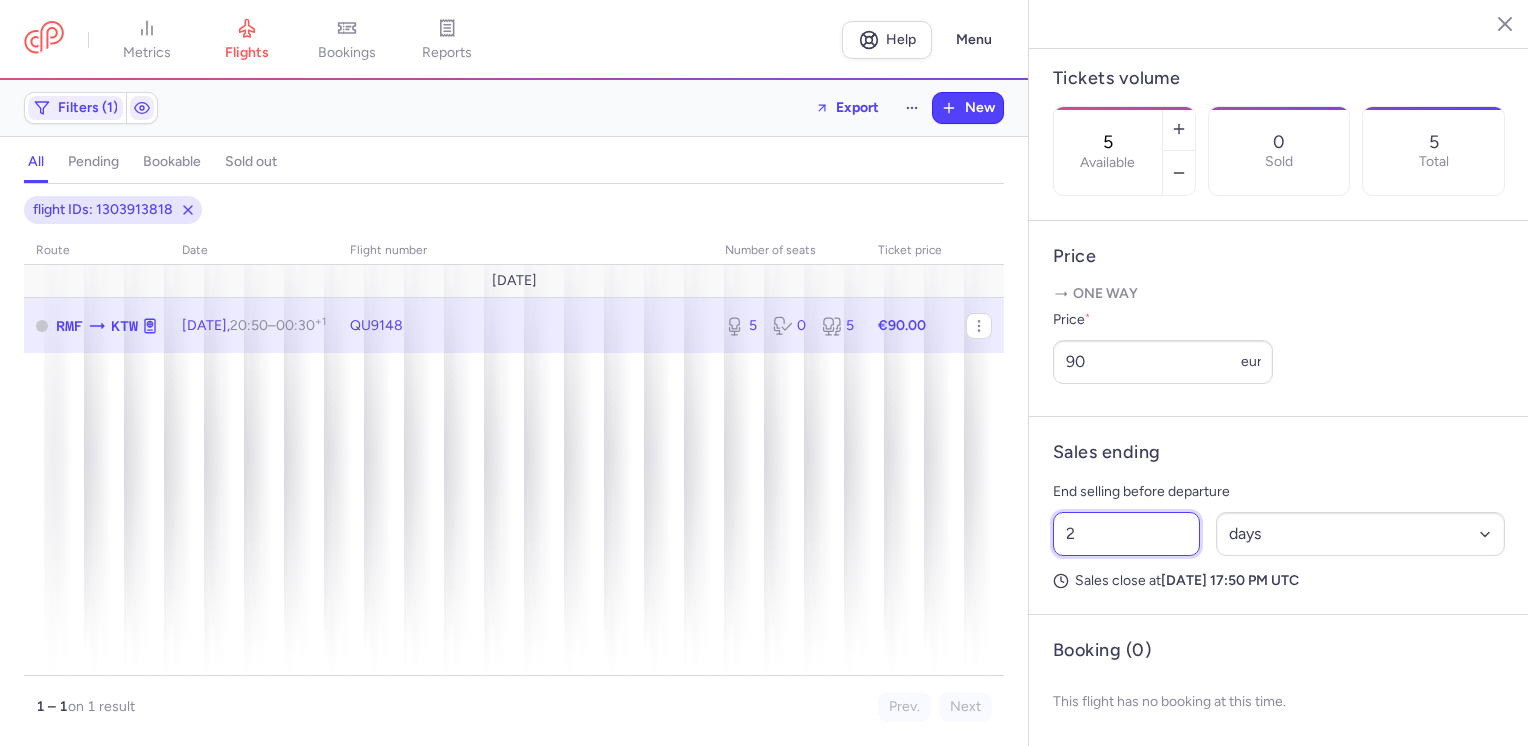 drag, startPoint x: 1073, startPoint y: 561, endPoint x: 1058, endPoint y: 566, distance: 15.811388 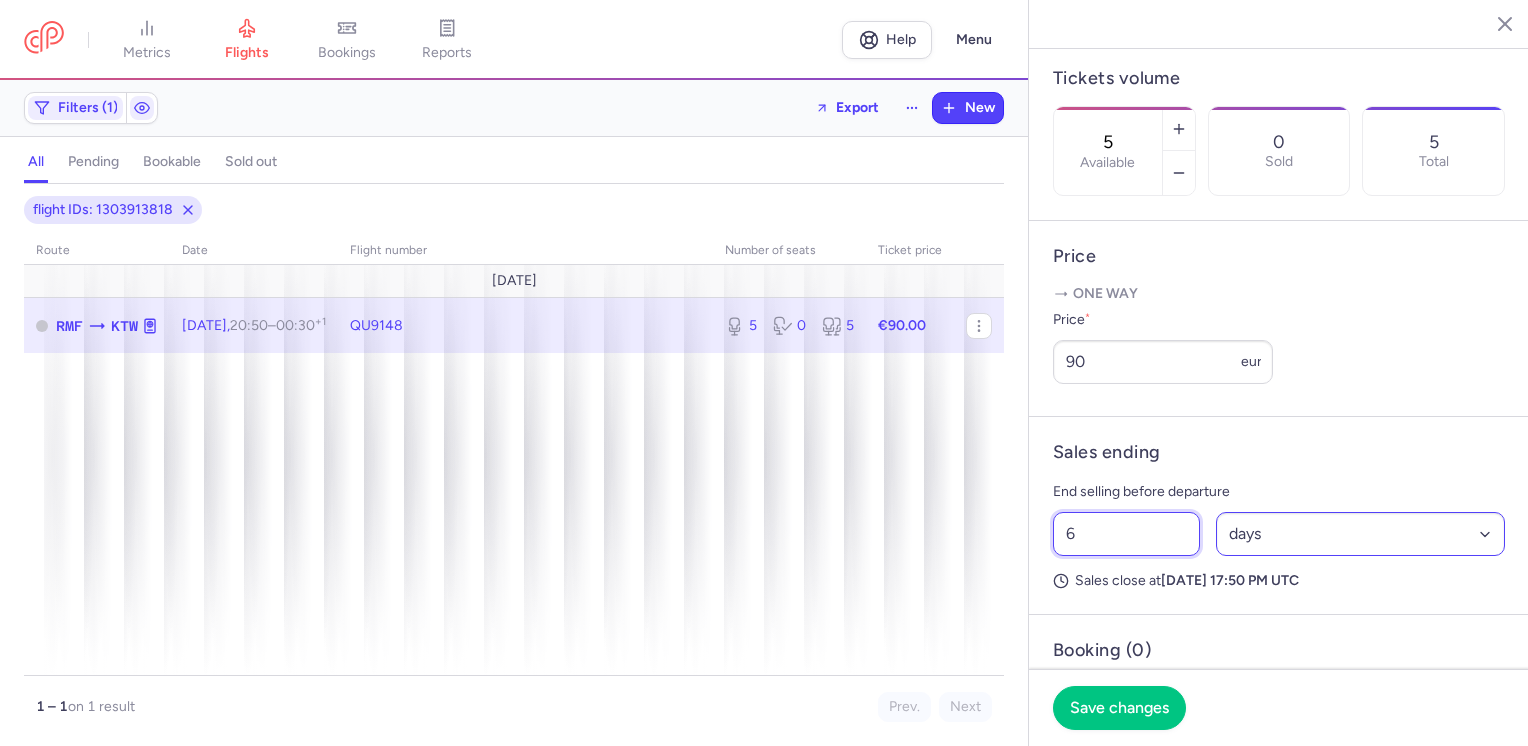 type on "6" 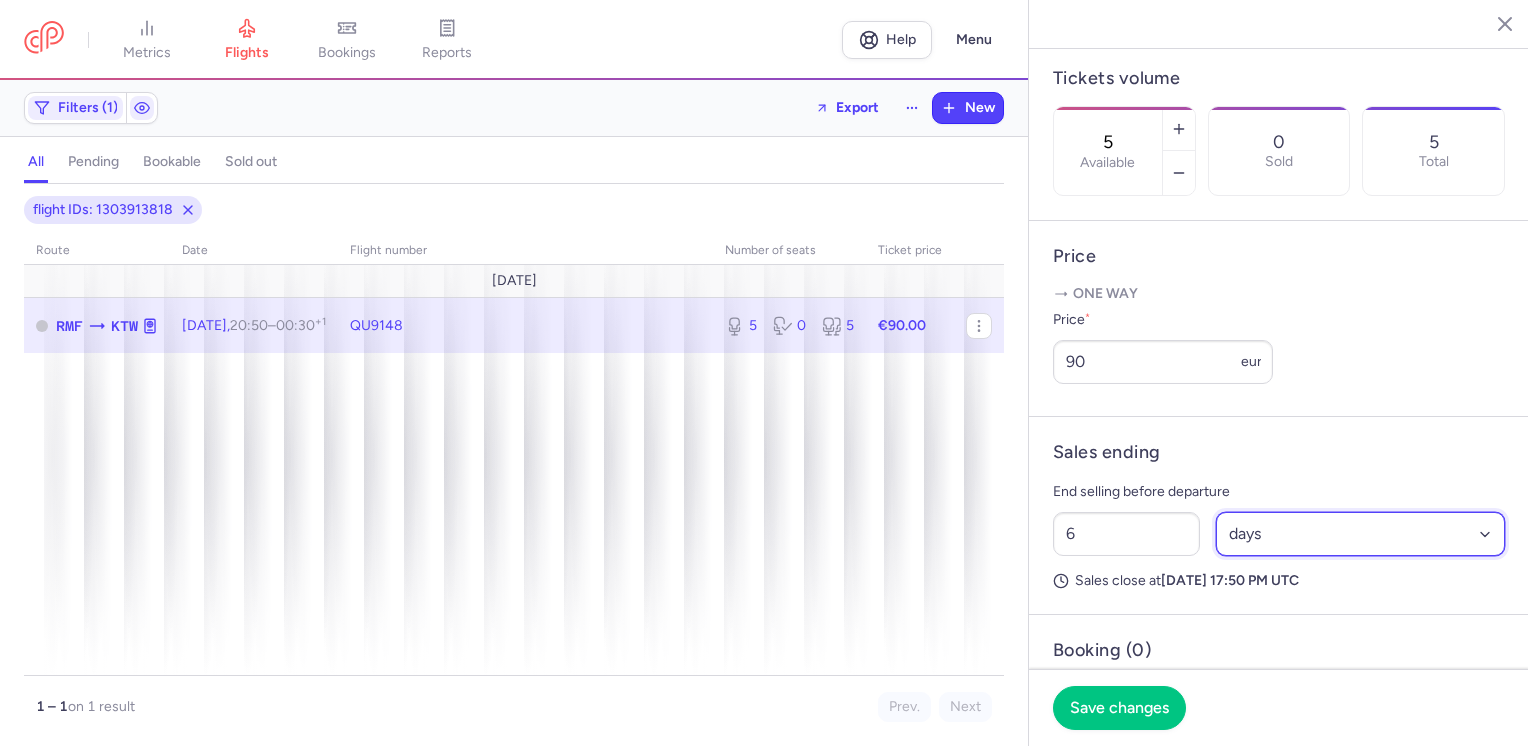 click on "Select an option hours days" at bounding box center [1361, 534] 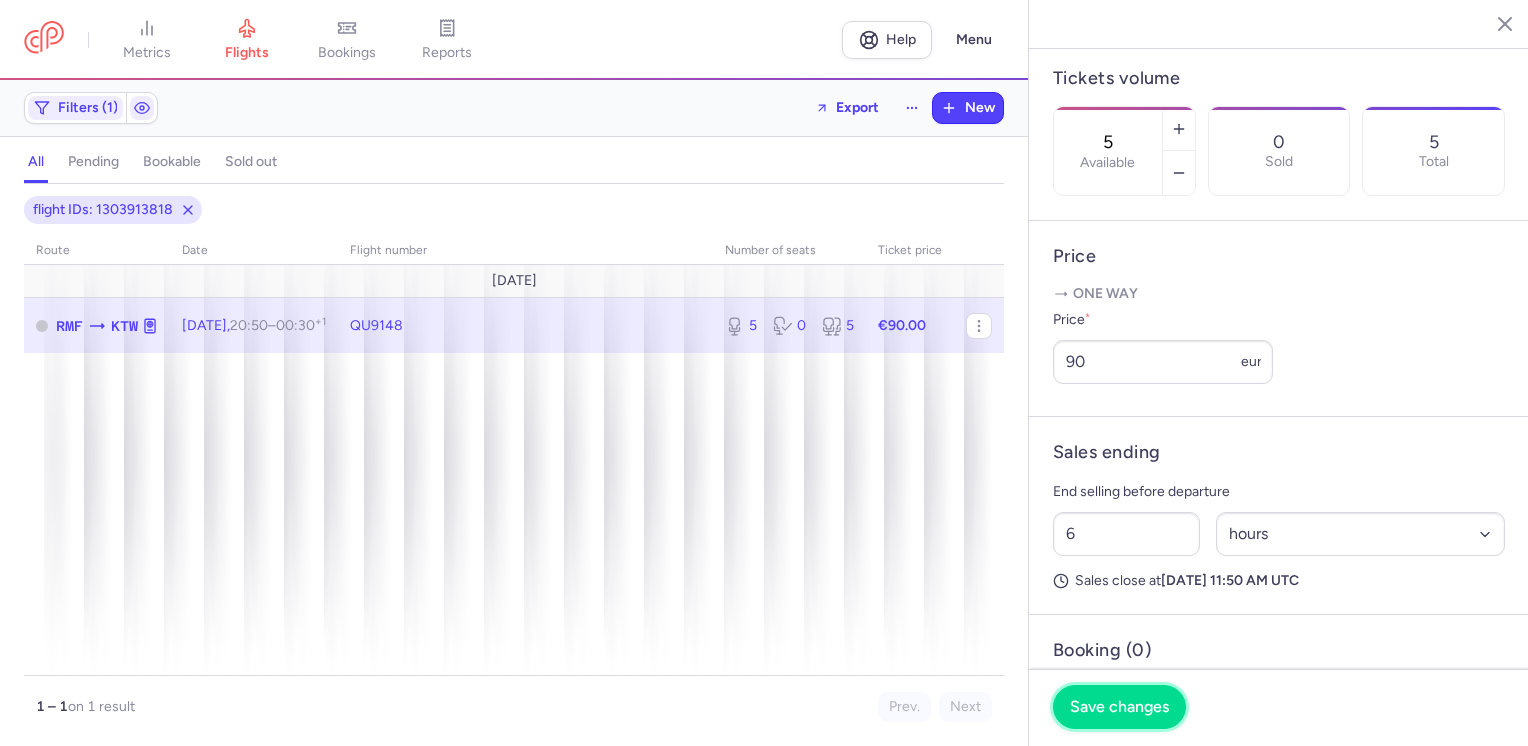 click on "Save changes" at bounding box center (1119, 707) 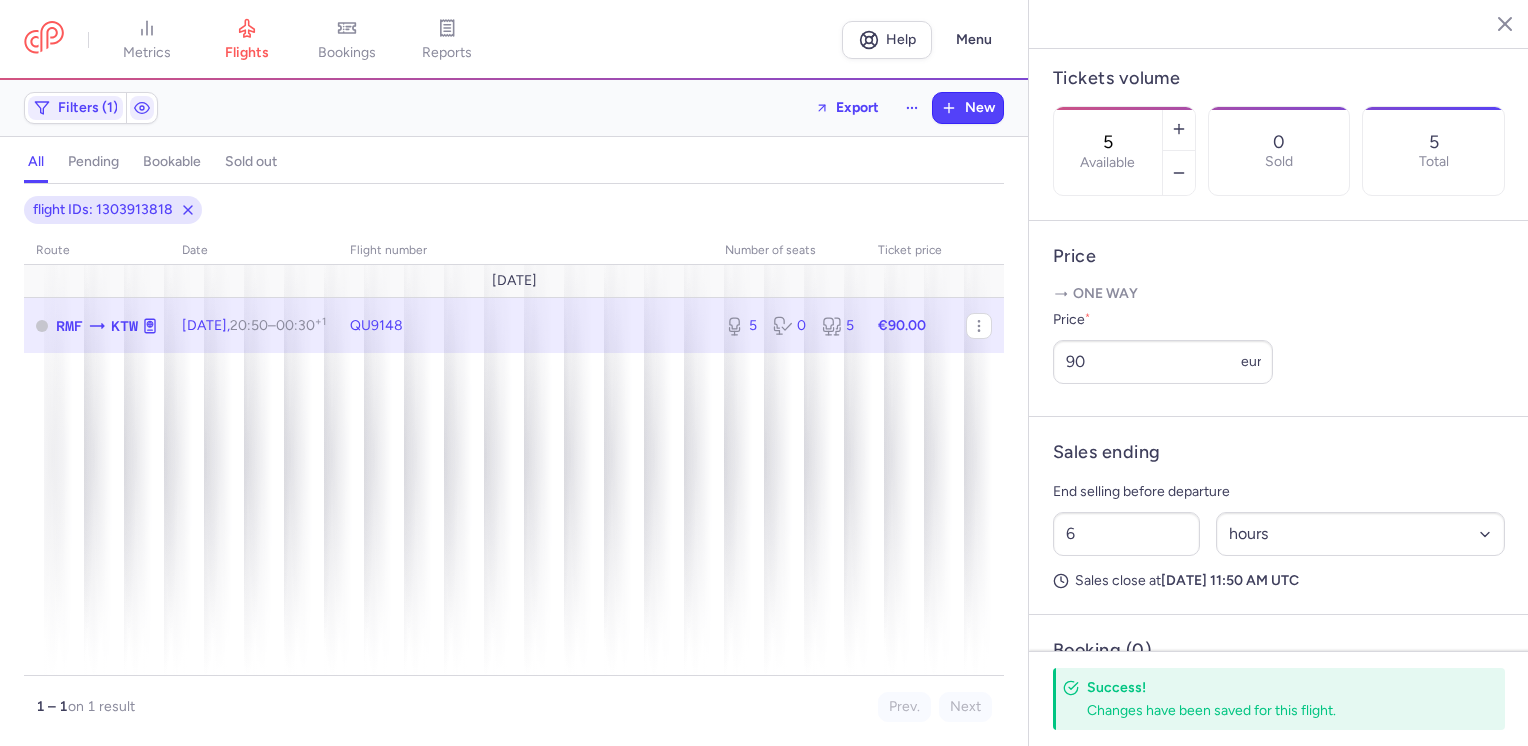 click 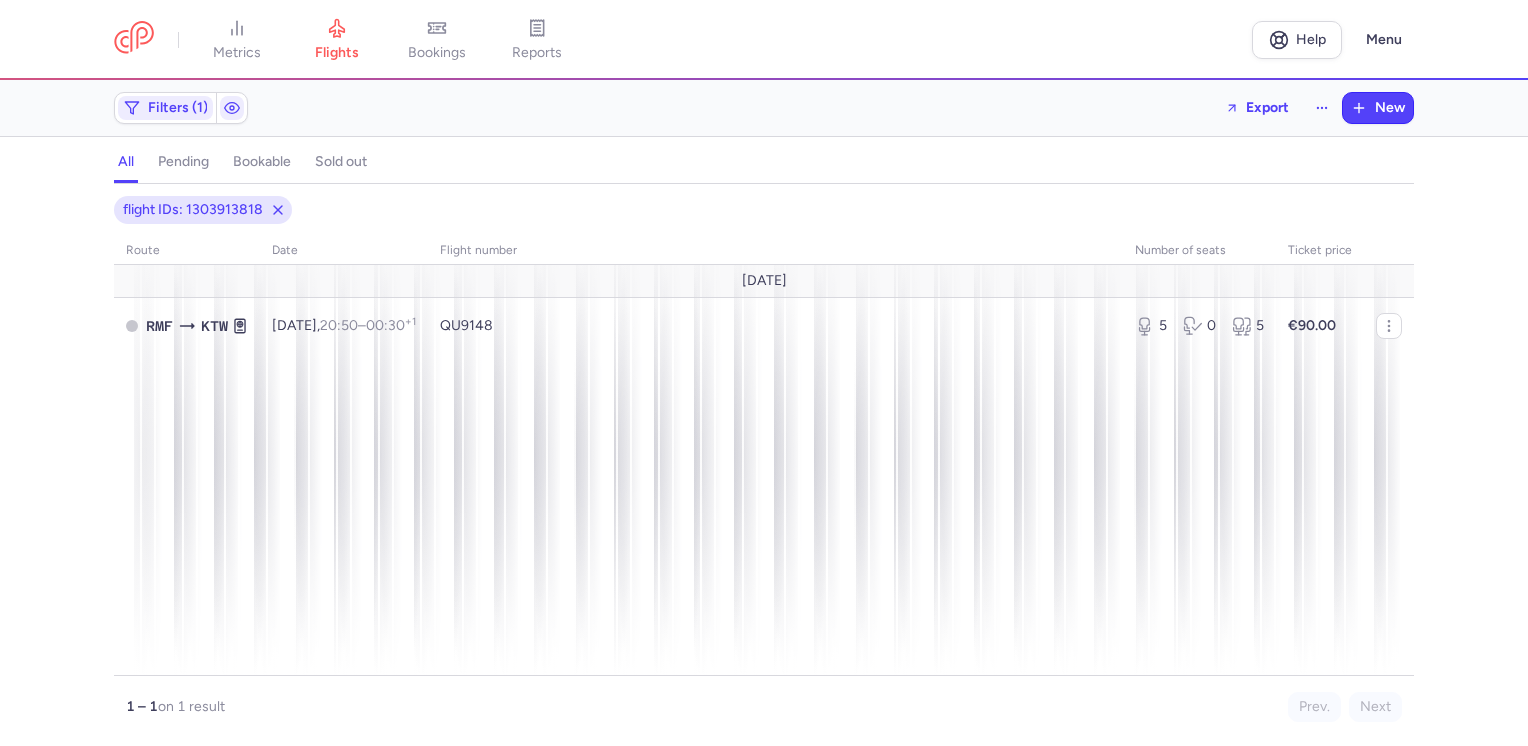 drag, startPoint x: 332, startPoint y: 46, endPoint x: 353, endPoint y: 82, distance: 41.677334 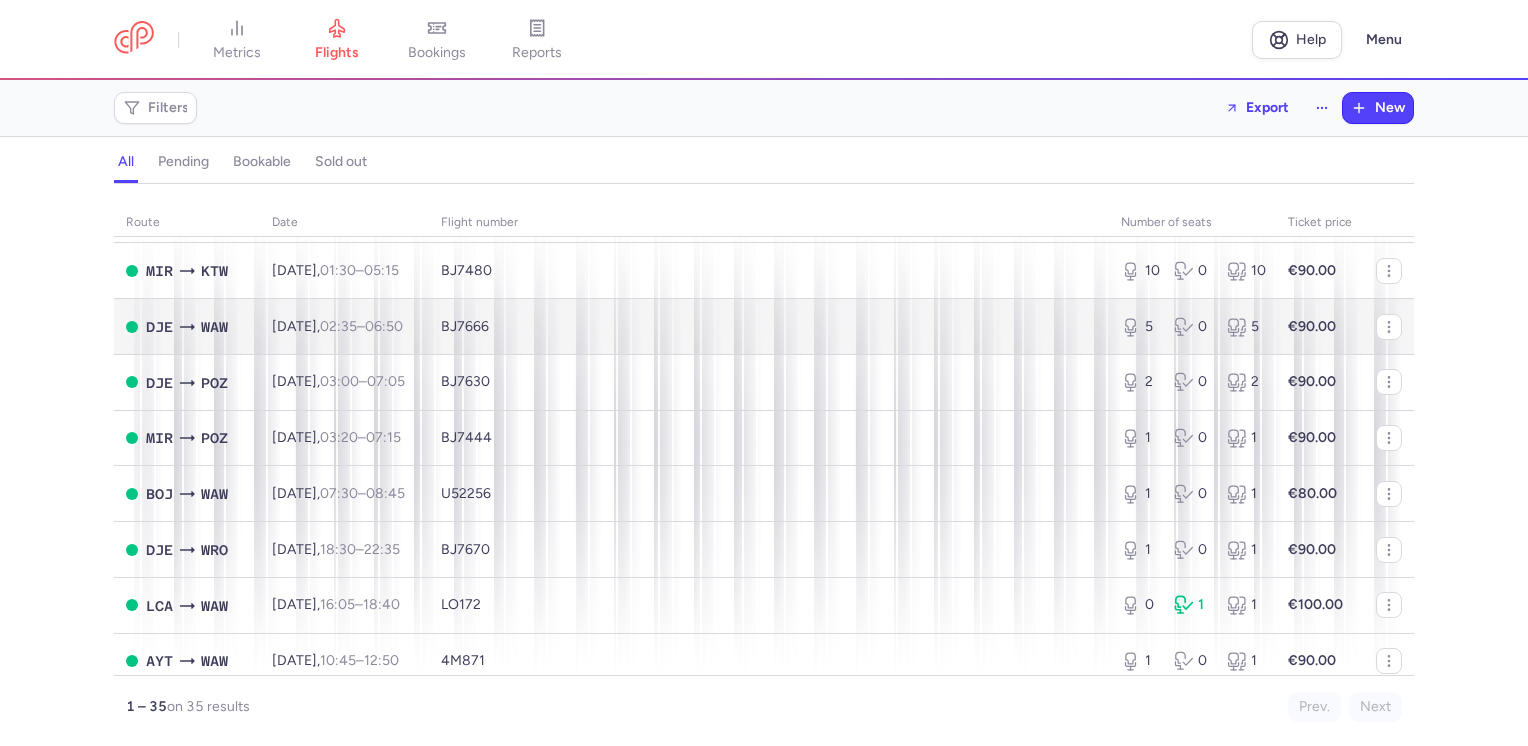 scroll, scrollTop: 1400, scrollLeft: 0, axis: vertical 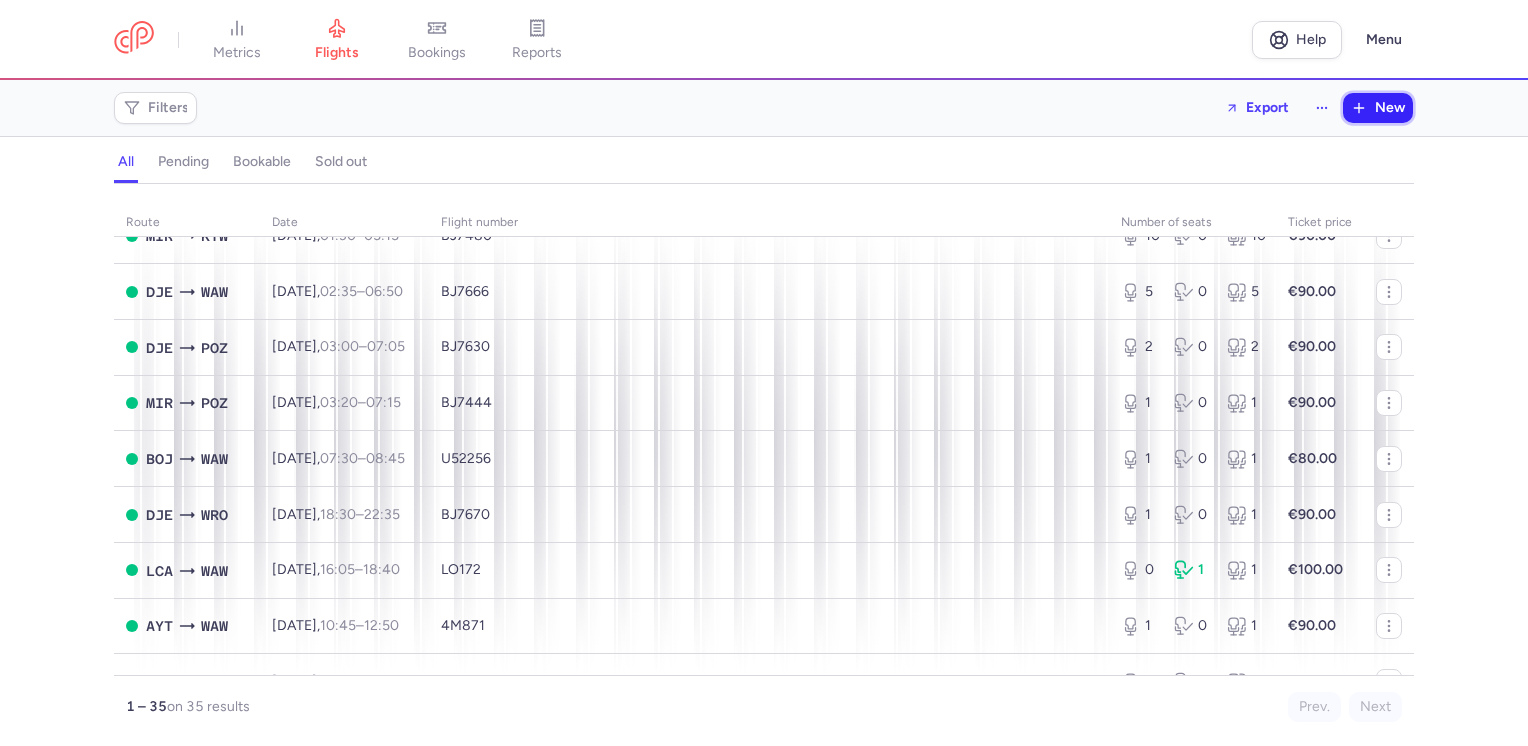 click on "New" at bounding box center [1390, 108] 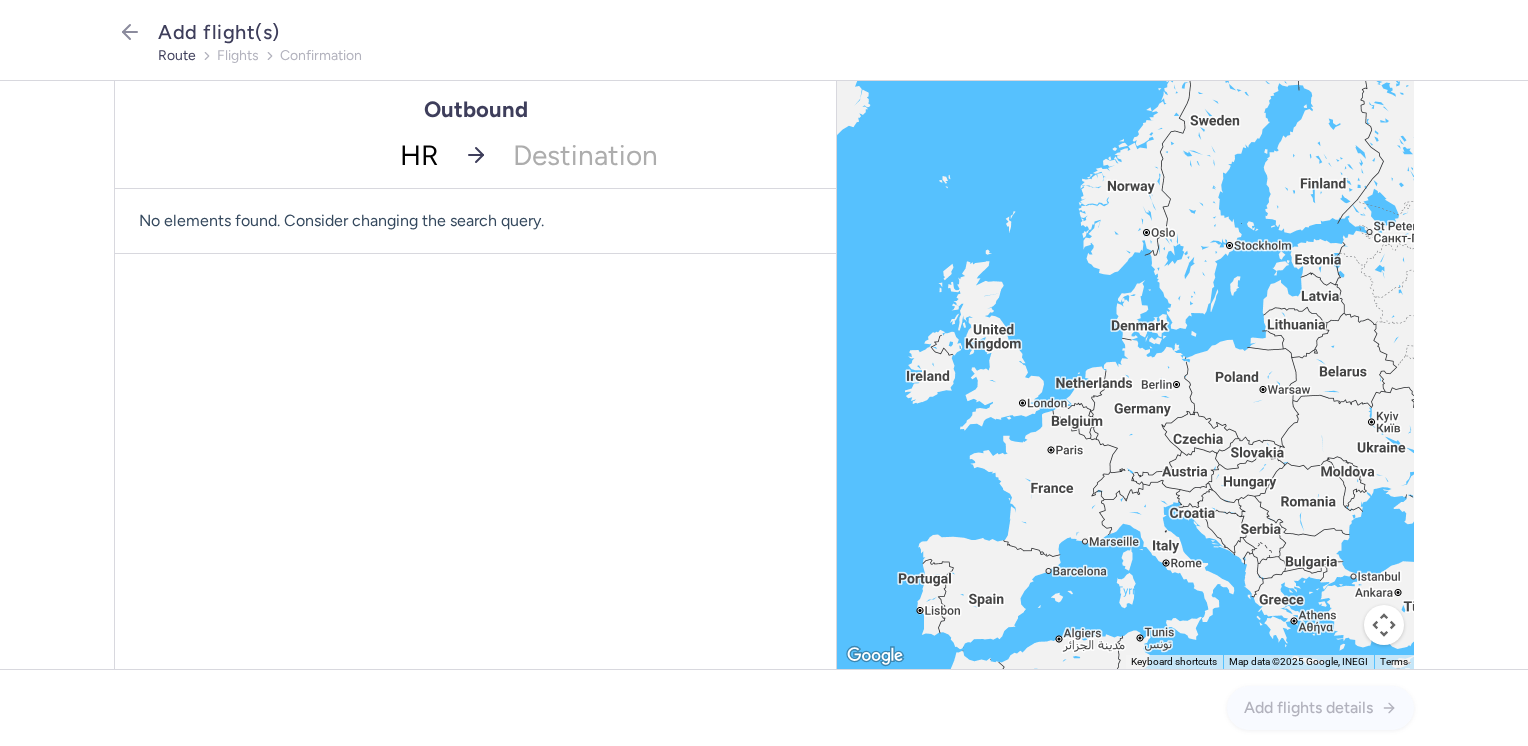 type on "HRG" 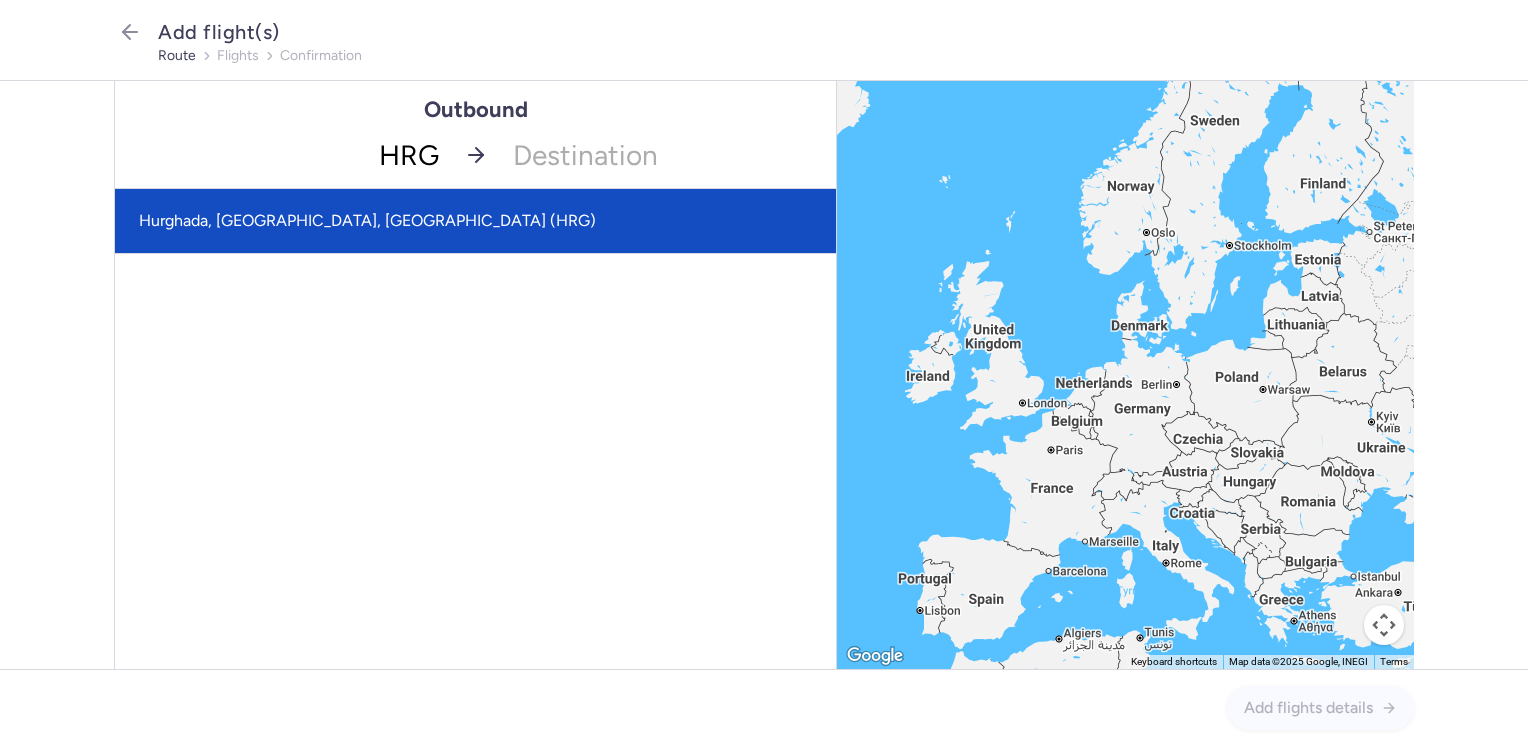 click on "Hurghada, [GEOGRAPHIC_DATA], [GEOGRAPHIC_DATA] (HRG)" at bounding box center [475, 221] 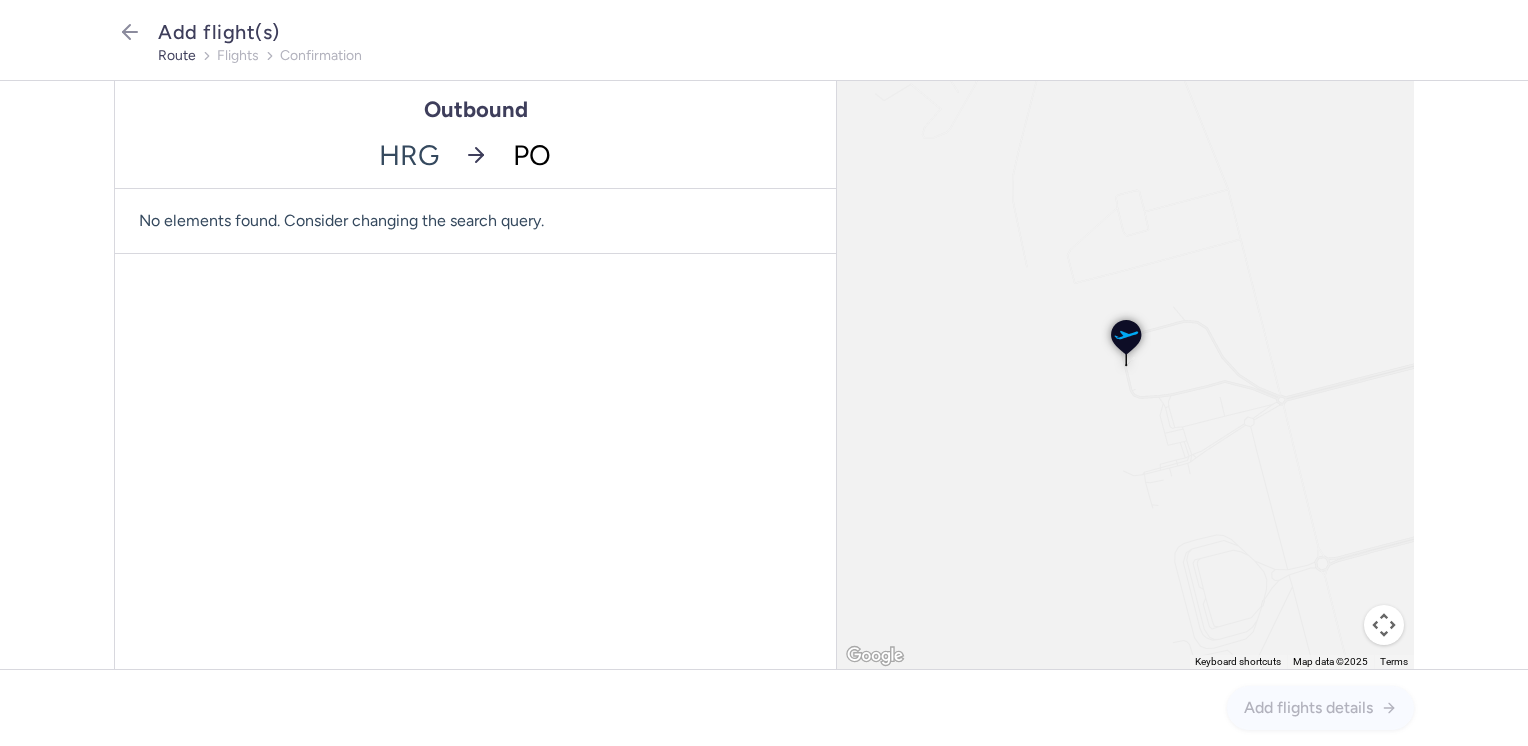 type on "POZ" 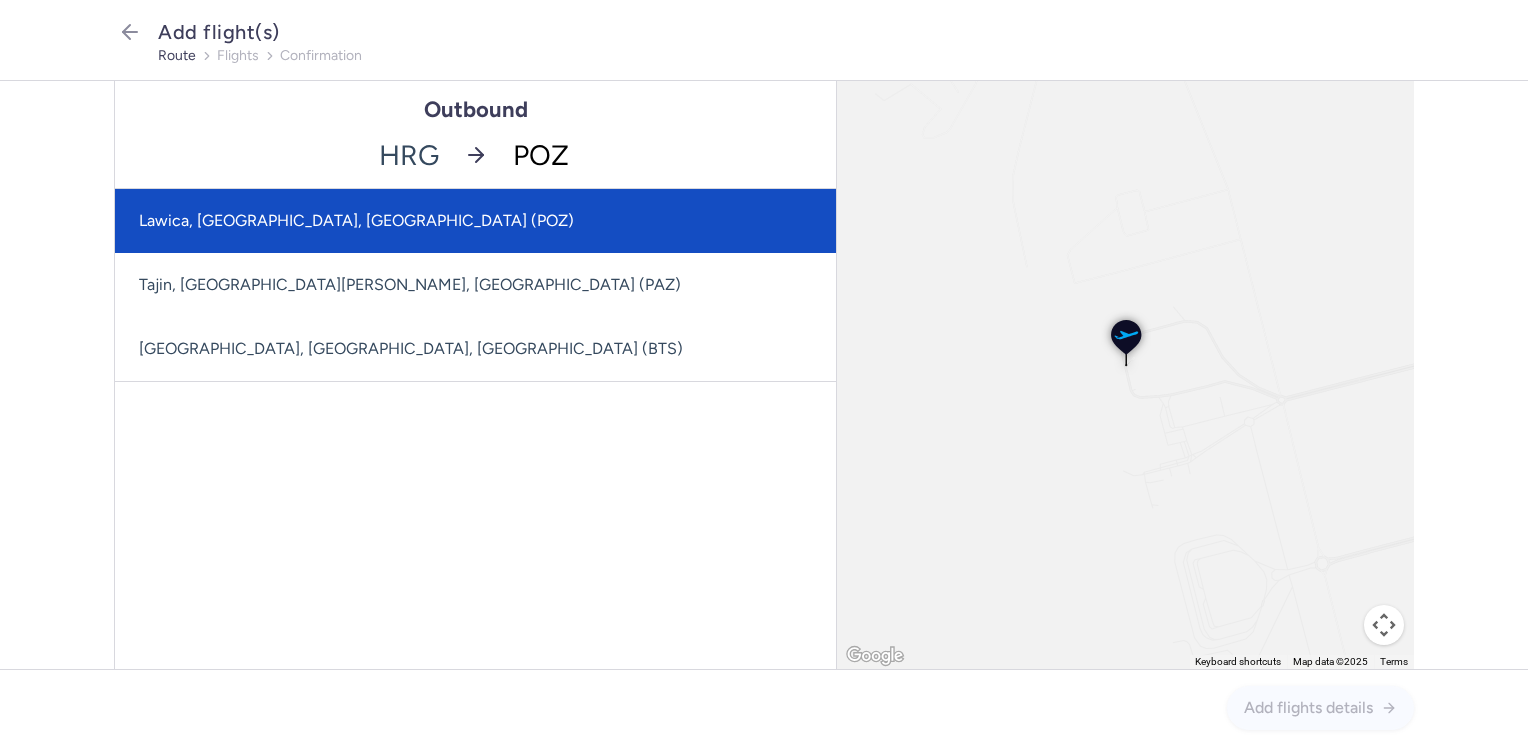 click on "Lawica, [GEOGRAPHIC_DATA], [GEOGRAPHIC_DATA] (POZ)" at bounding box center (475, 221) 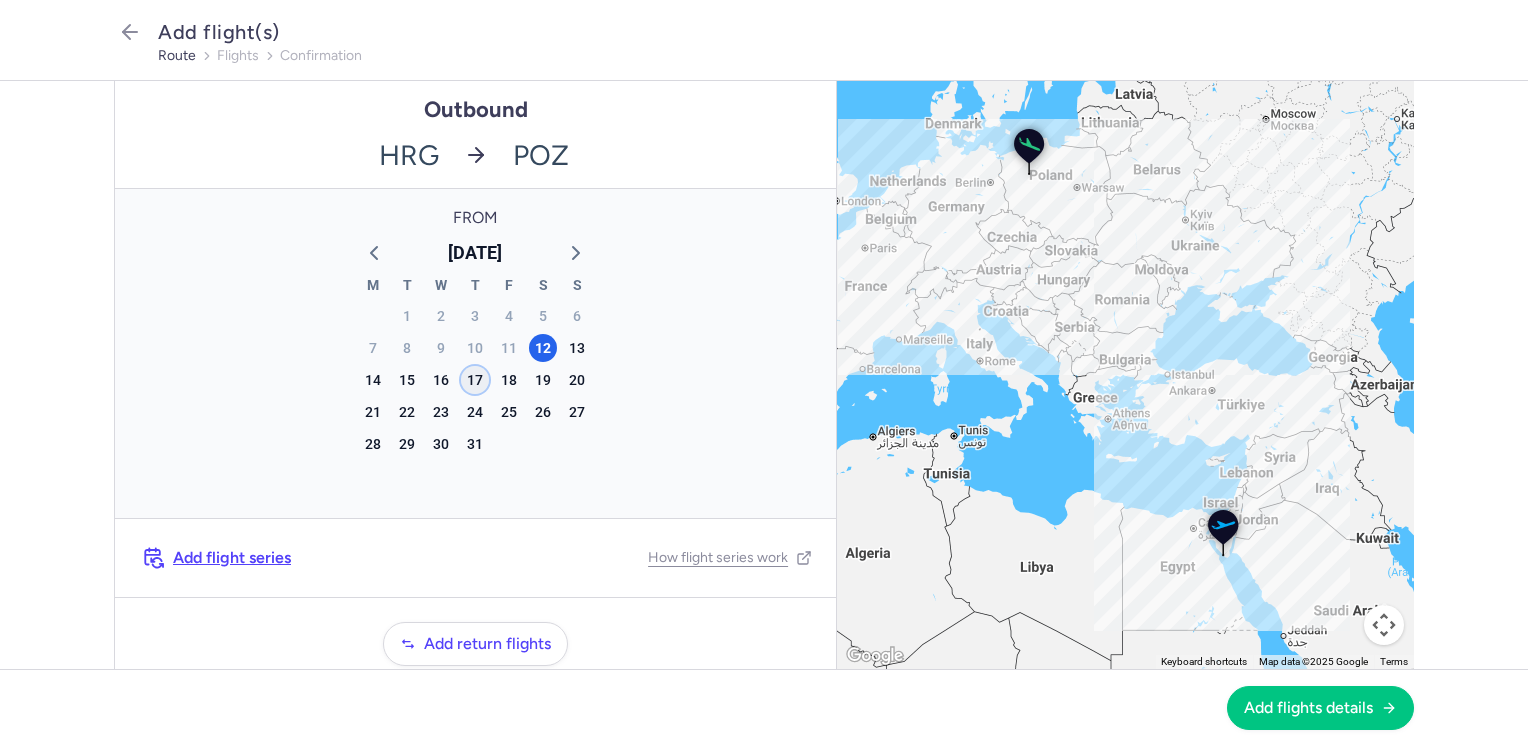 click on "17" 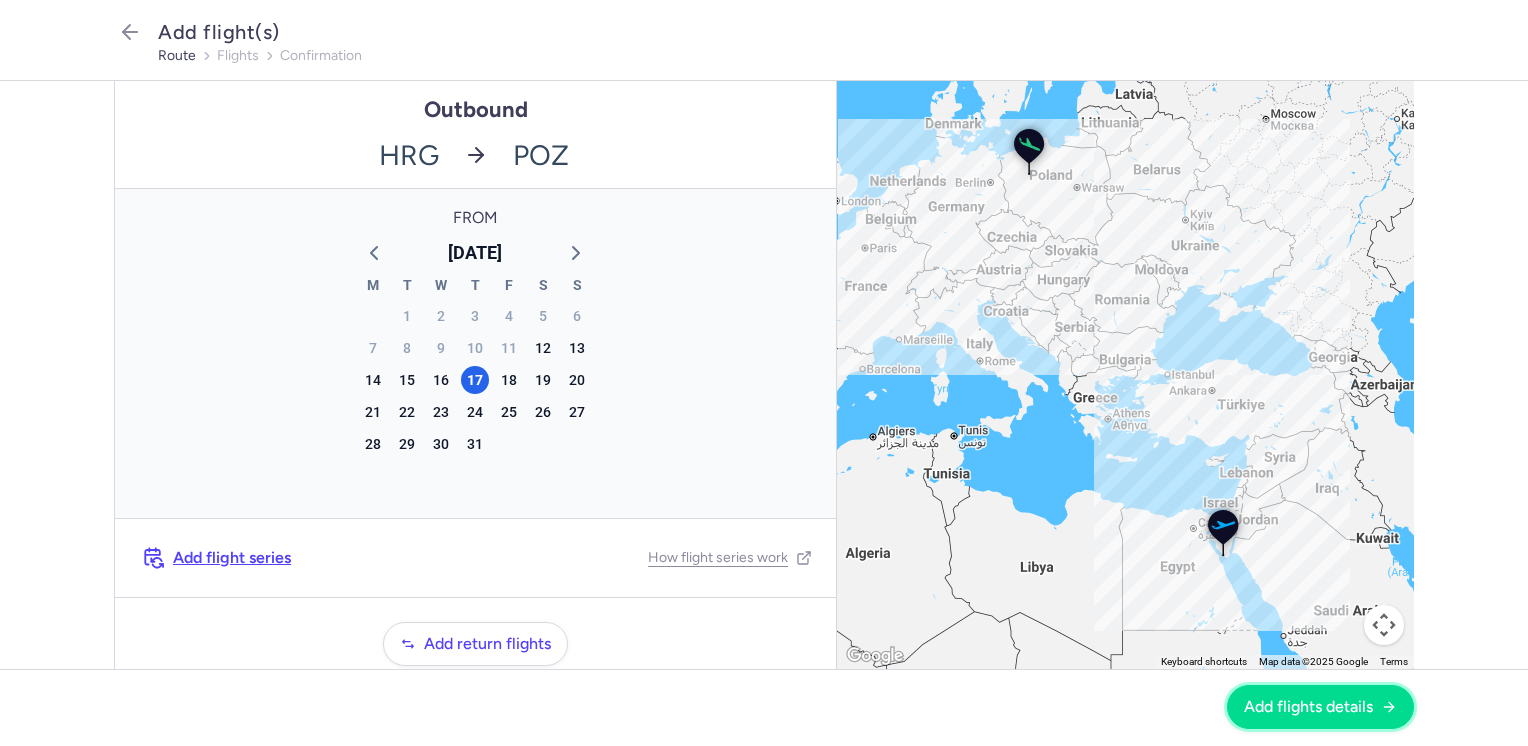 click on "Add flights details" at bounding box center [1308, 707] 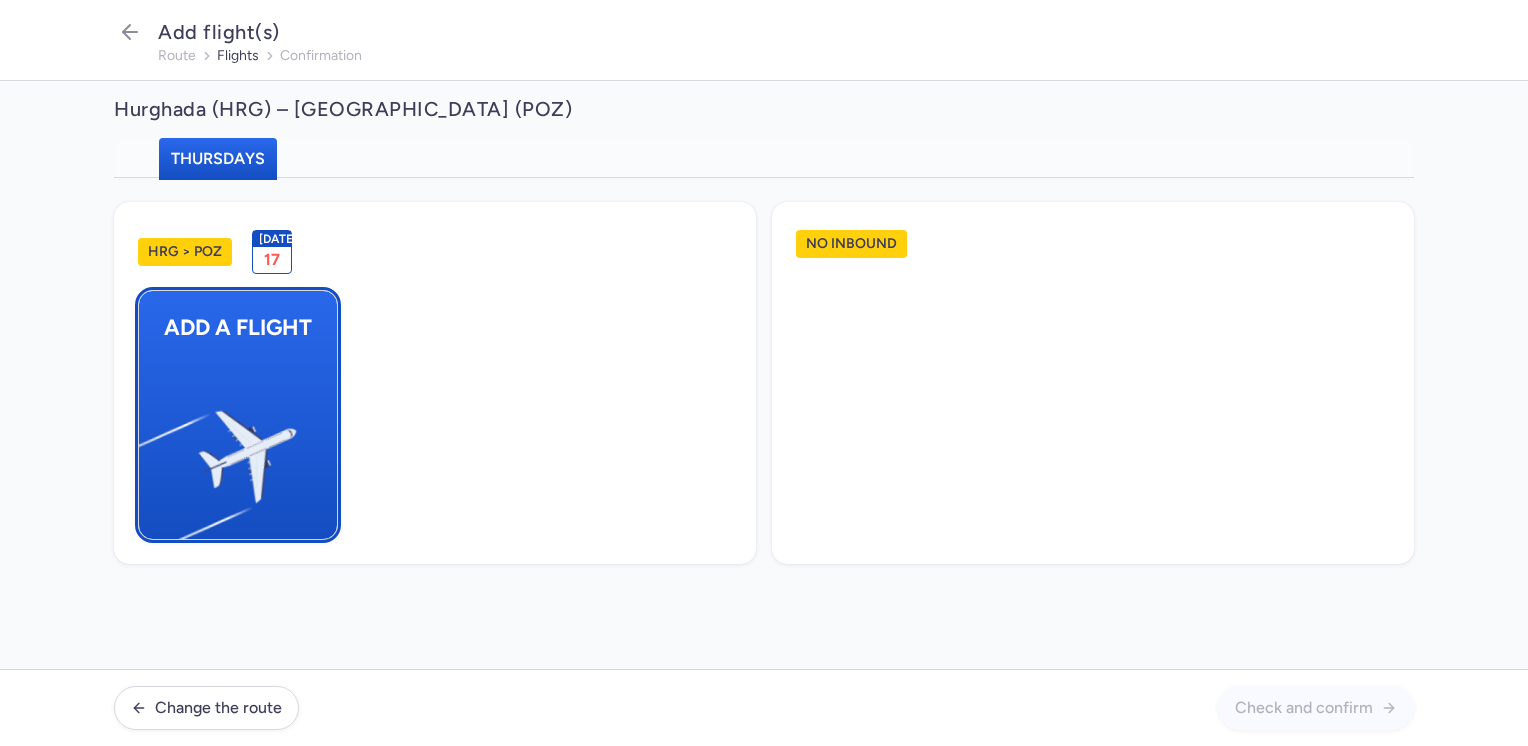 click at bounding box center (149, 448) 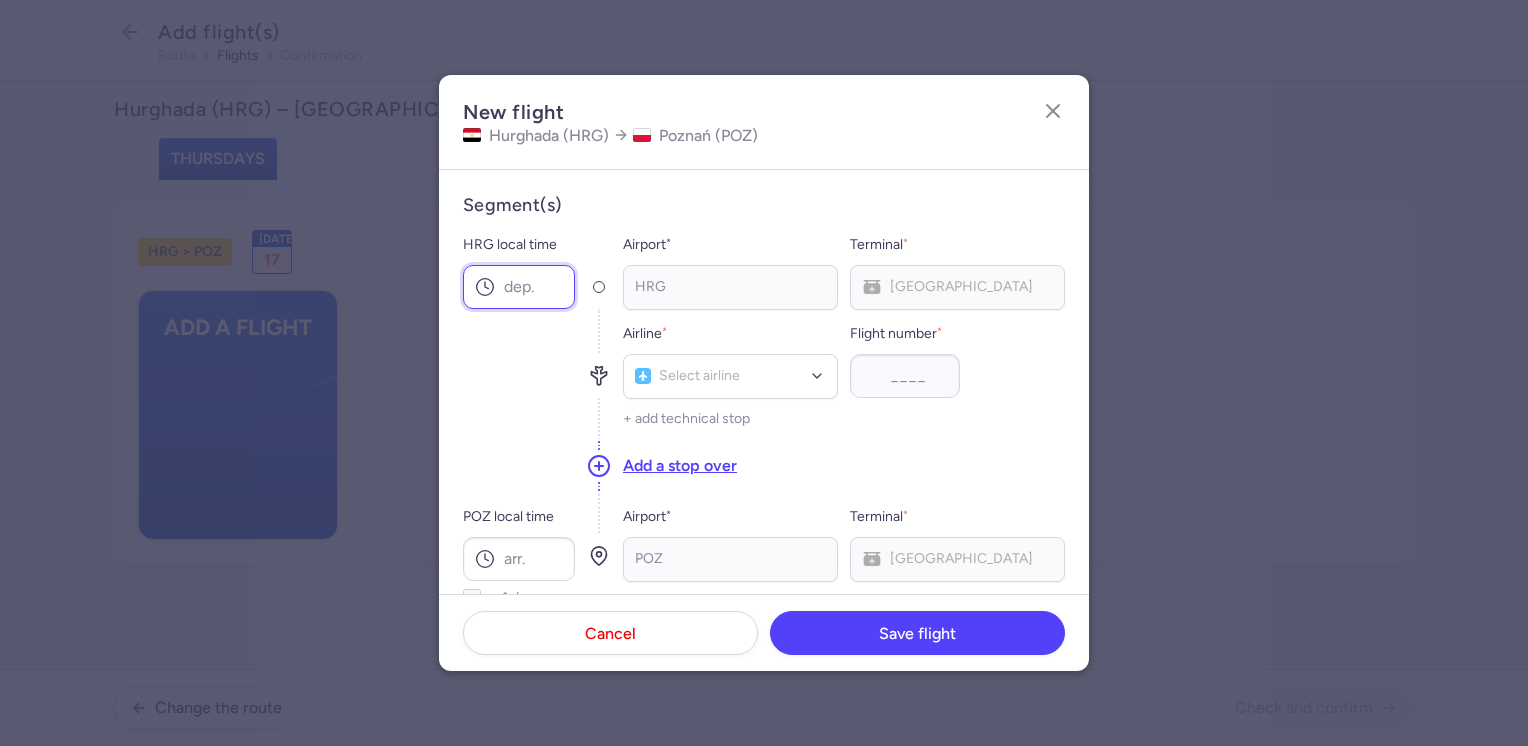 click on "HRG local time" at bounding box center (519, 287) 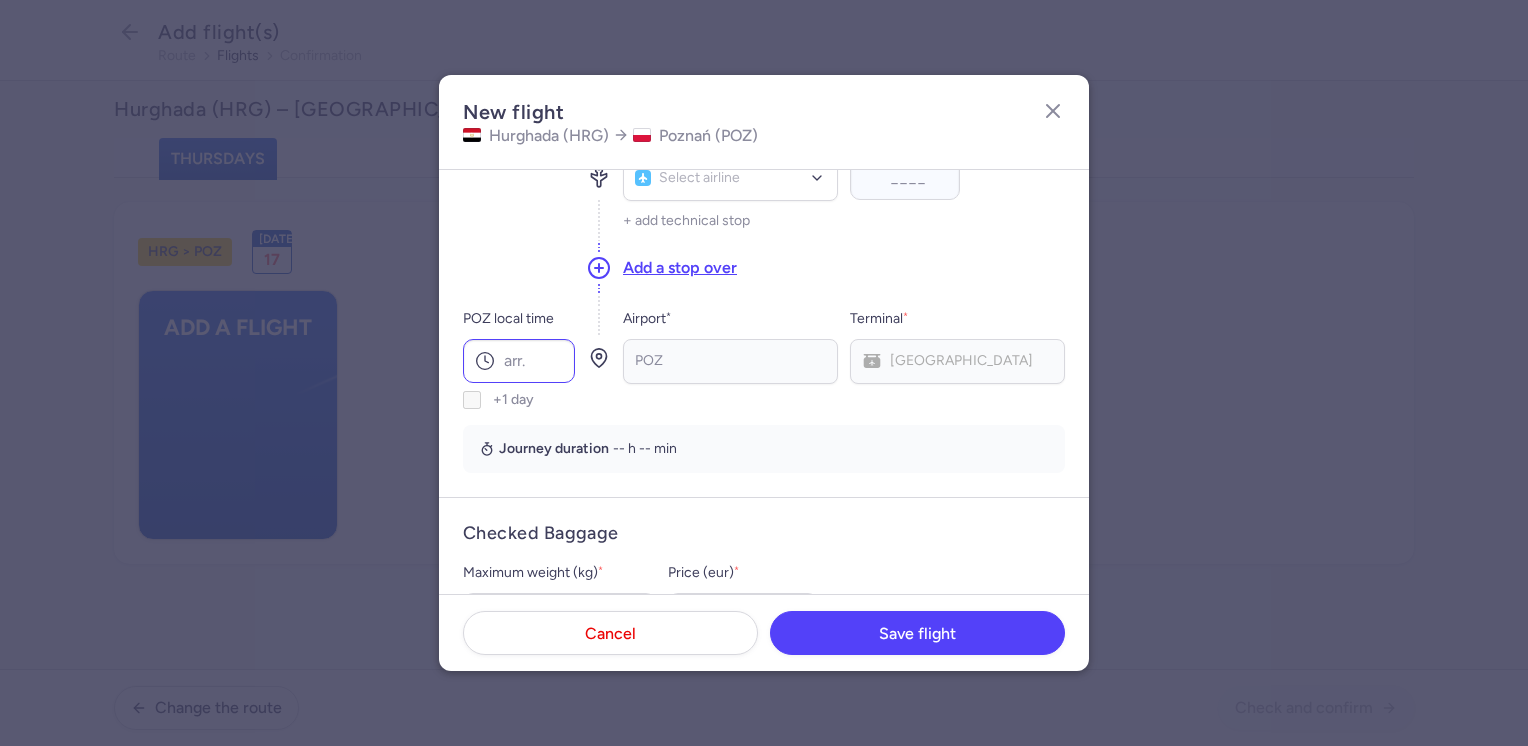 scroll, scrollTop: 200, scrollLeft: 0, axis: vertical 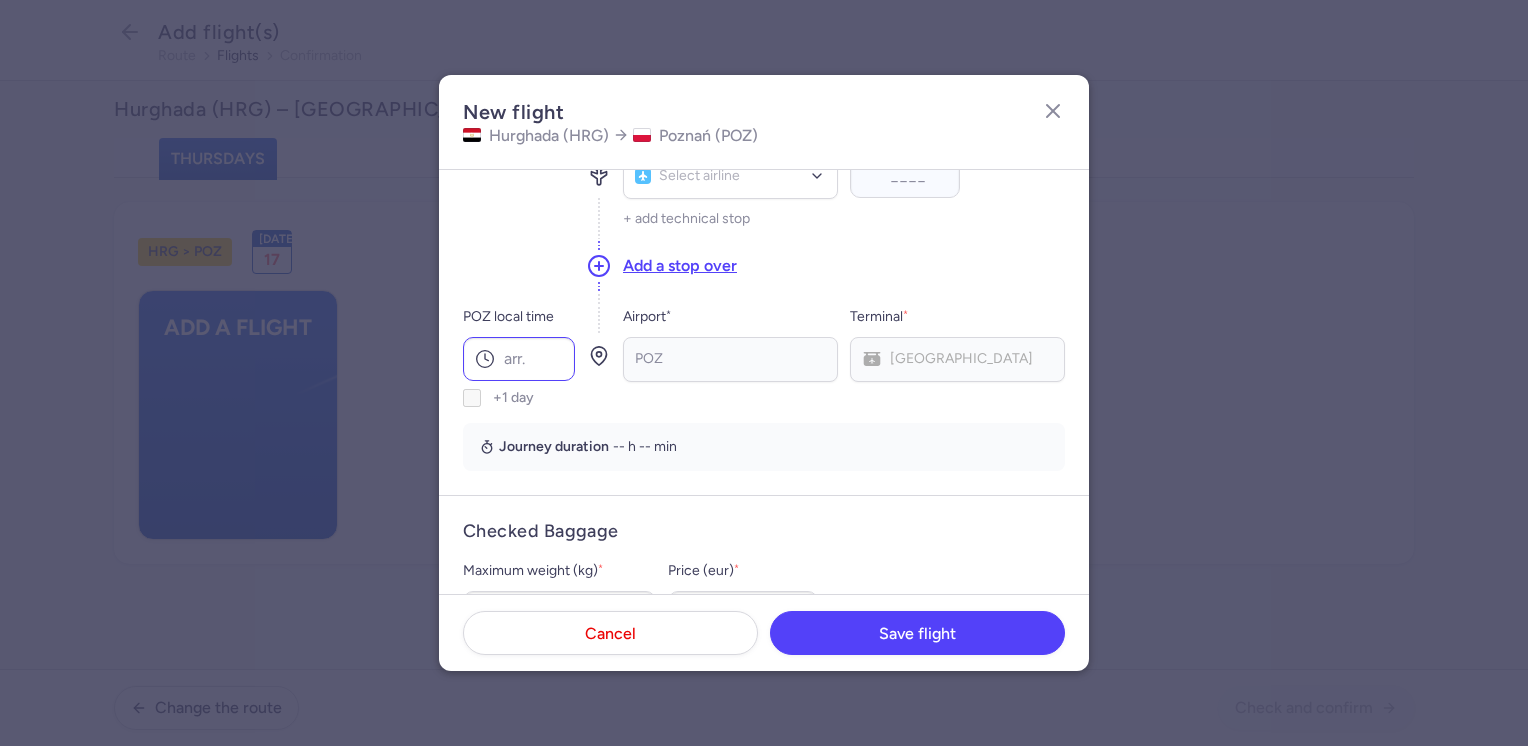 type on "15:00" 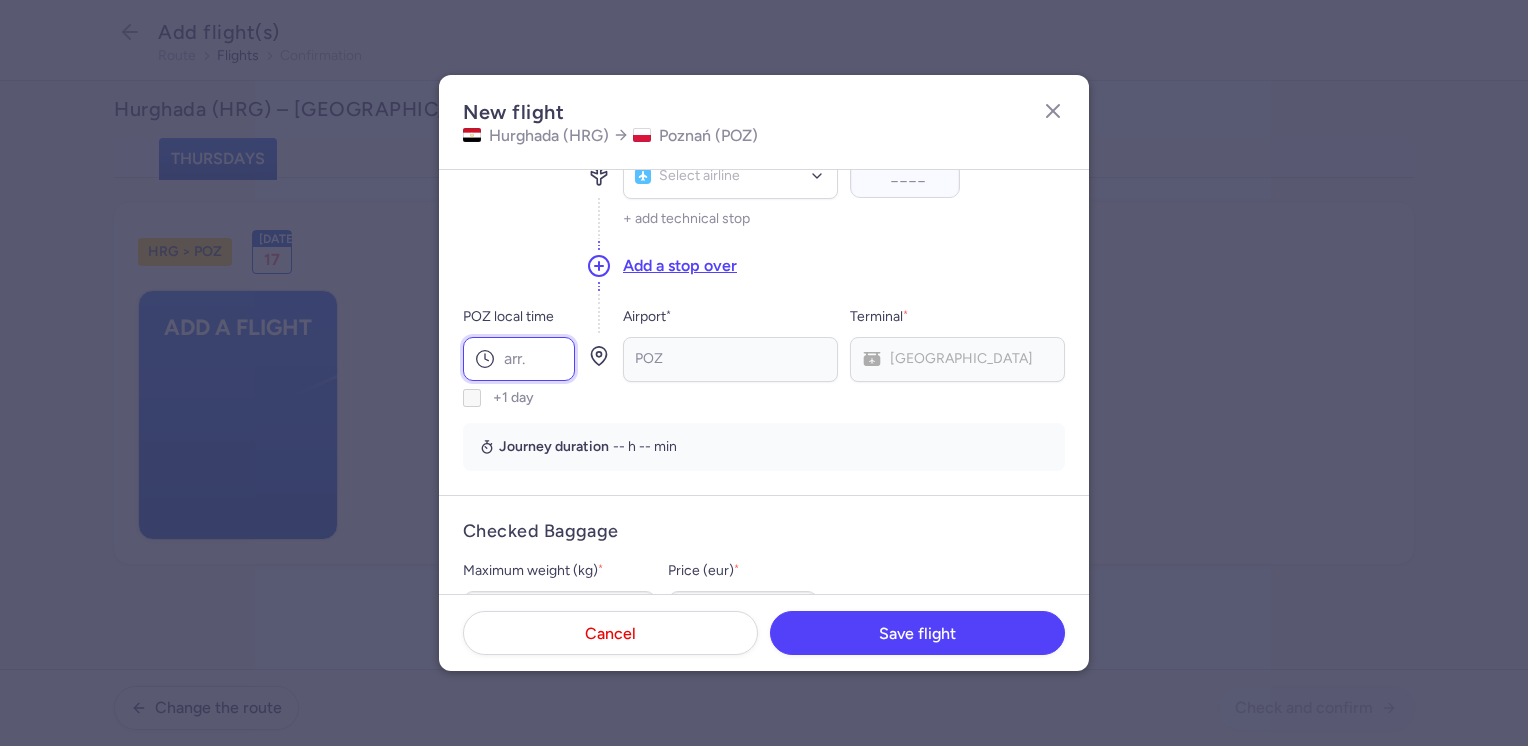 click on "POZ local time" at bounding box center (519, 359) 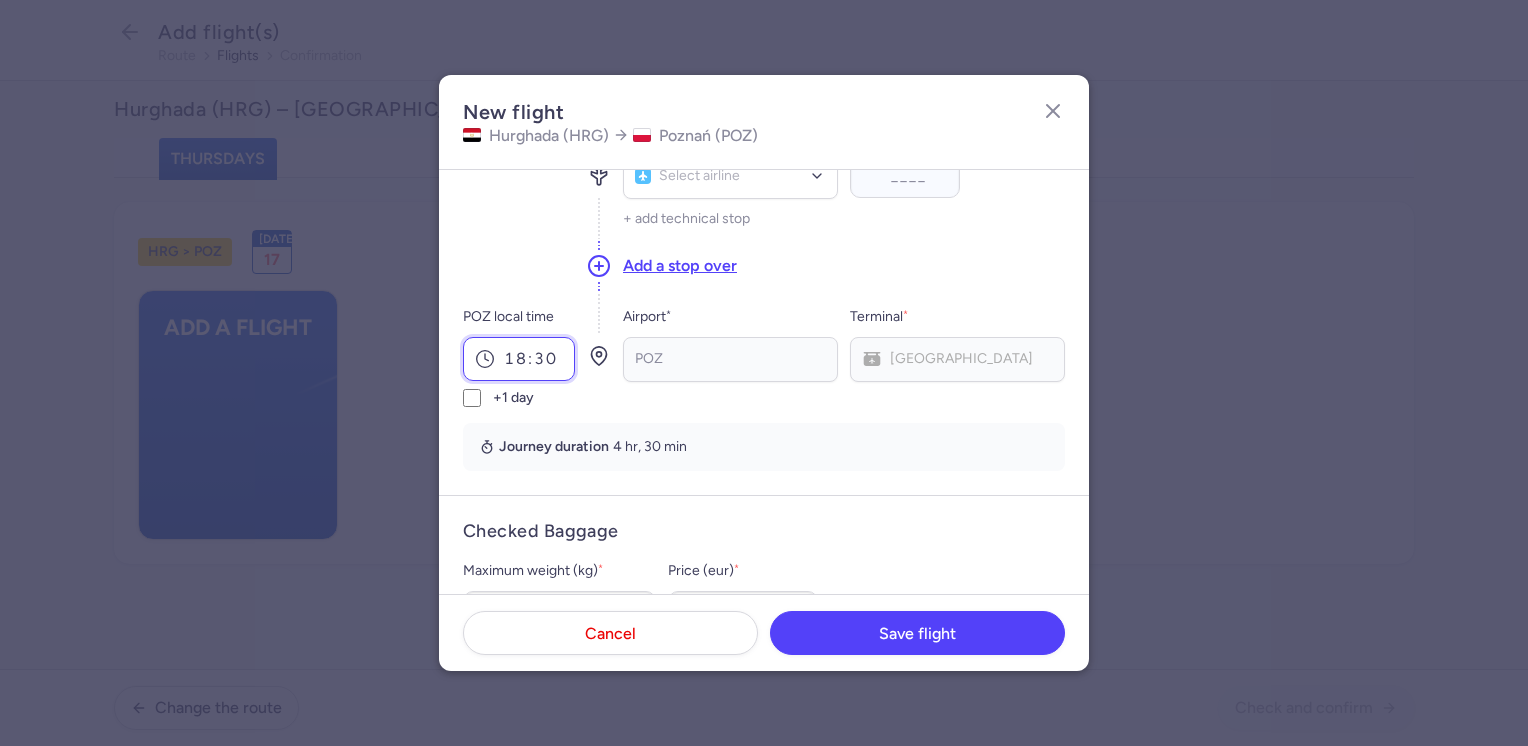 scroll, scrollTop: 100, scrollLeft: 0, axis: vertical 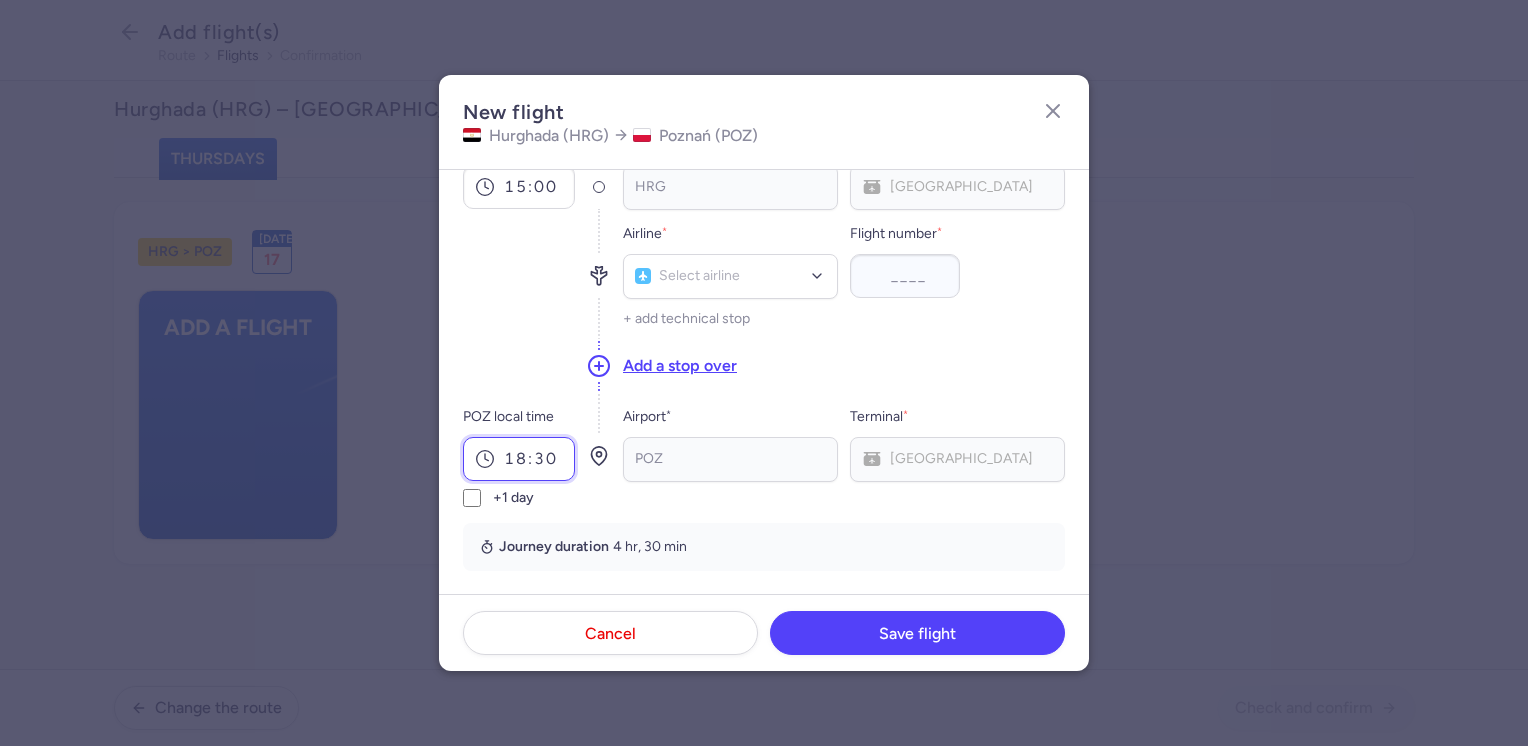 type on "18:30" 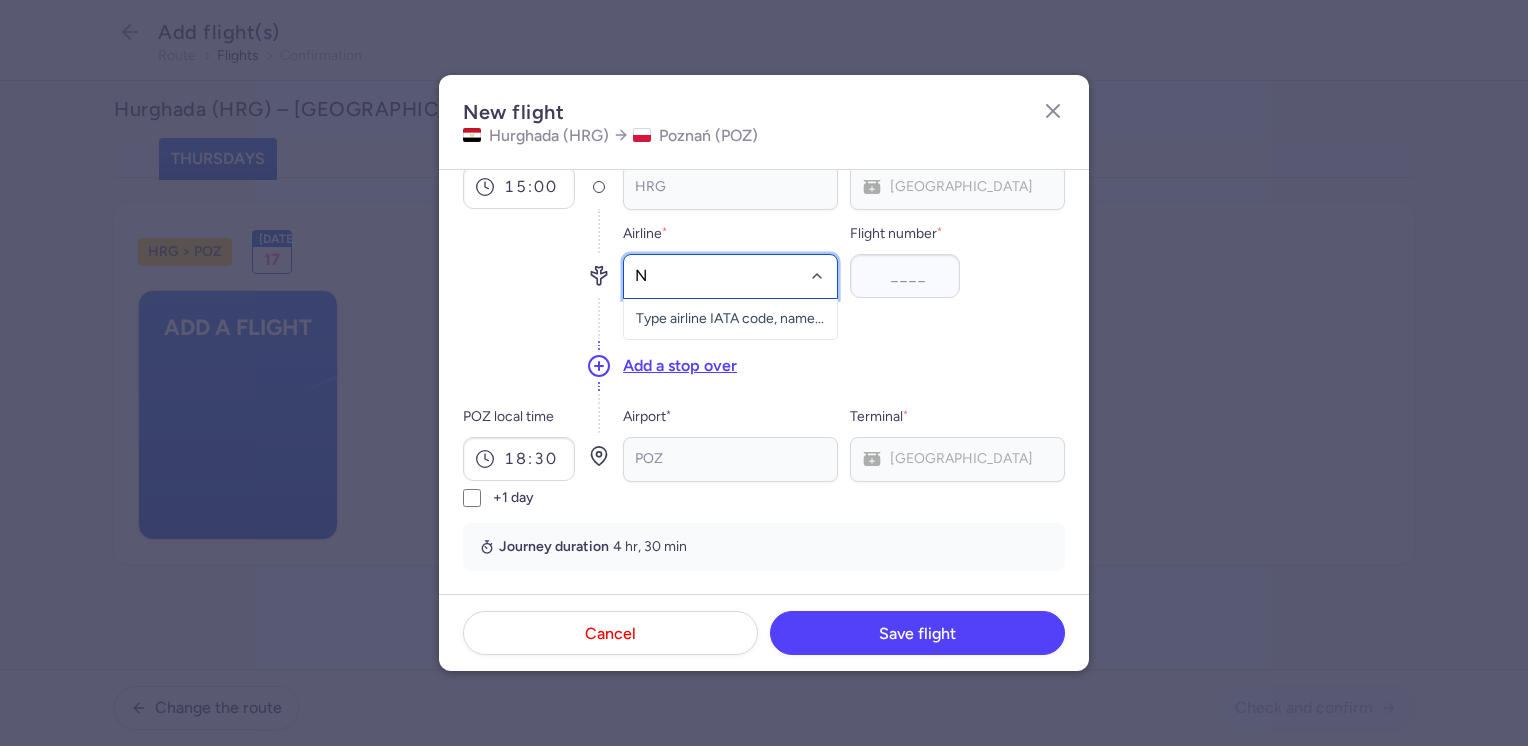 type on "NE" 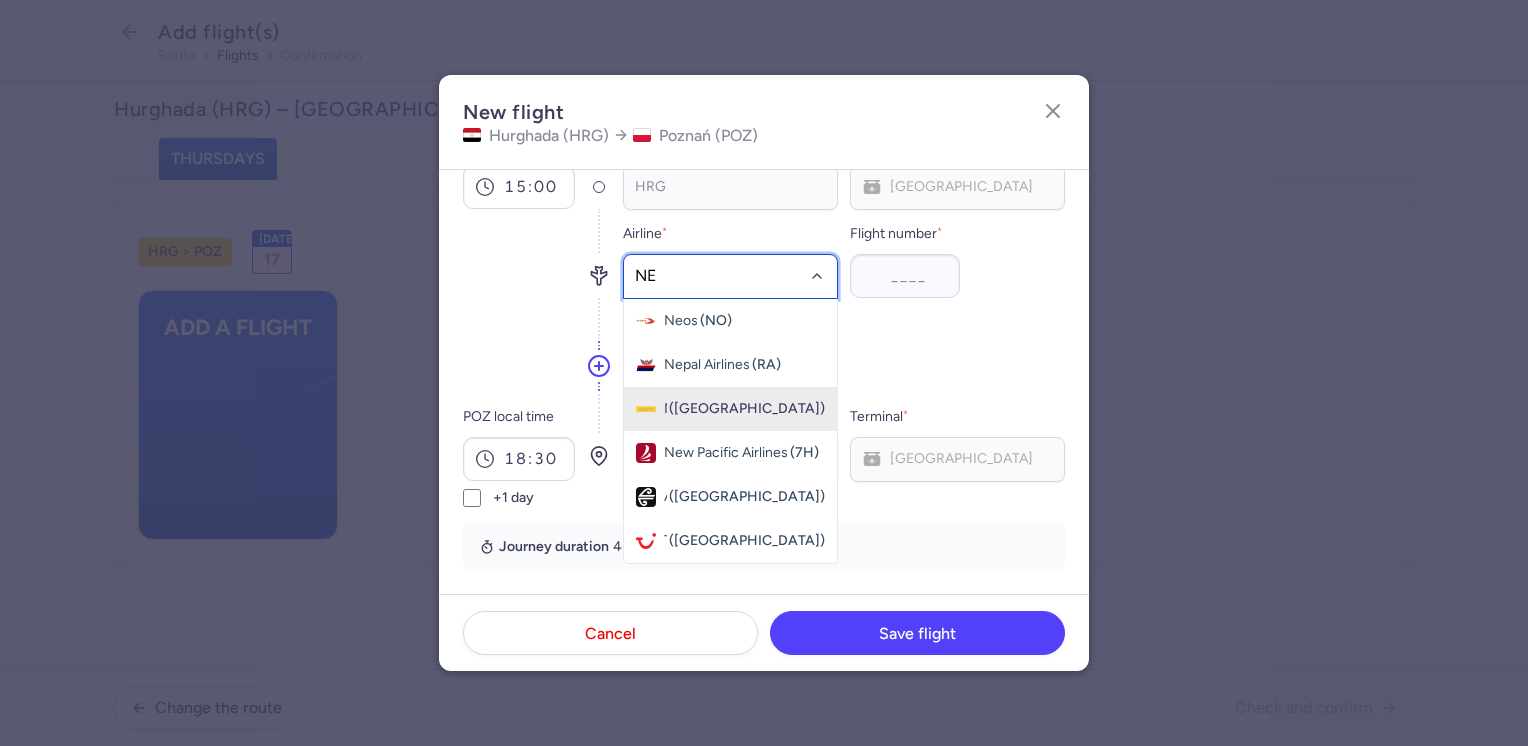 click on "Nesma Airlines ([GEOGRAPHIC_DATA])" 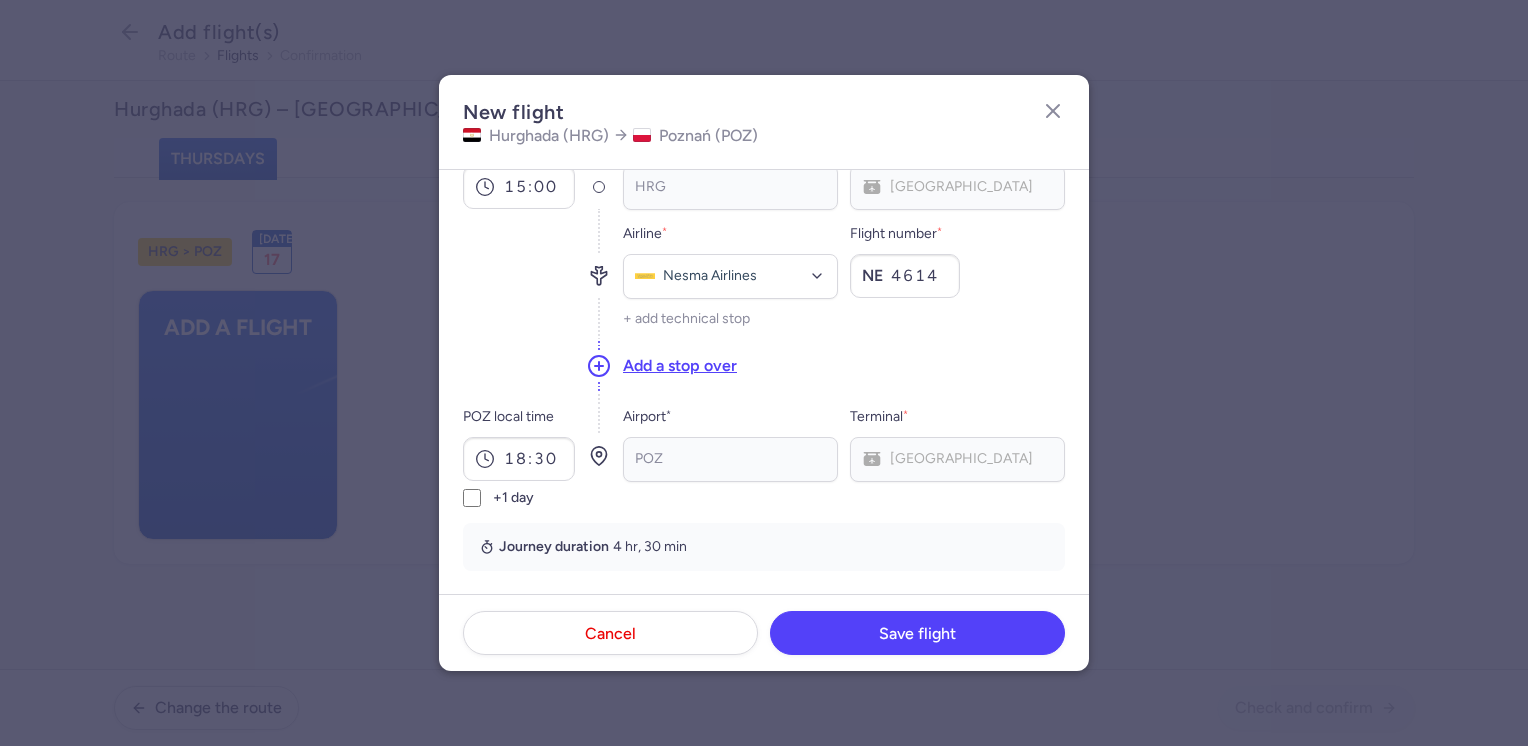 scroll, scrollTop: 300, scrollLeft: 0, axis: vertical 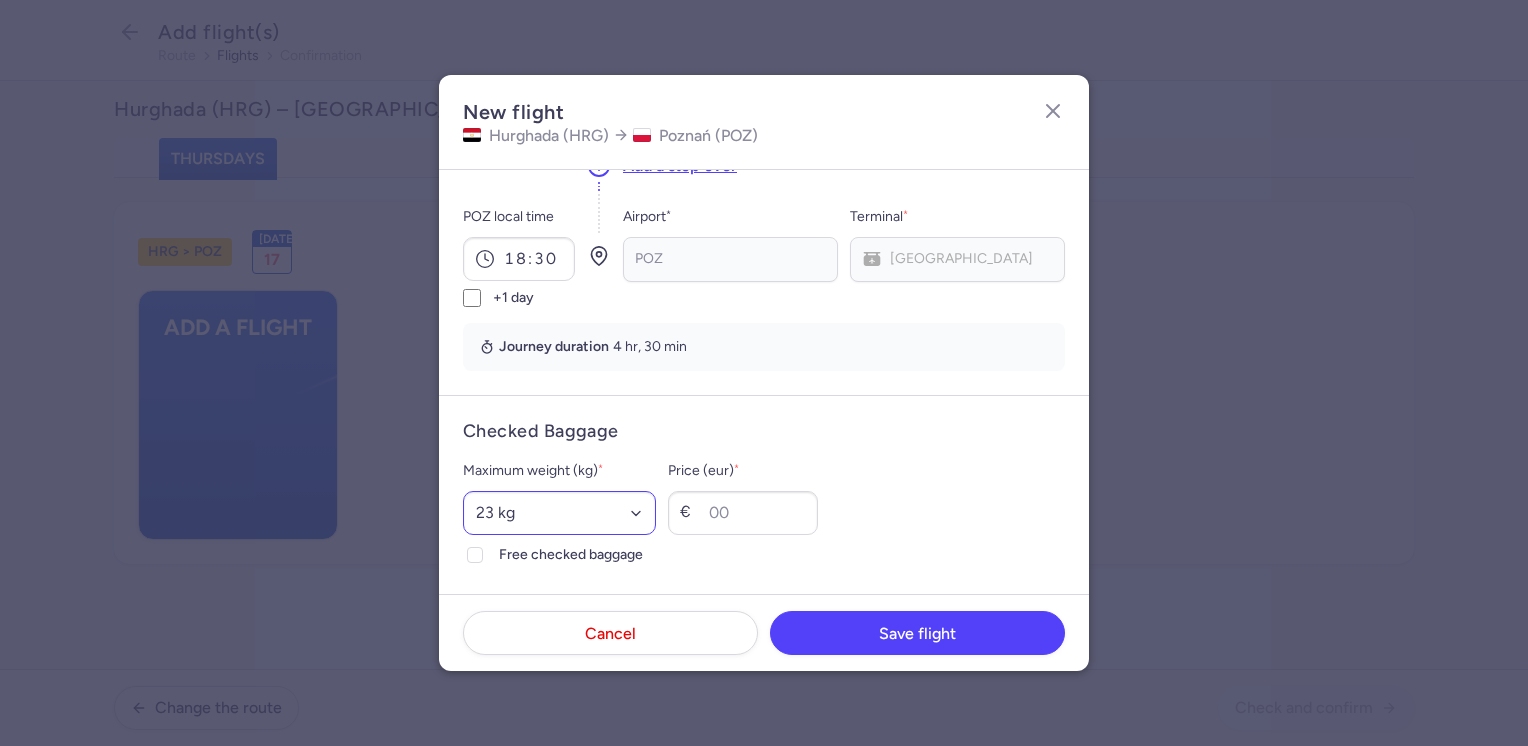 type on "4614" 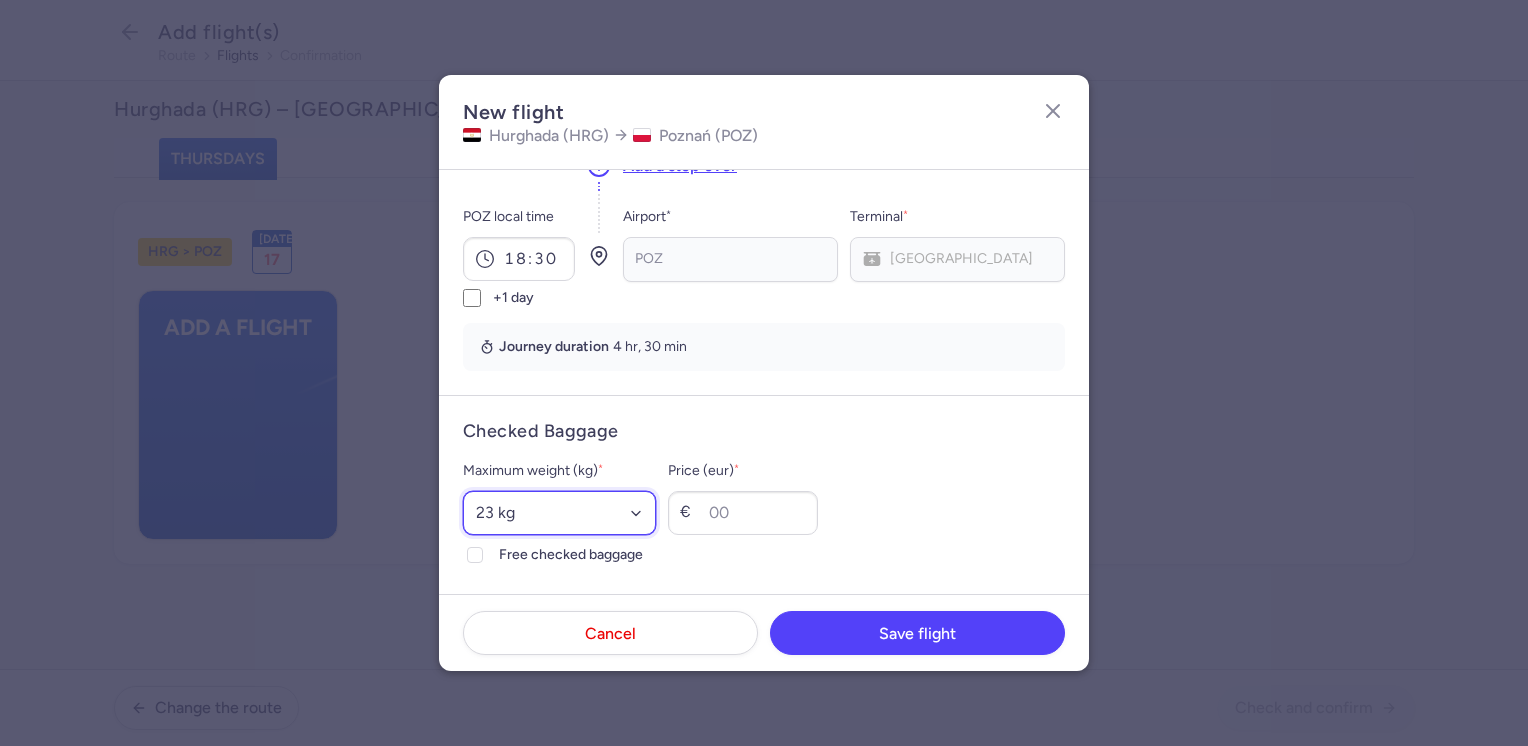 click on "Select an option 15 kg 16 kg 17 kg 18 kg 19 kg 20 kg 21 kg 22 kg 23 kg 24 kg 25 kg 26 kg 27 kg 28 kg 29 kg 30 kg 31 kg 32 kg 33 kg 34 kg 35 kg" at bounding box center [559, 513] 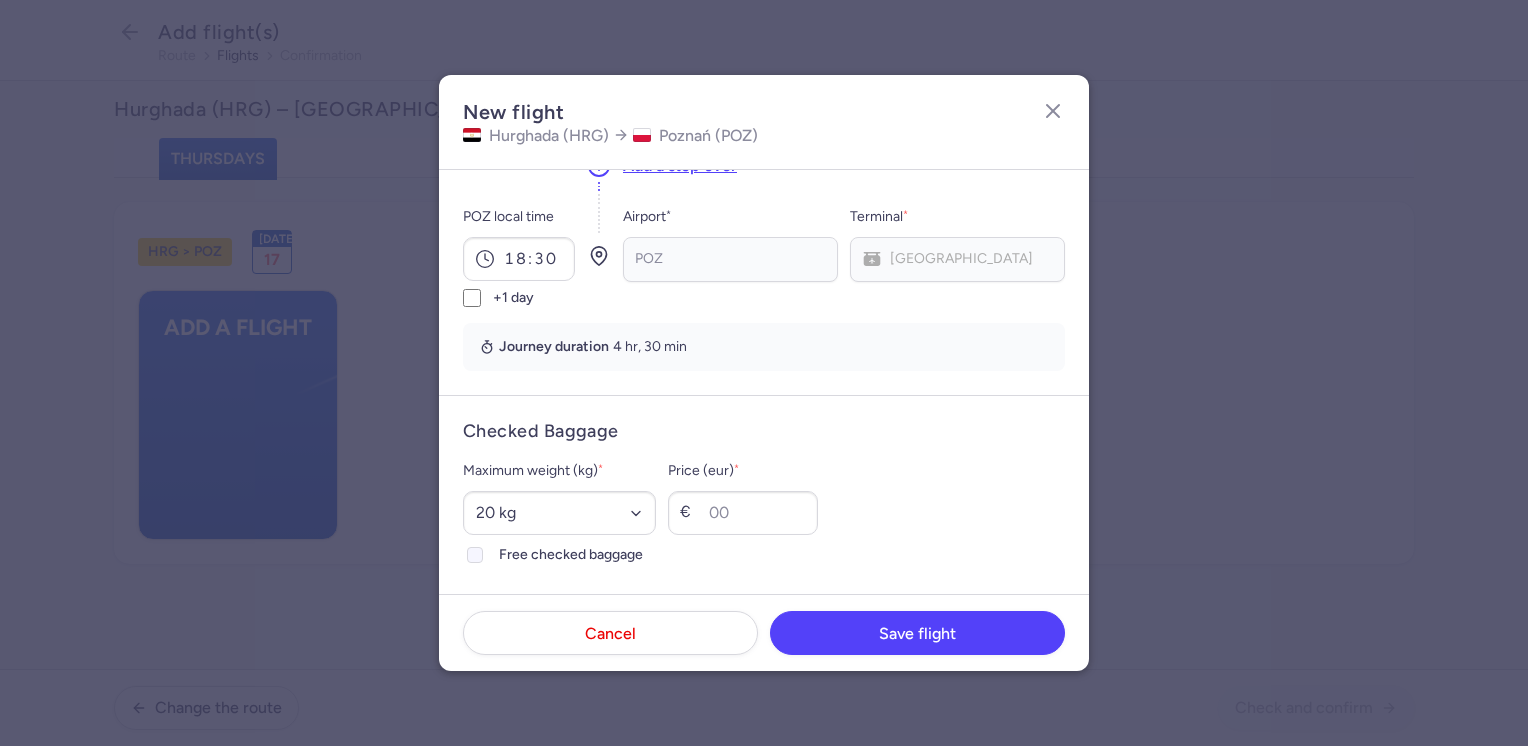 click on "Free checked baggage" 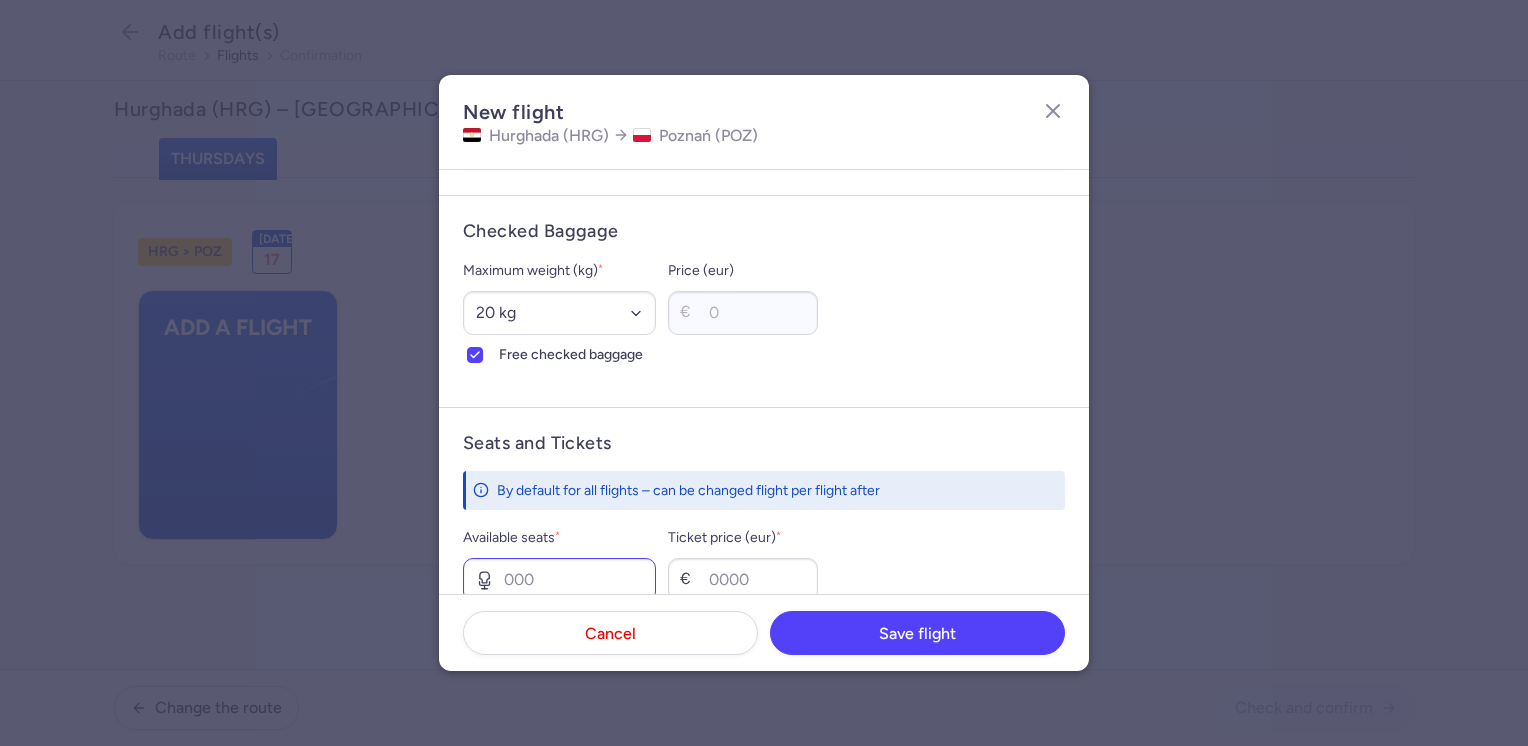 scroll, scrollTop: 600, scrollLeft: 0, axis: vertical 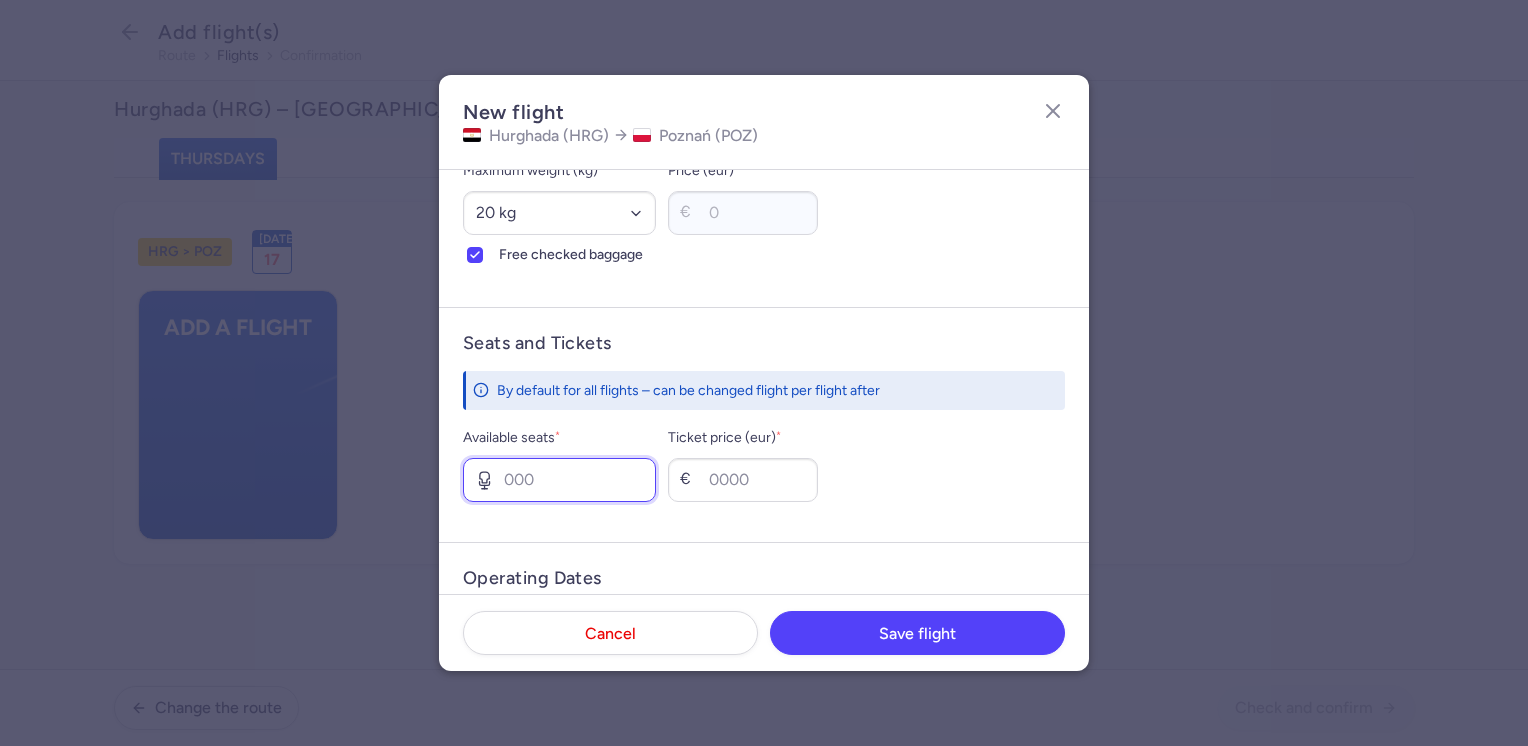 click on "Available seats  *" at bounding box center (559, 480) 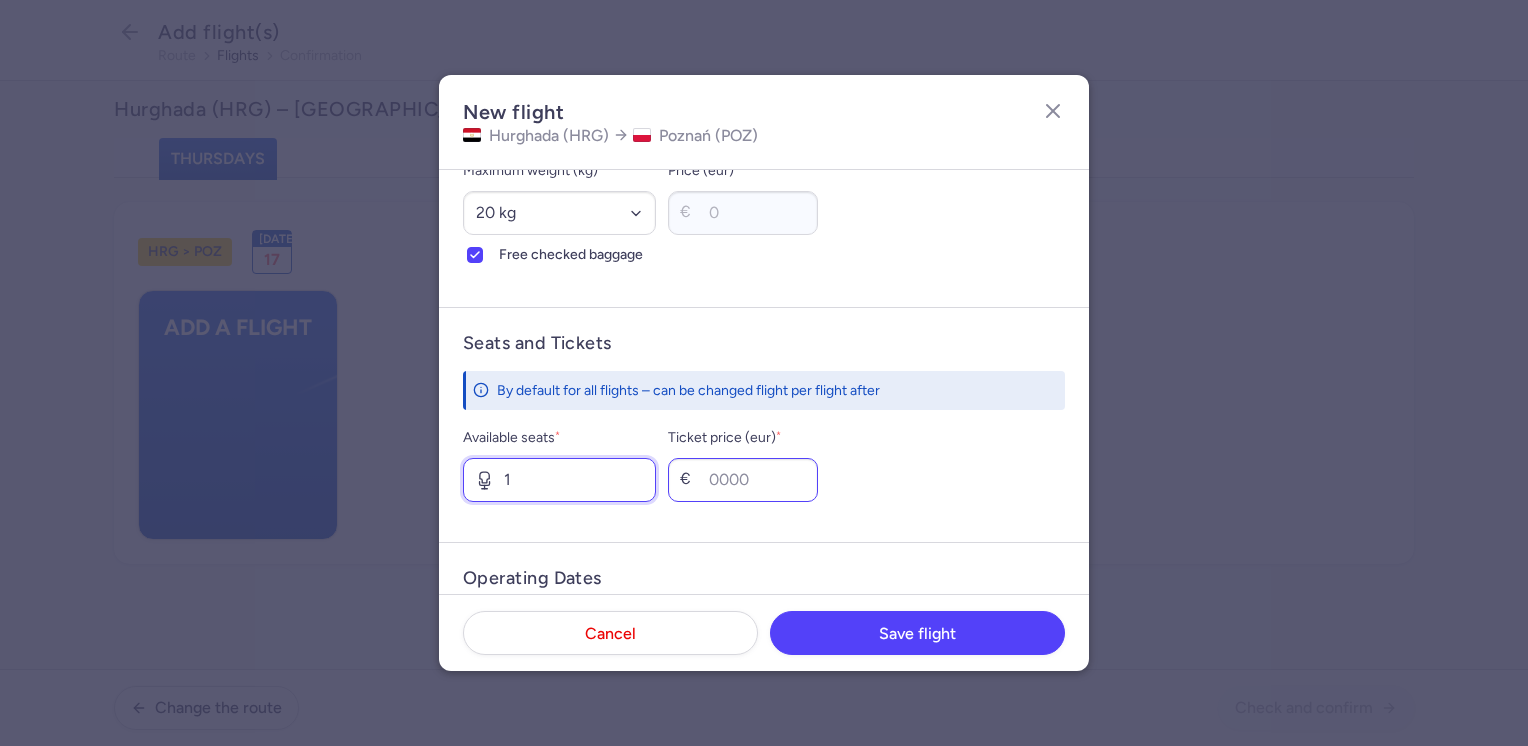 type on "1" 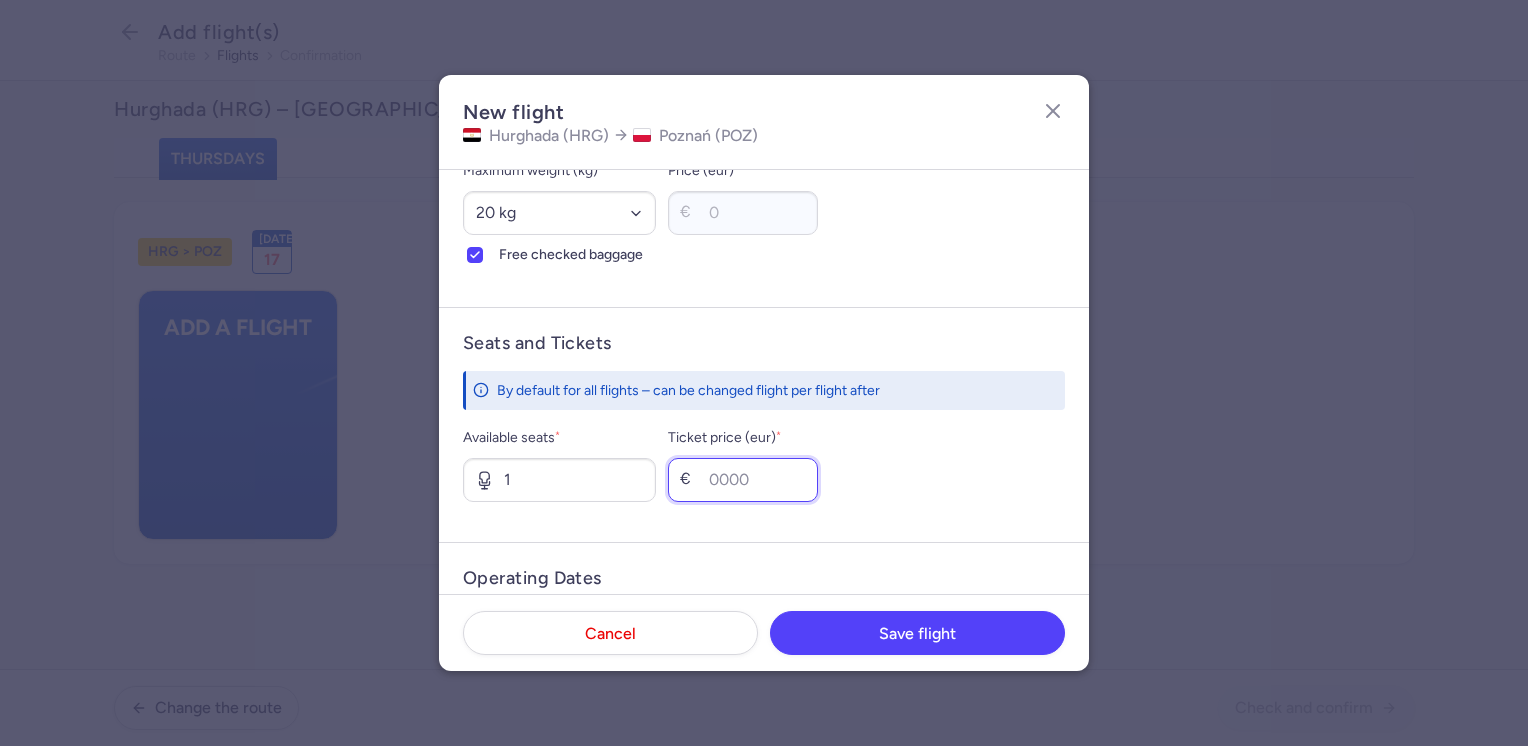 click on "Ticket price (eur)  *" at bounding box center [743, 480] 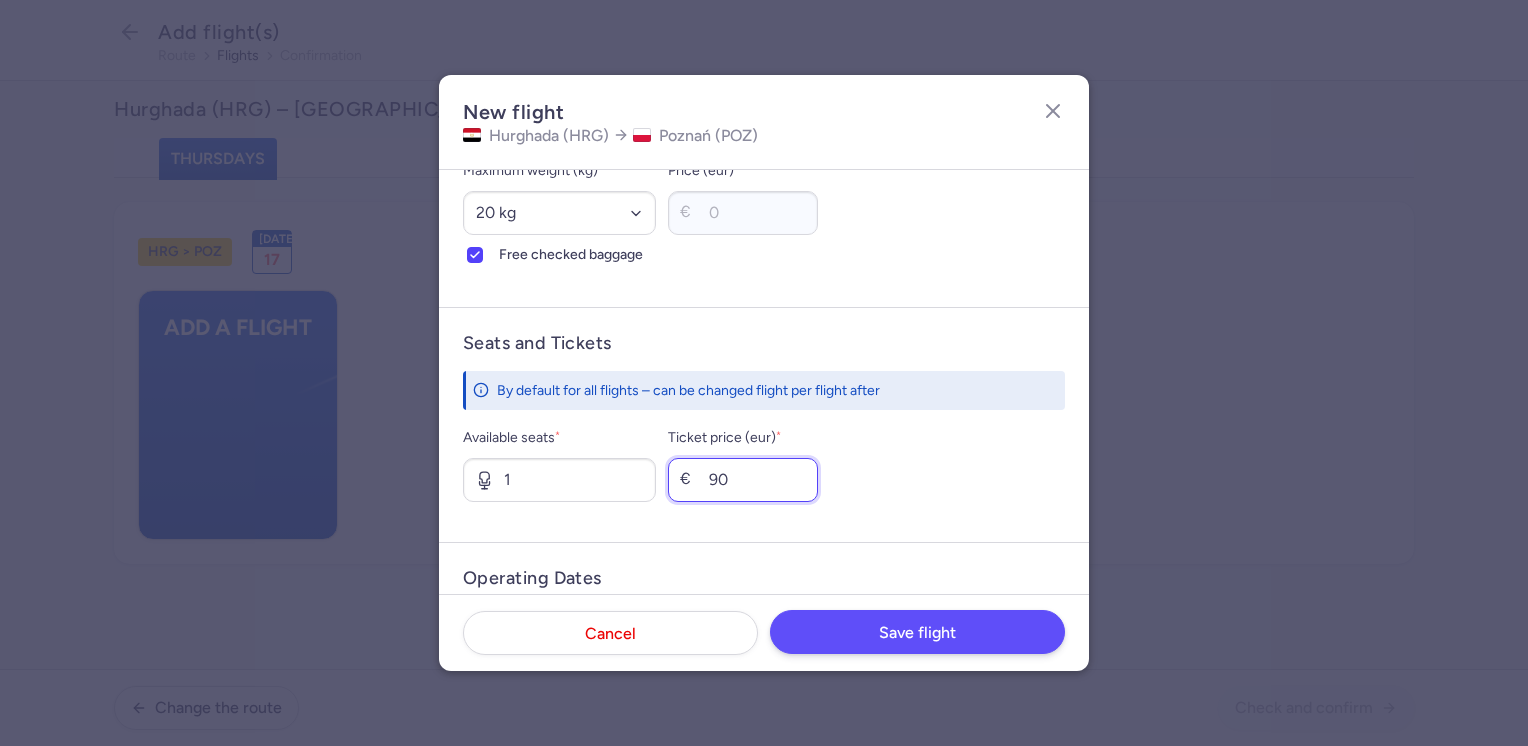 type on "90" 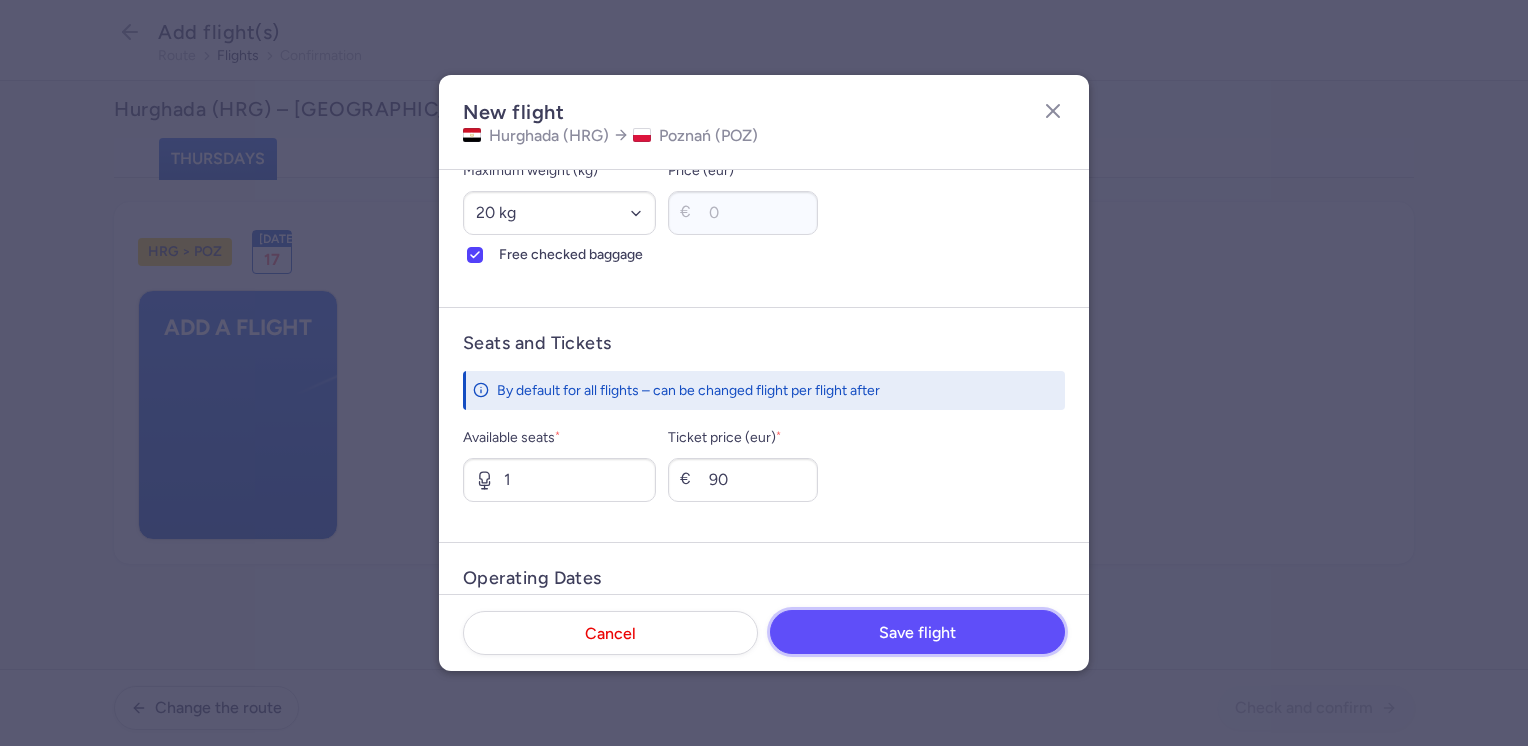 click on "Save flight" at bounding box center (917, 633) 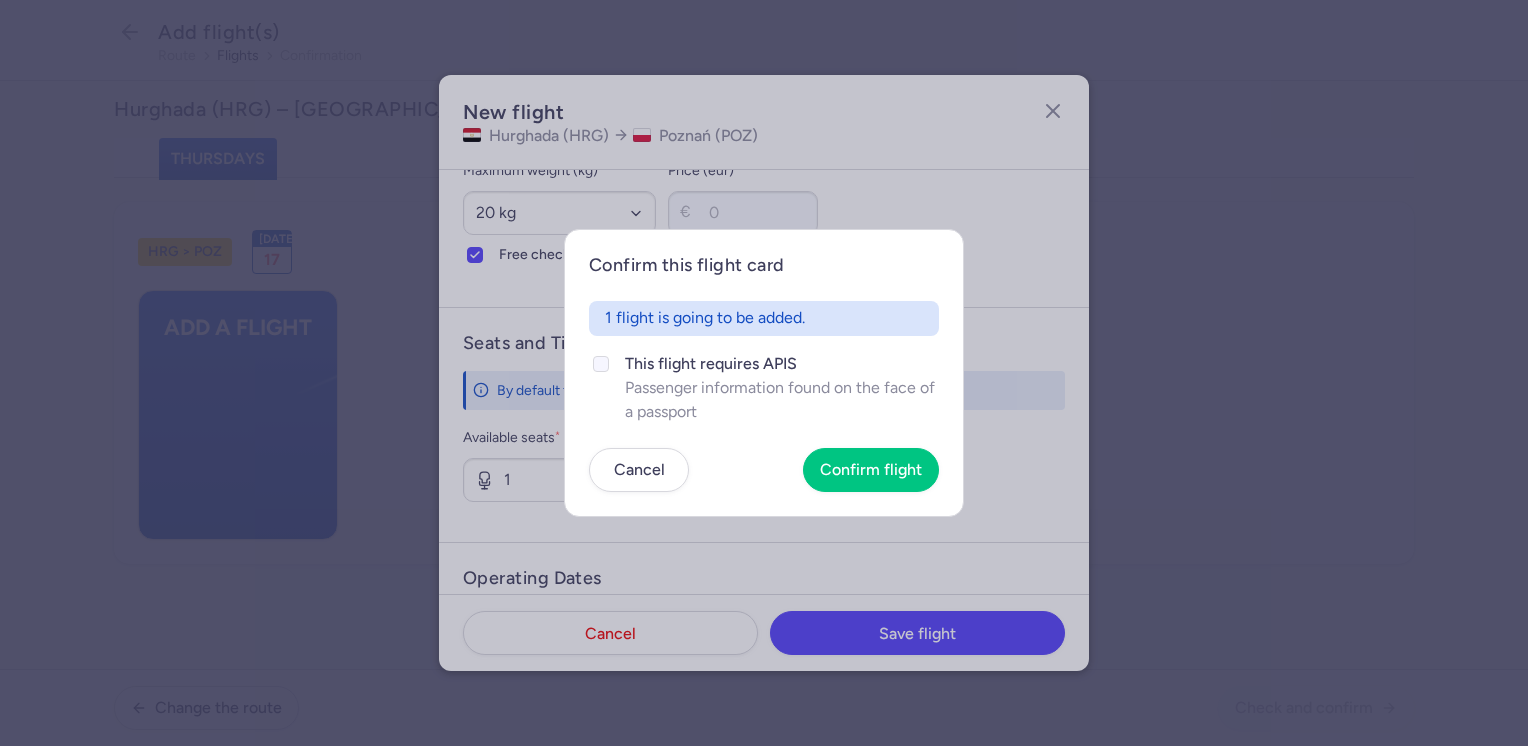 drag, startPoint x: 736, startPoint y: 366, endPoint x: 788, endPoint y: 404, distance: 64.40497 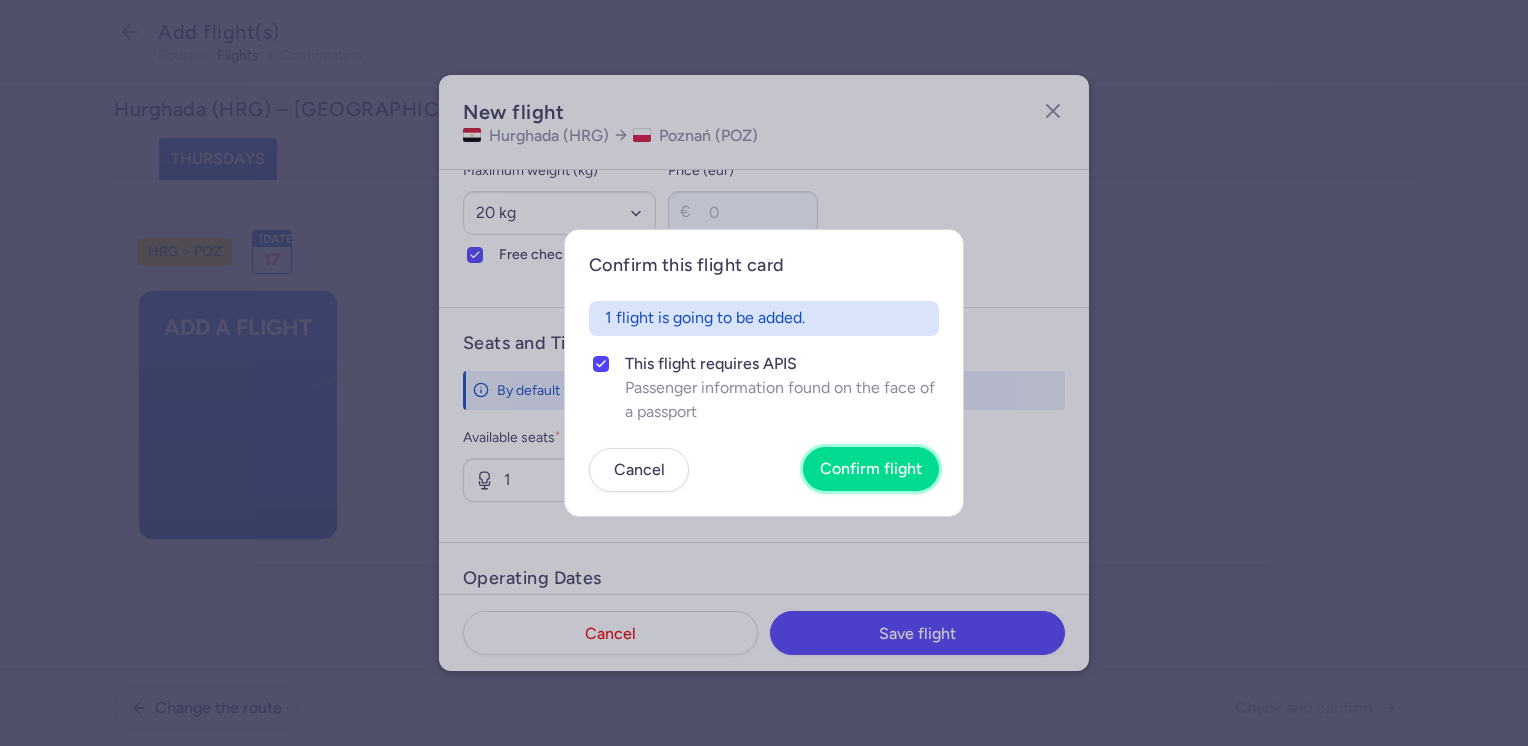 drag, startPoint x: 874, startPoint y: 478, endPoint x: 928, endPoint y: 486, distance: 54.589375 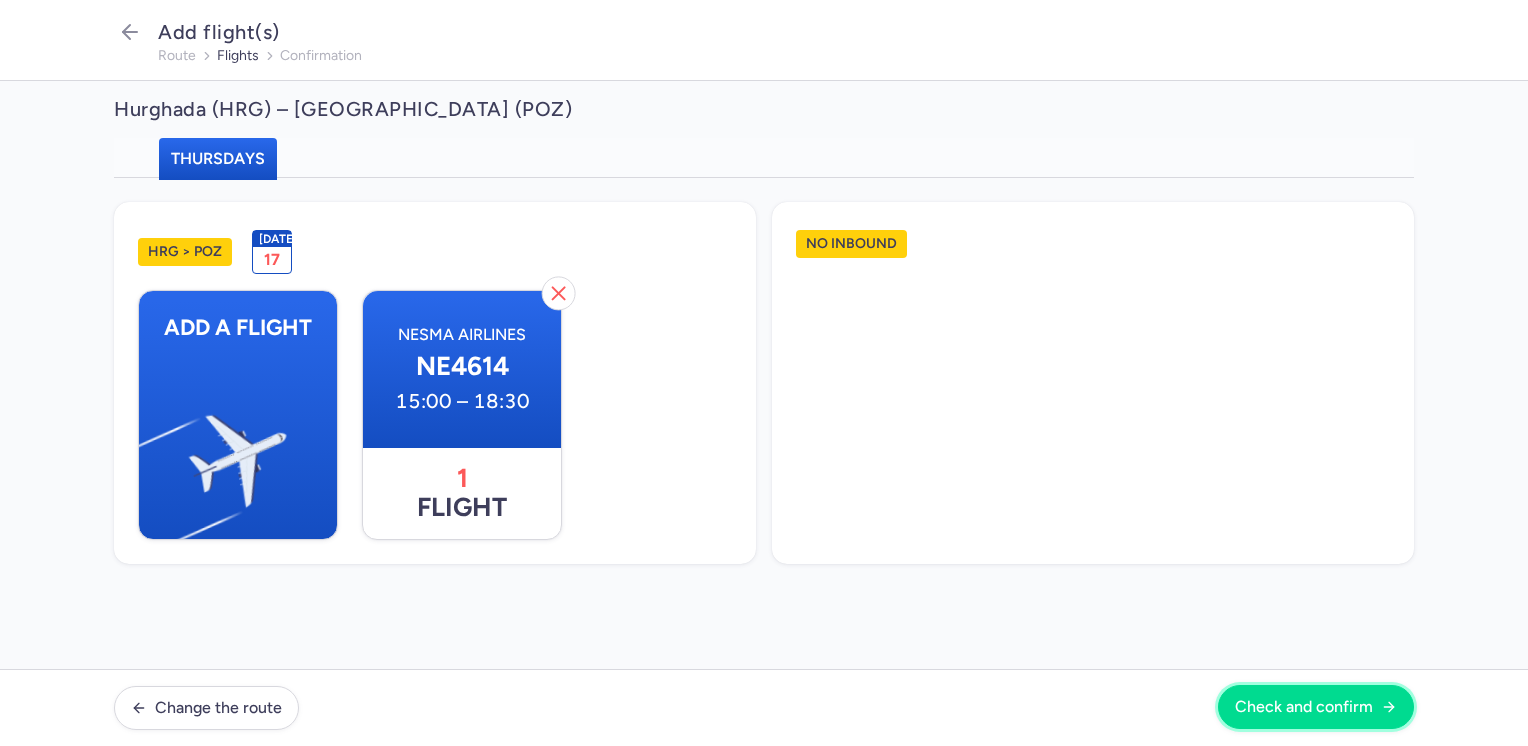 click on "Check and confirm" at bounding box center (1316, 707) 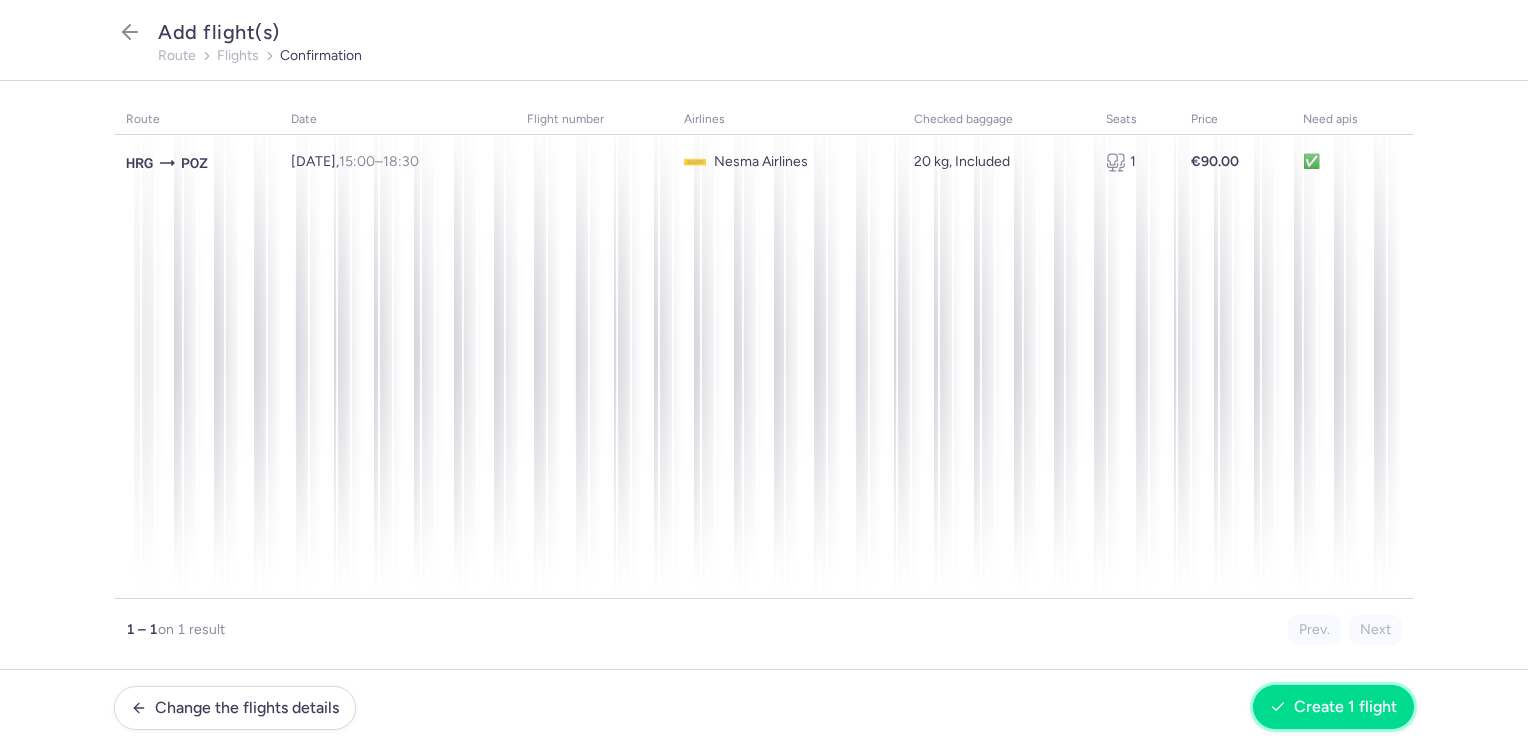 click on "Create 1 flight" at bounding box center (1345, 707) 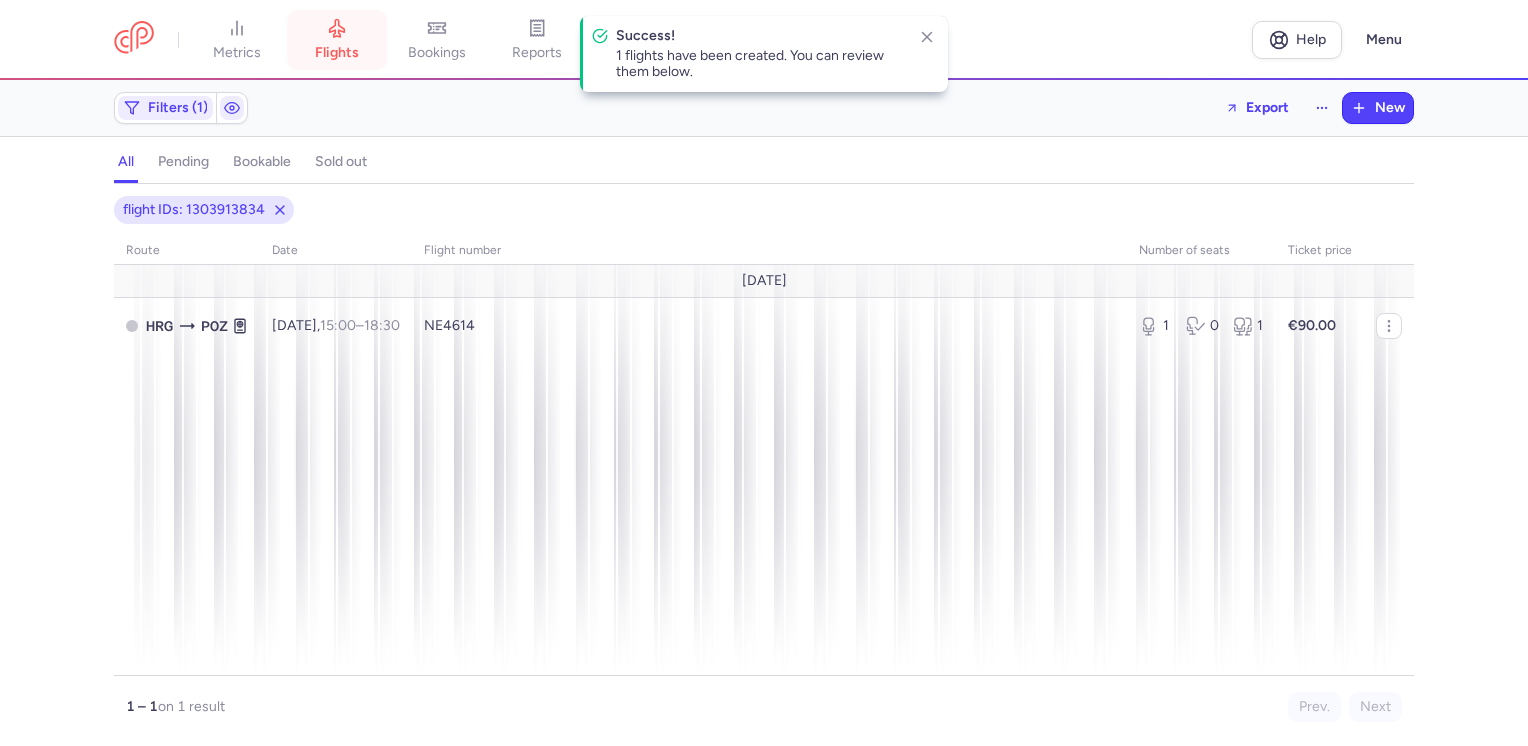 click on "flights" at bounding box center (337, 53) 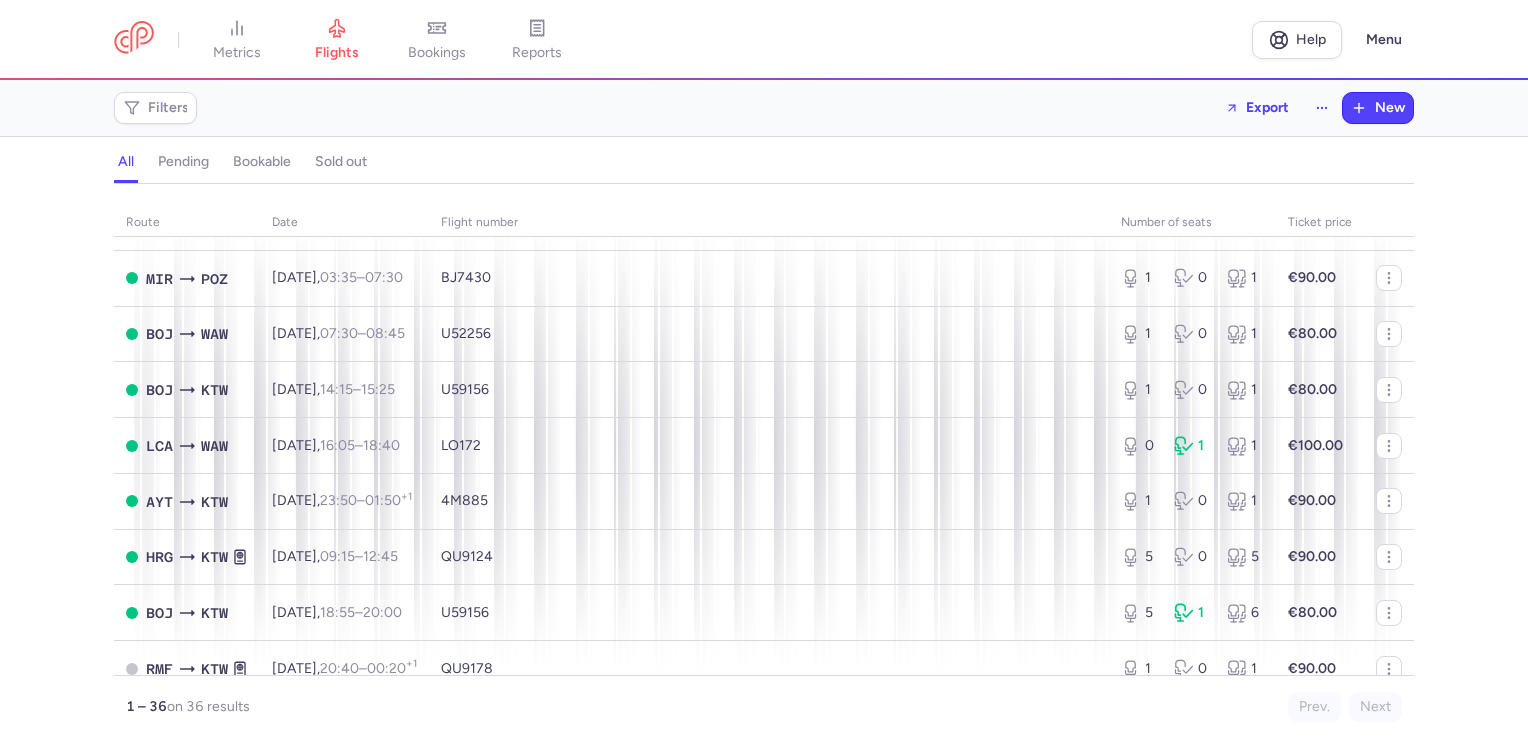 scroll, scrollTop: 900, scrollLeft: 0, axis: vertical 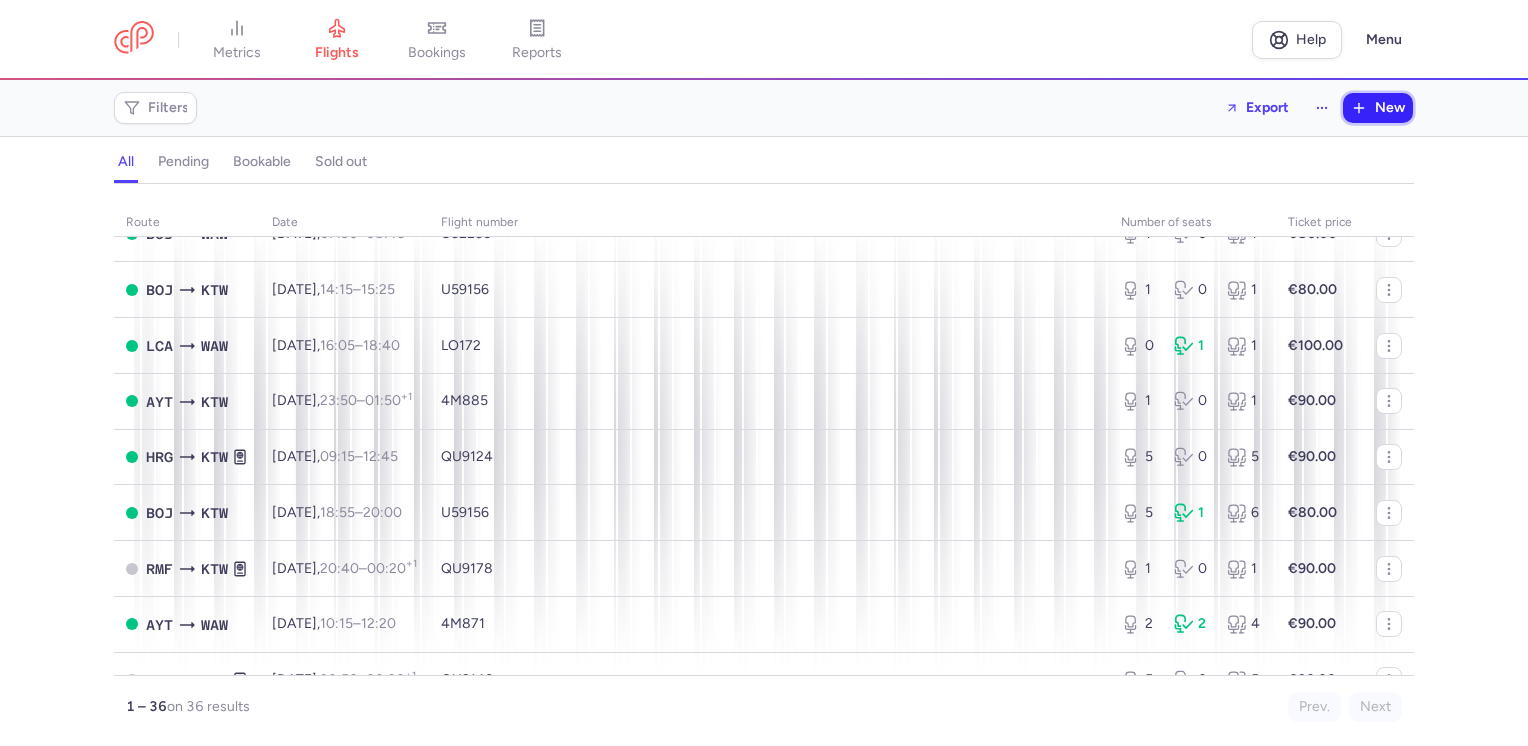 click on "New" at bounding box center (1390, 108) 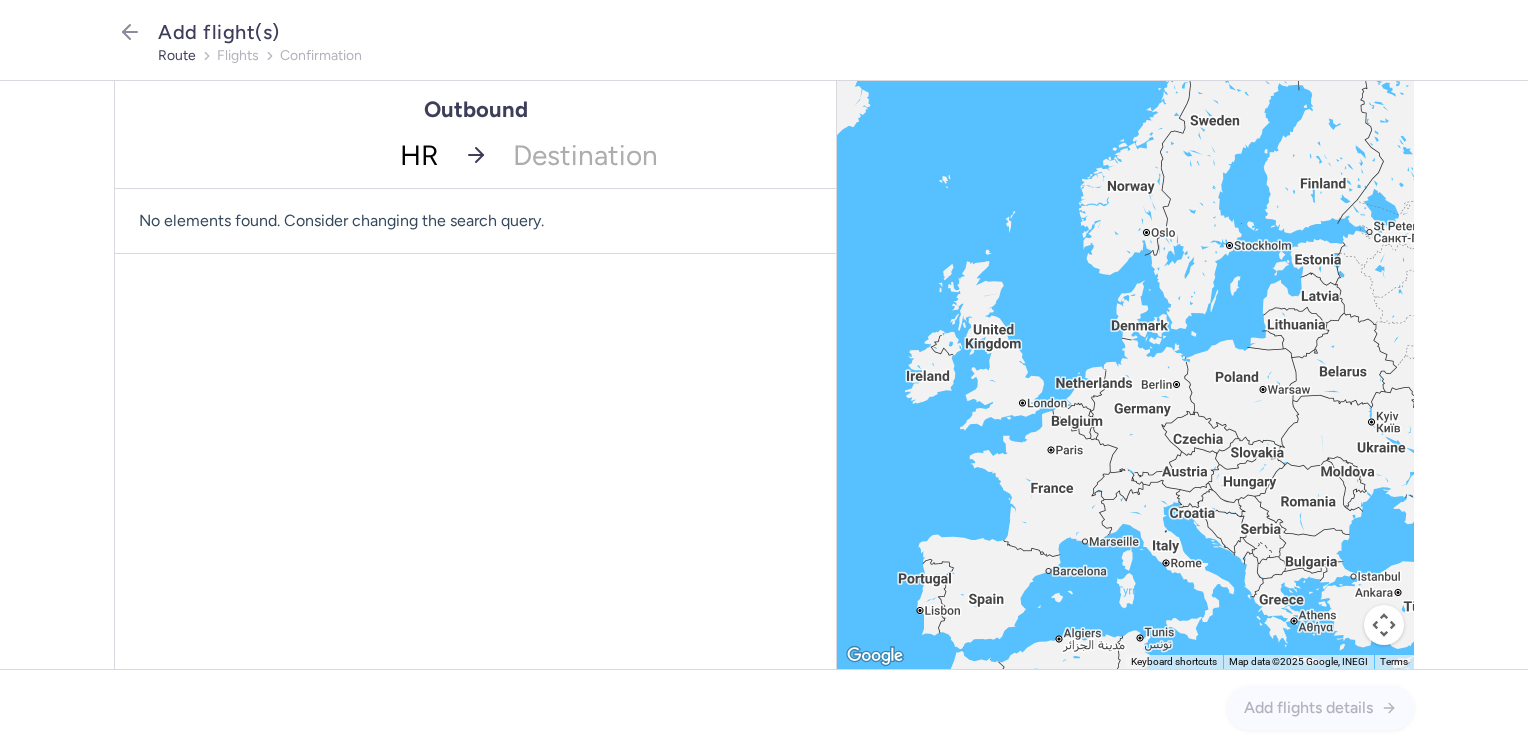 type on "HRG" 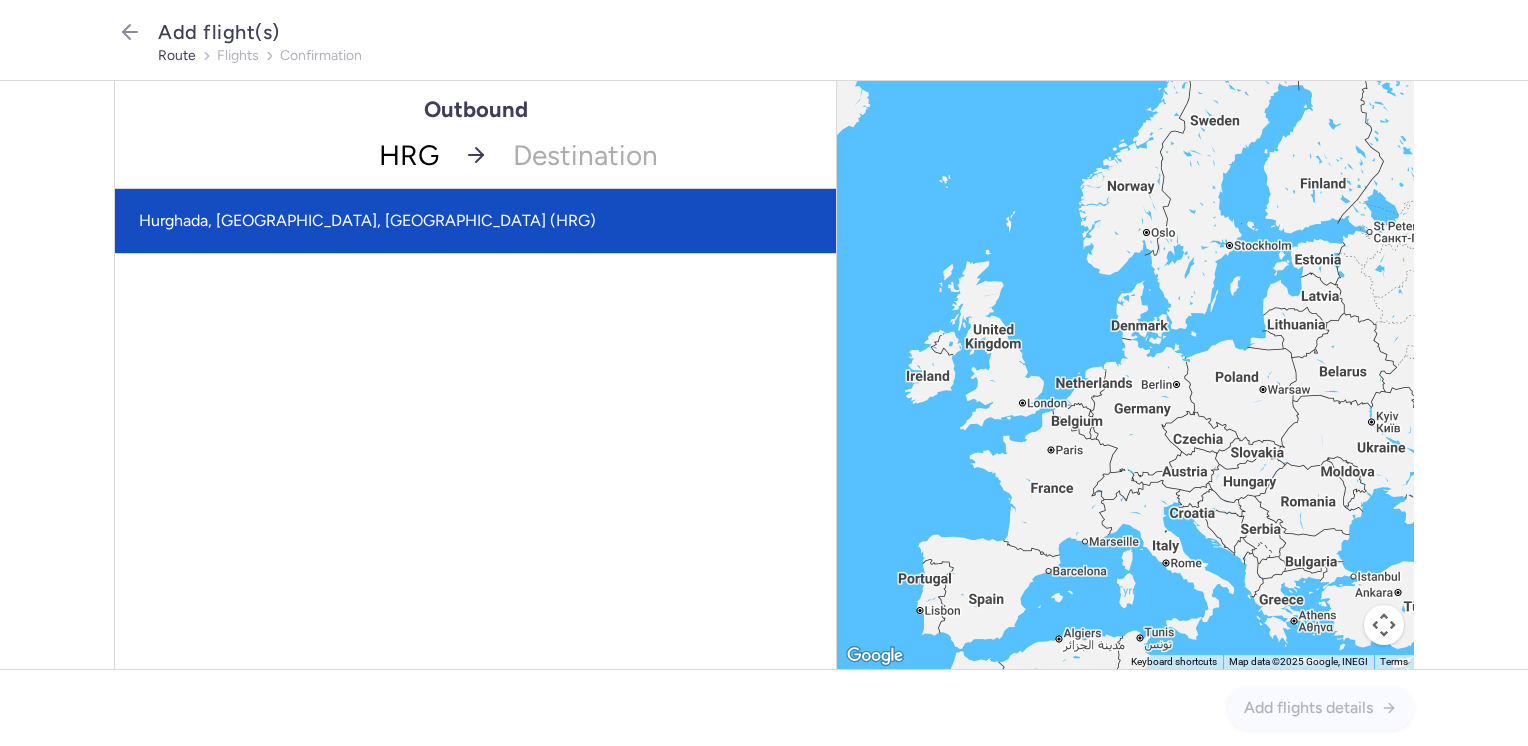 click on "Hurghada, [GEOGRAPHIC_DATA], [GEOGRAPHIC_DATA] (HRG)" at bounding box center (475, 221) 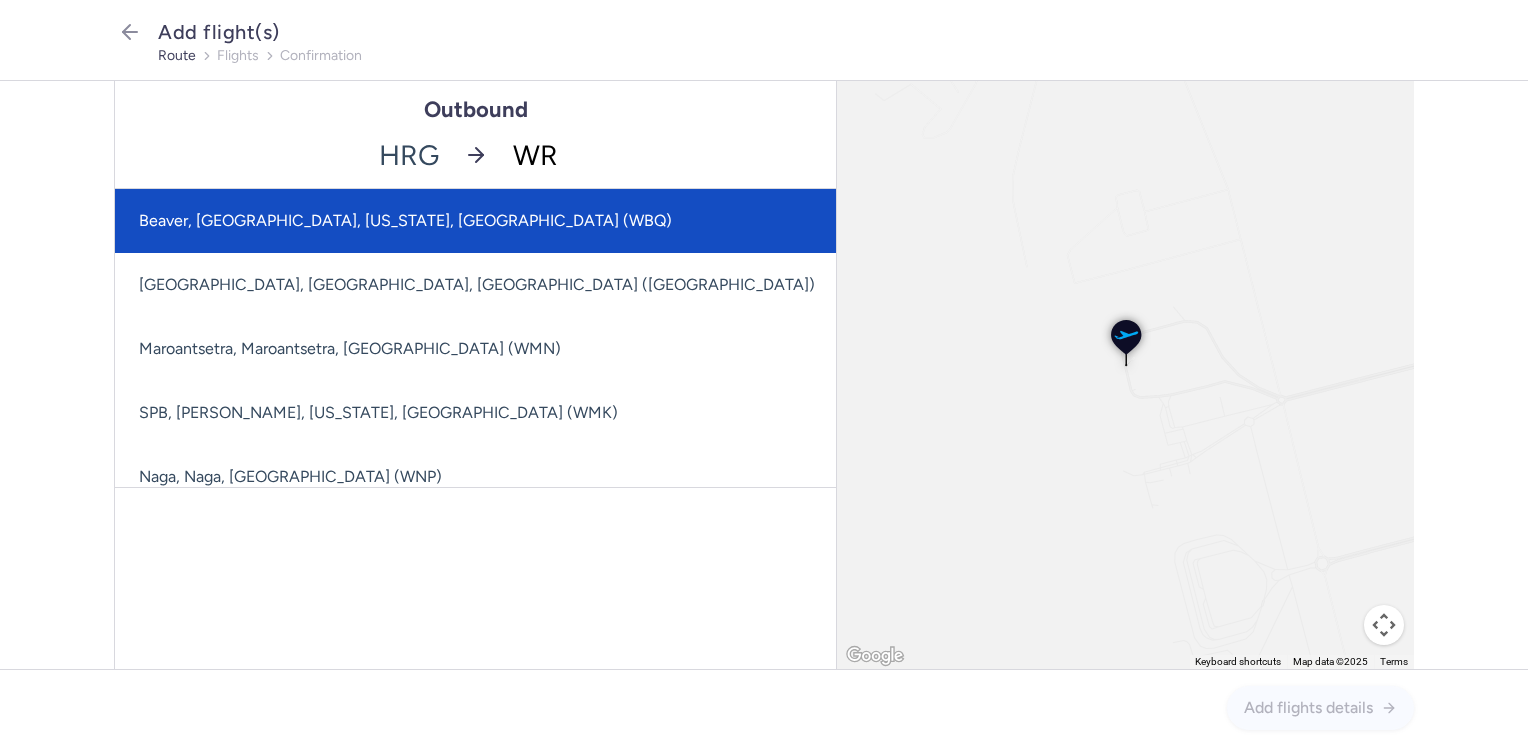 type on "WRO" 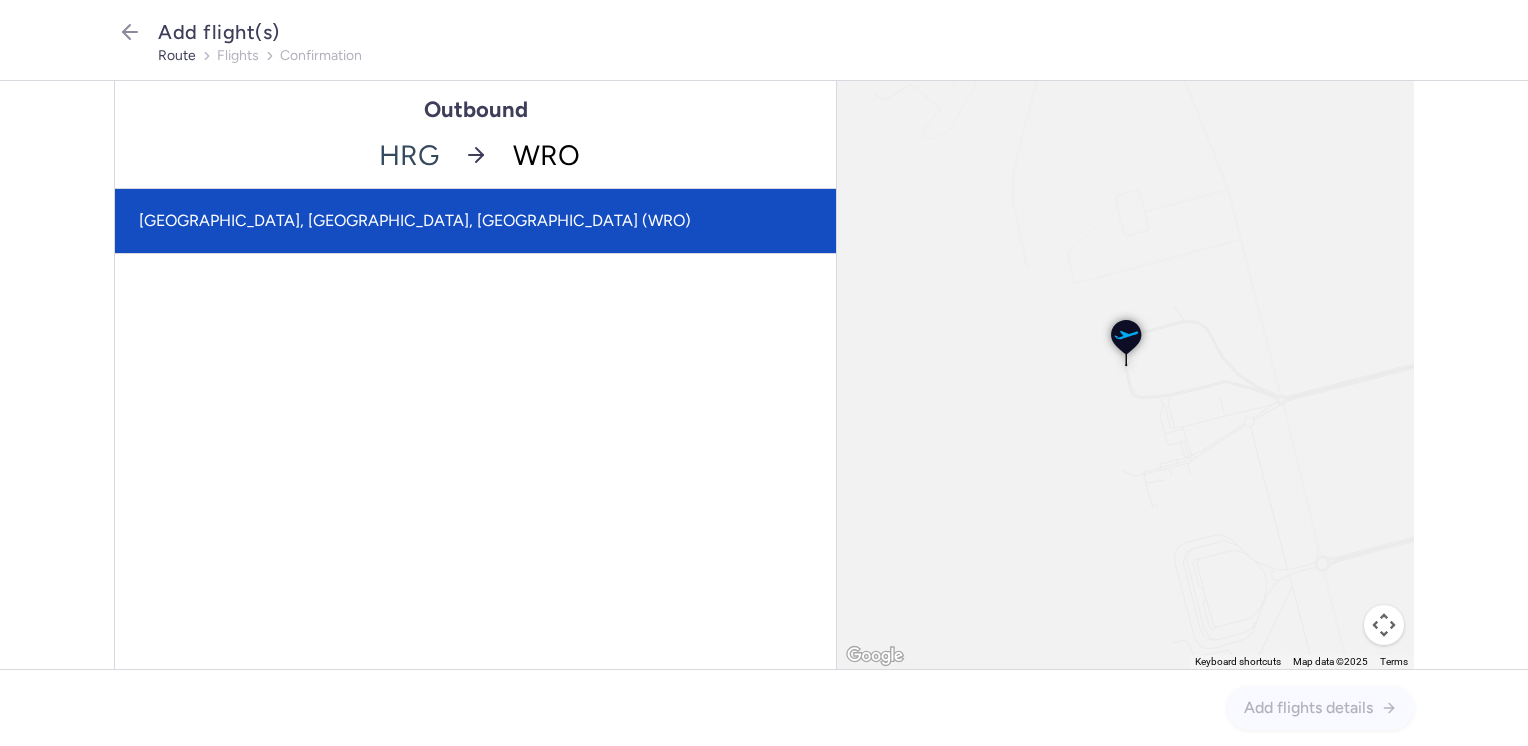 click on "[GEOGRAPHIC_DATA], [GEOGRAPHIC_DATA], [GEOGRAPHIC_DATA] (WRO)" 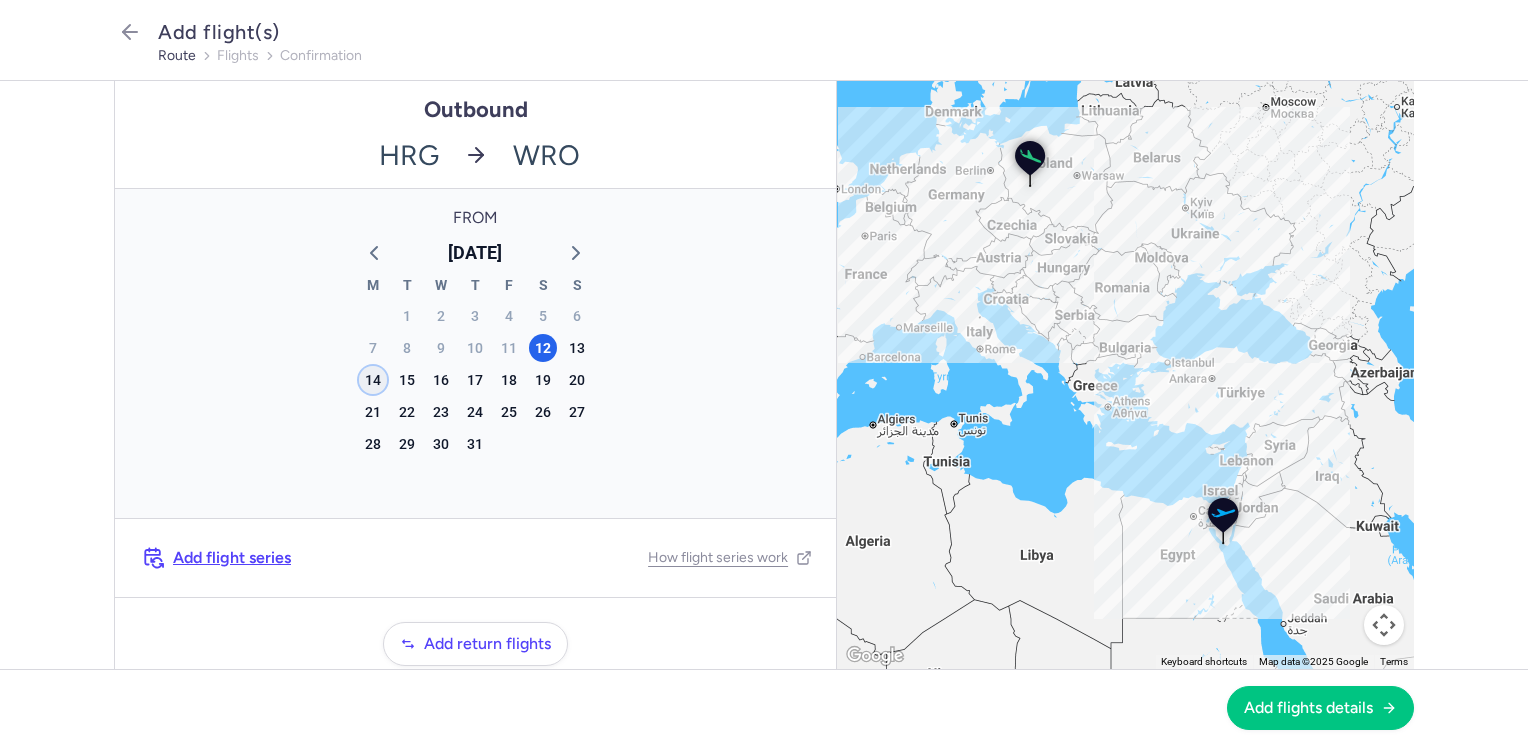 click on "14" 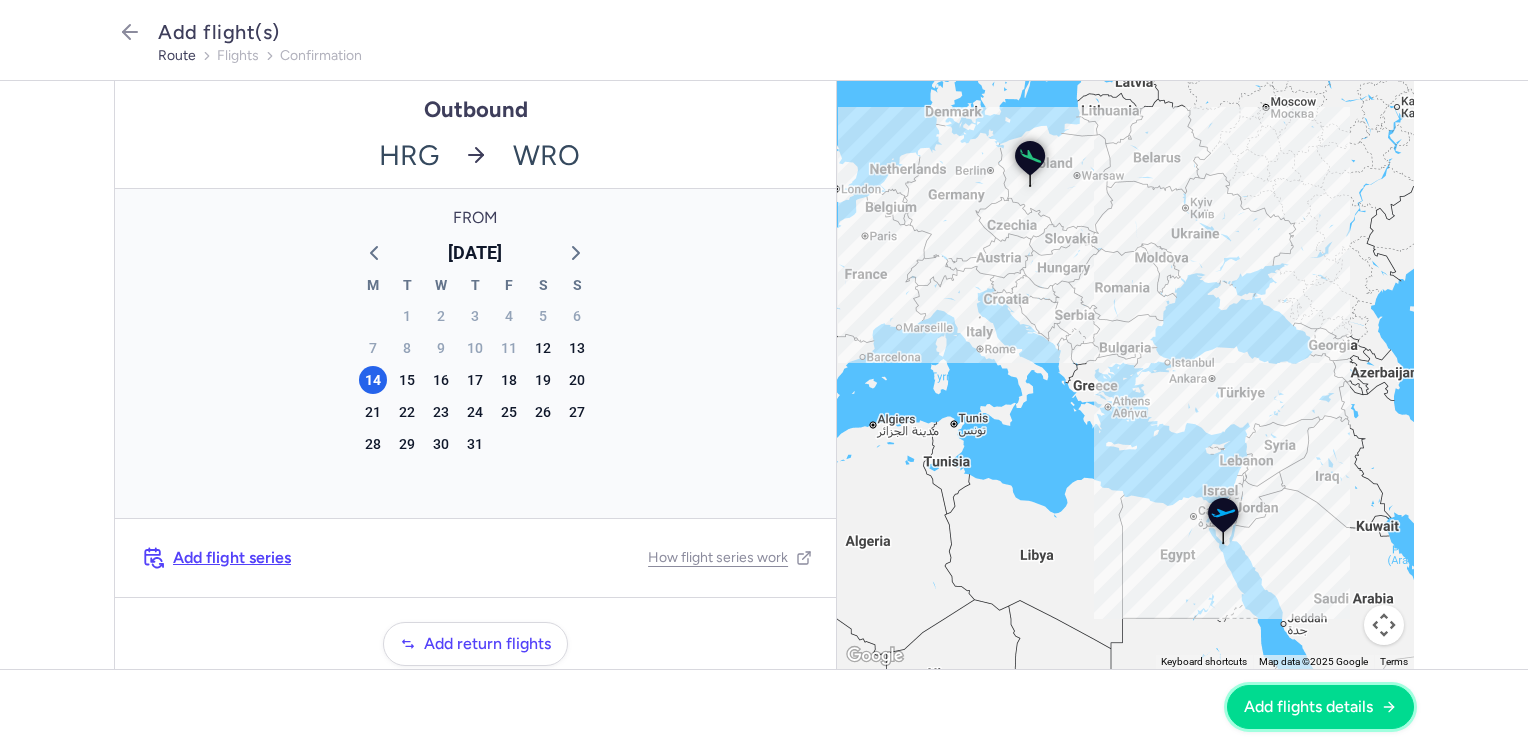 click on "Add flights details" at bounding box center (1308, 707) 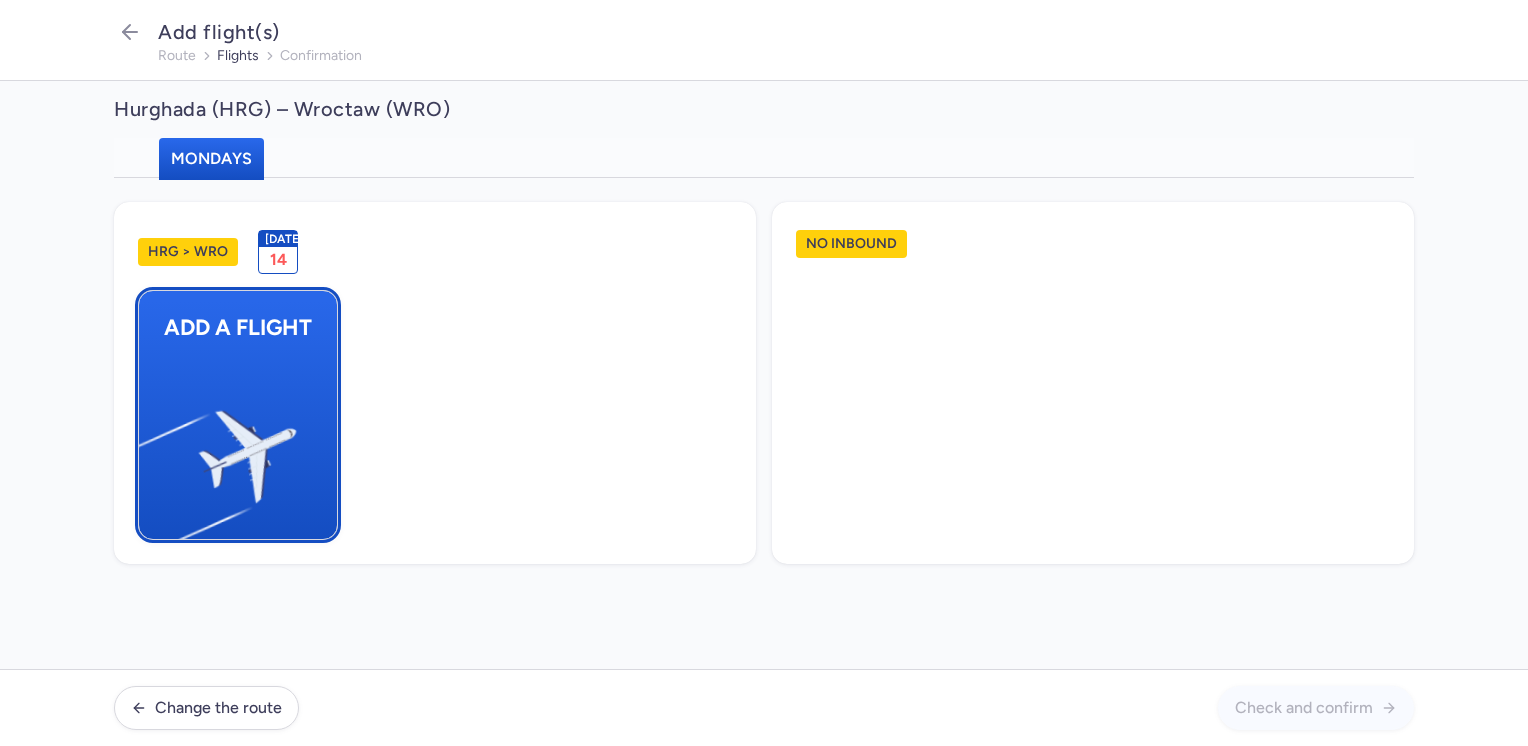 click at bounding box center [149, 448] 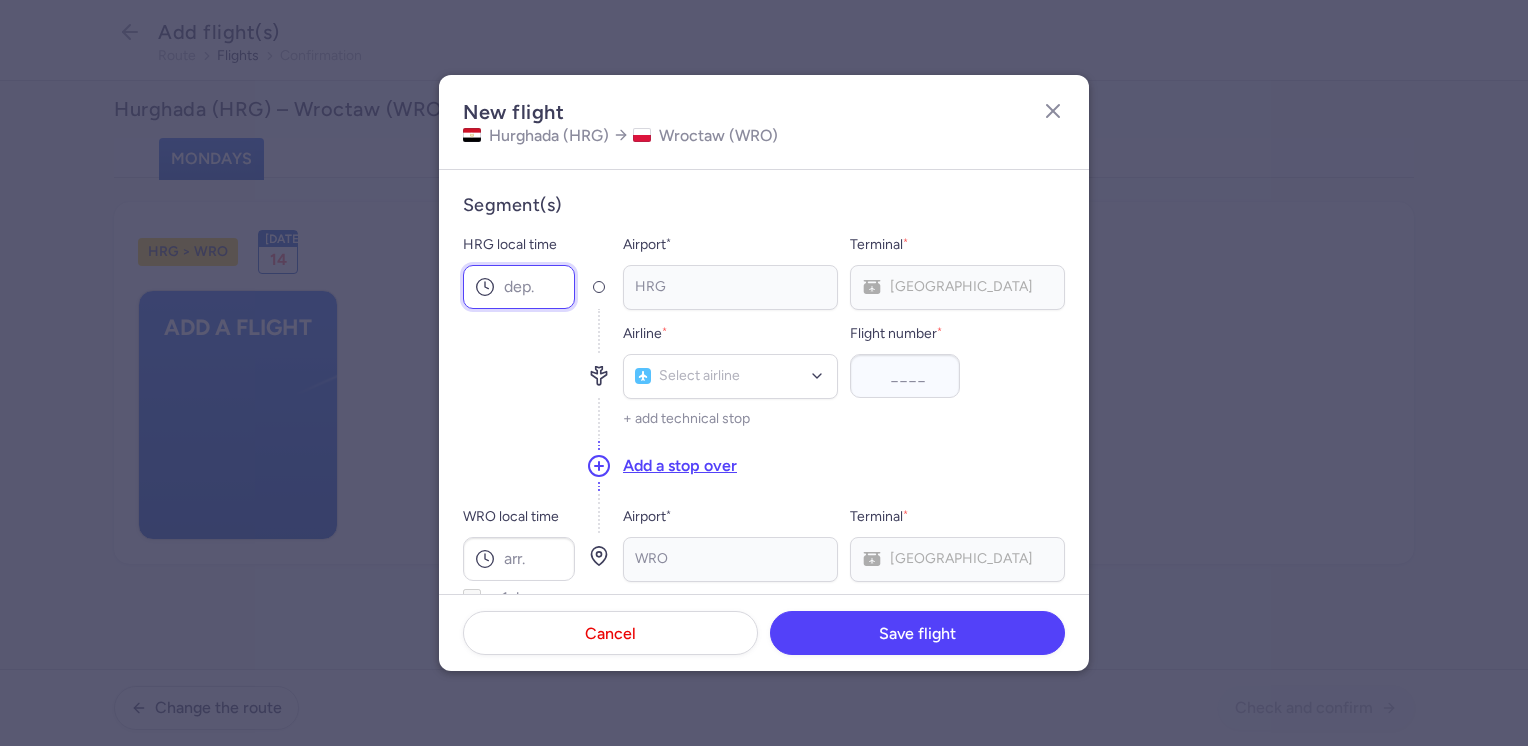 click on "HRG local time" at bounding box center (519, 287) 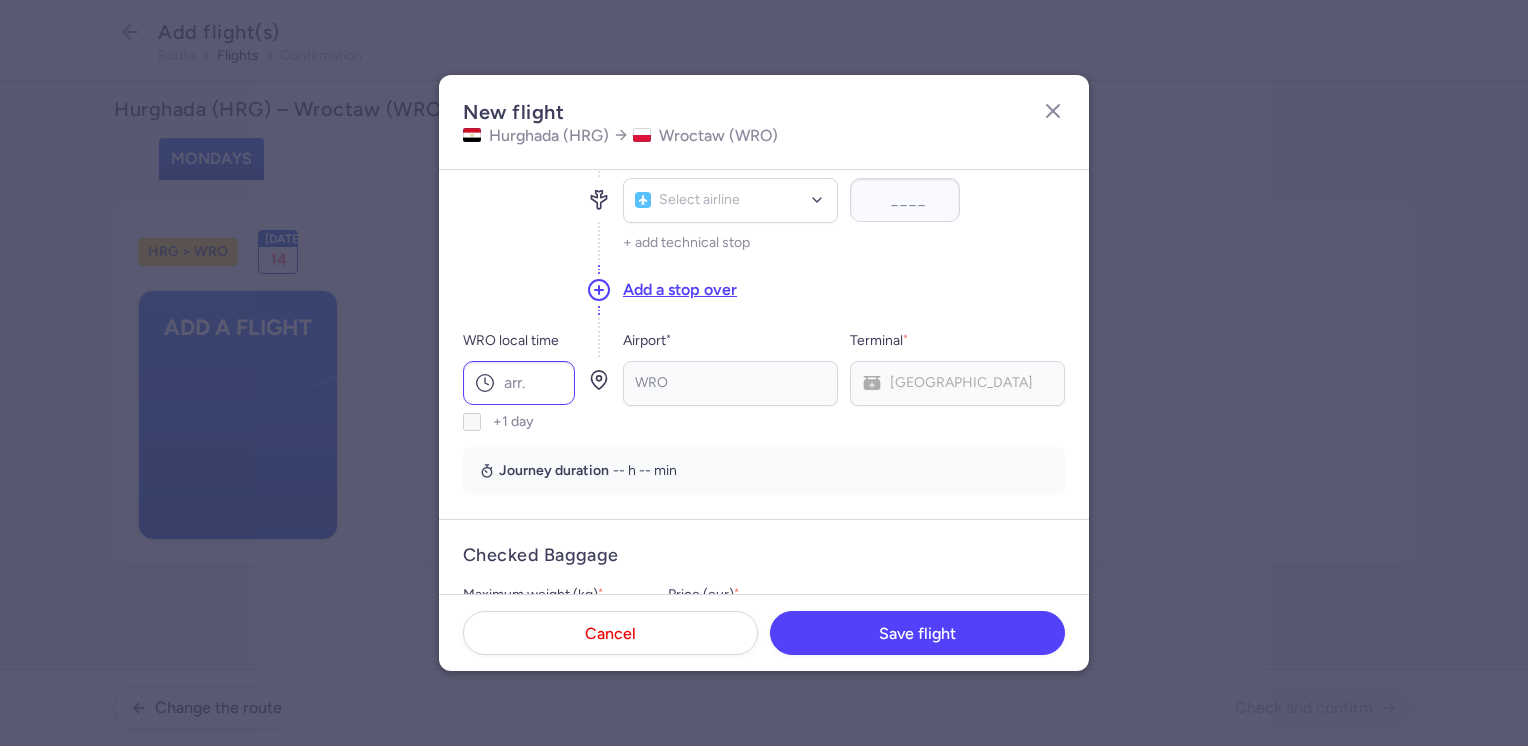 scroll, scrollTop: 200, scrollLeft: 0, axis: vertical 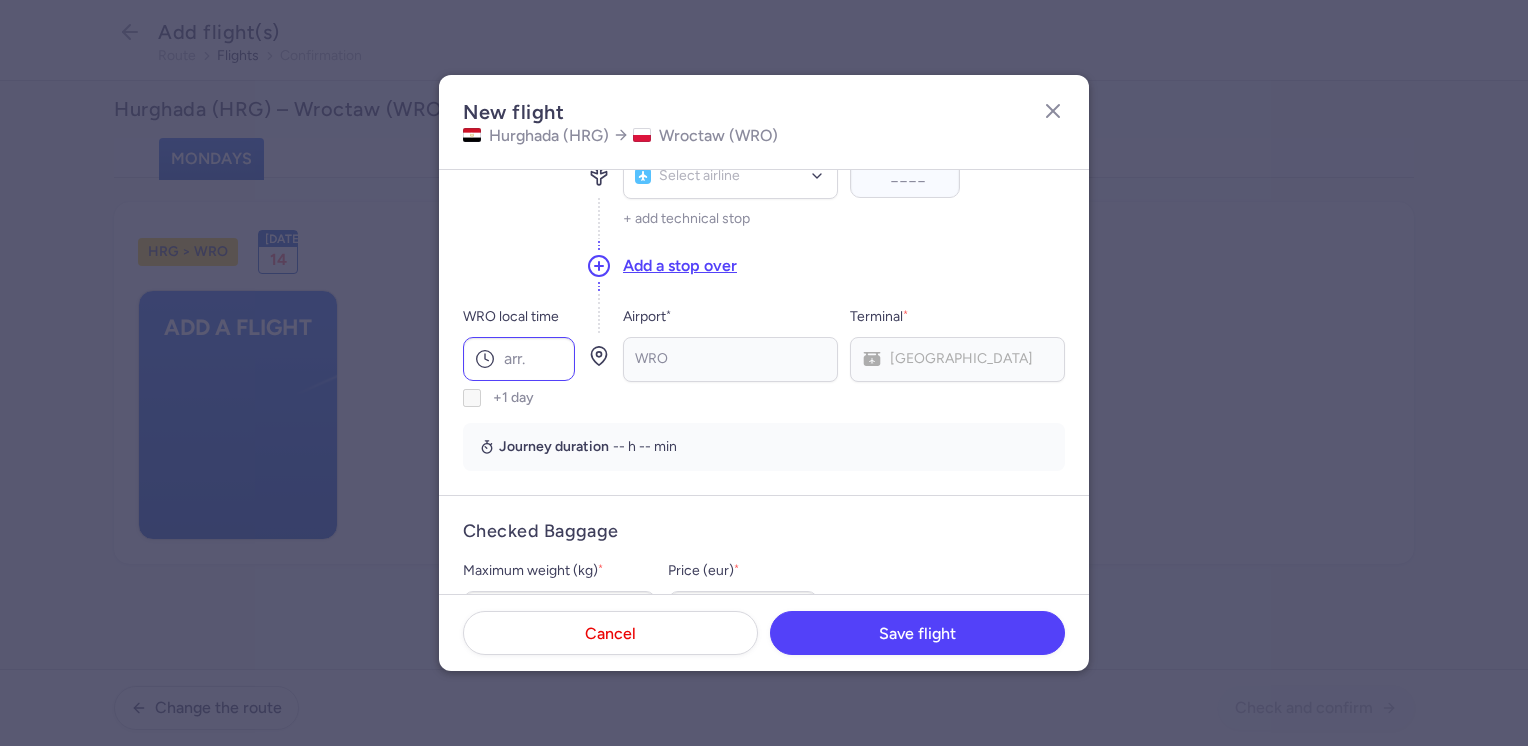 type on "05:00" 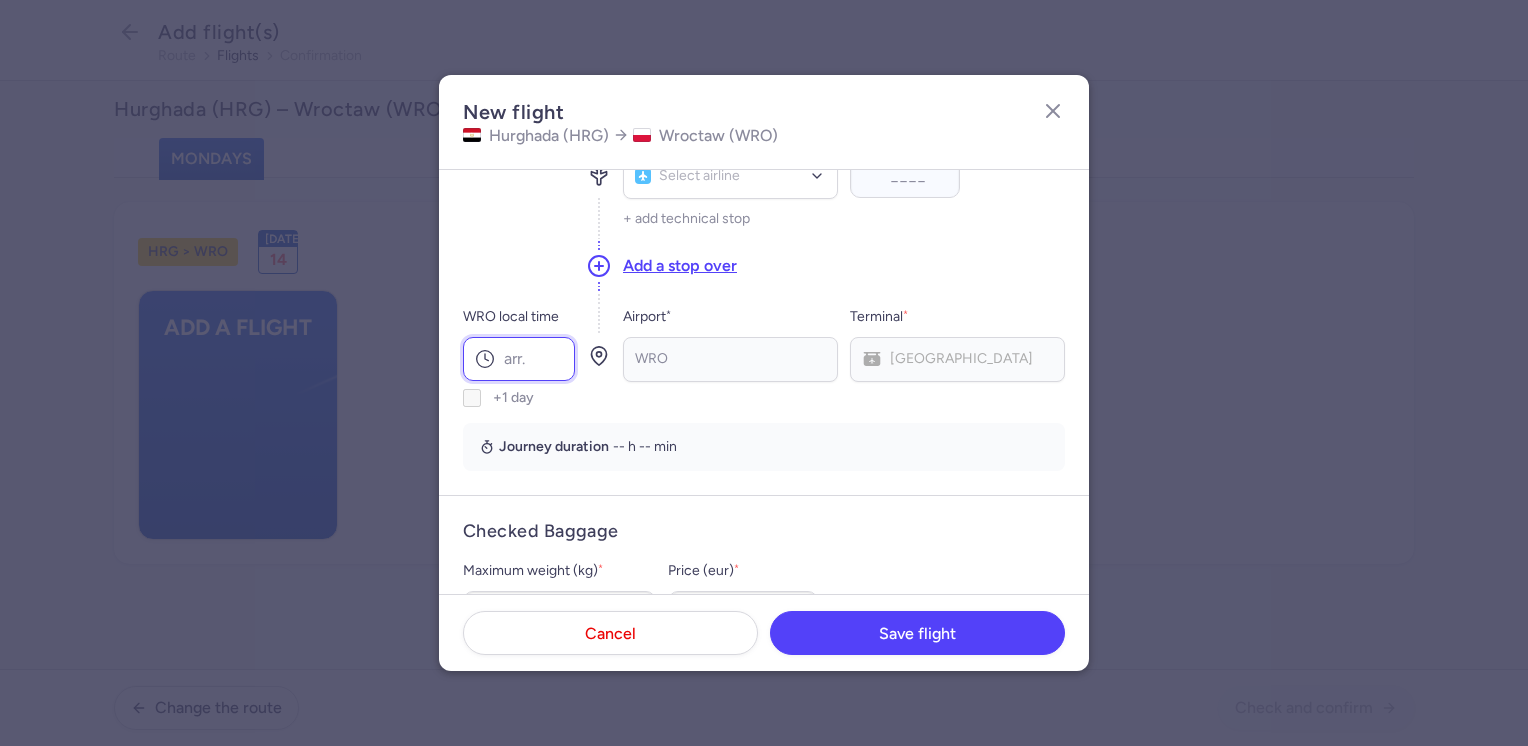 click on "WRO local time" at bounding box center [519, 359] 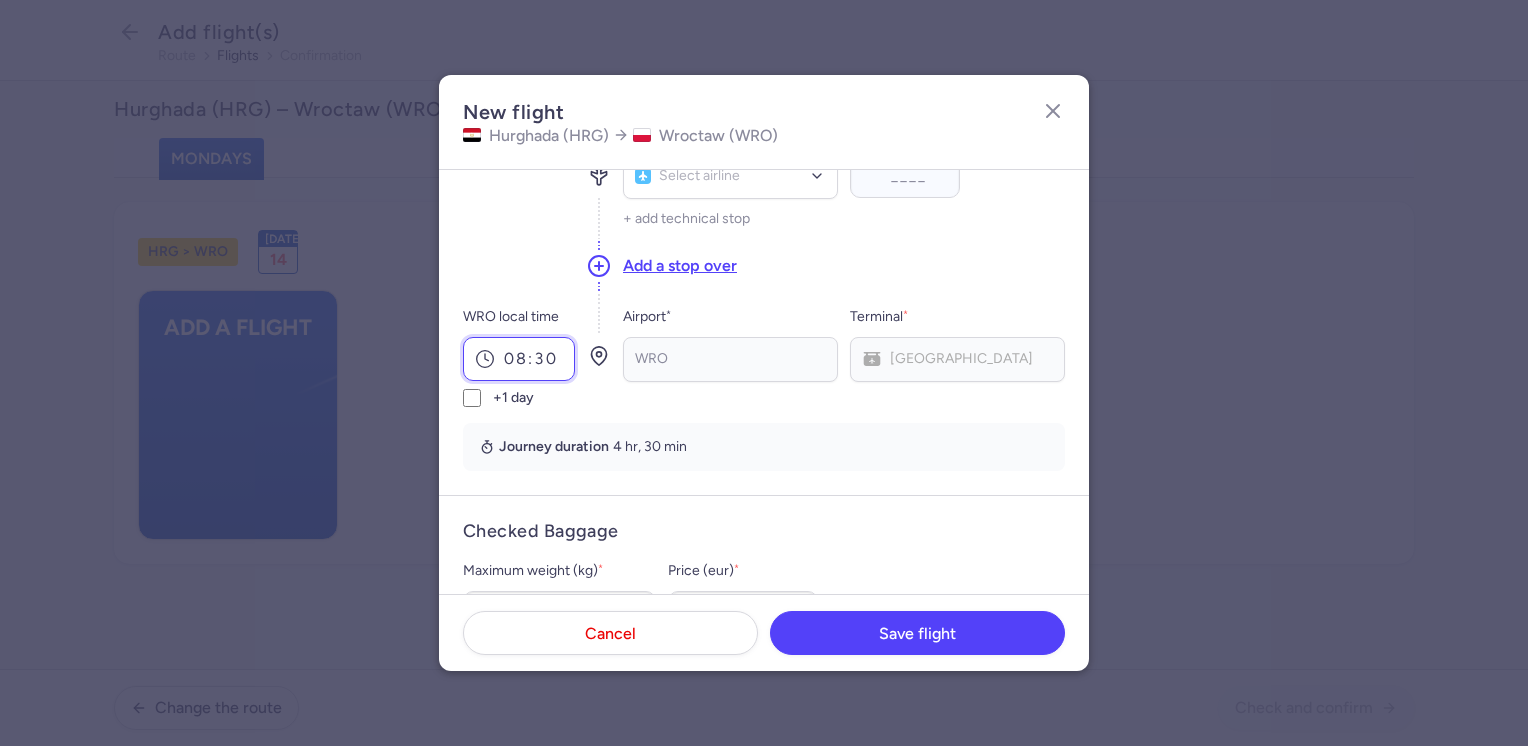 scroll, scrollTop: 100, scrollLeft: 0, axis: vertical 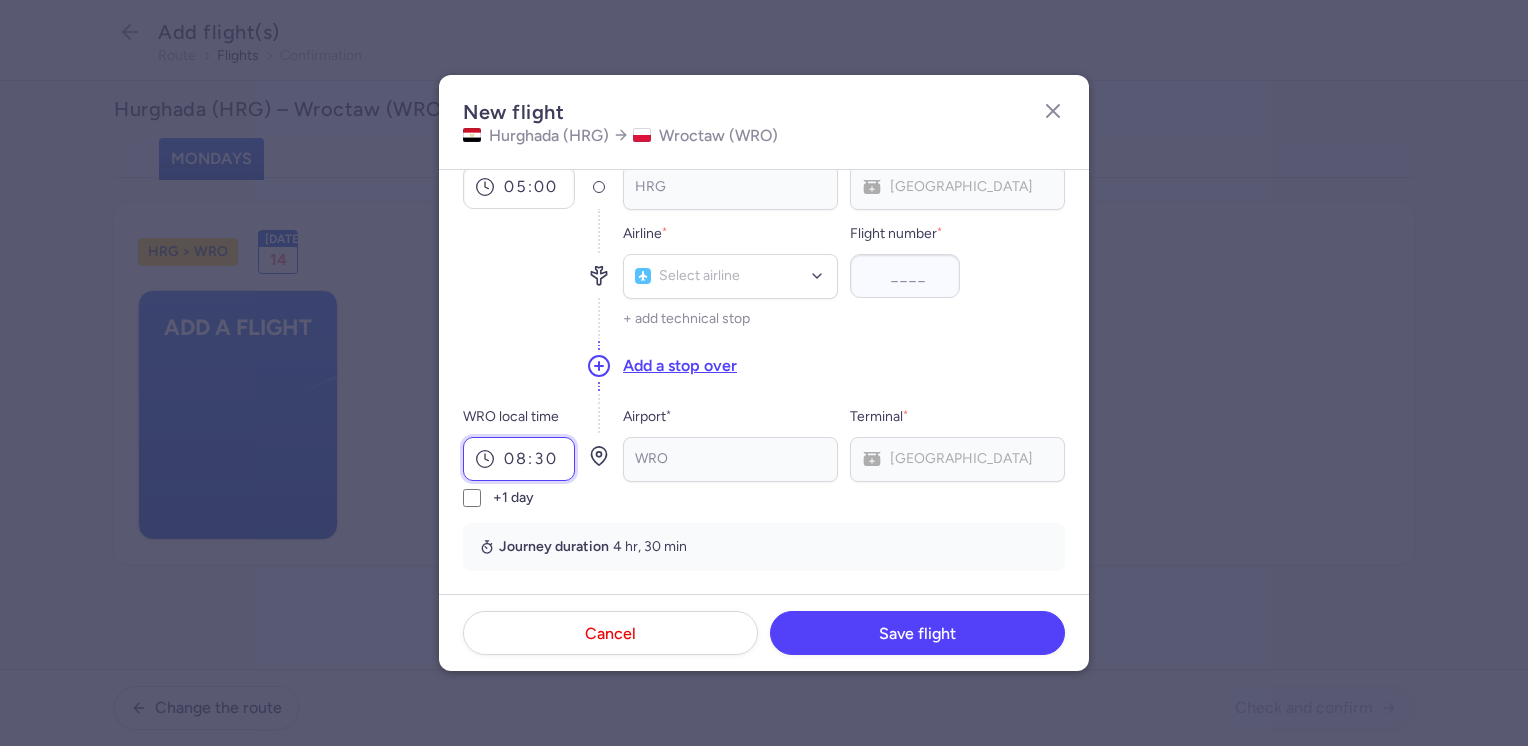 type on "08:30" 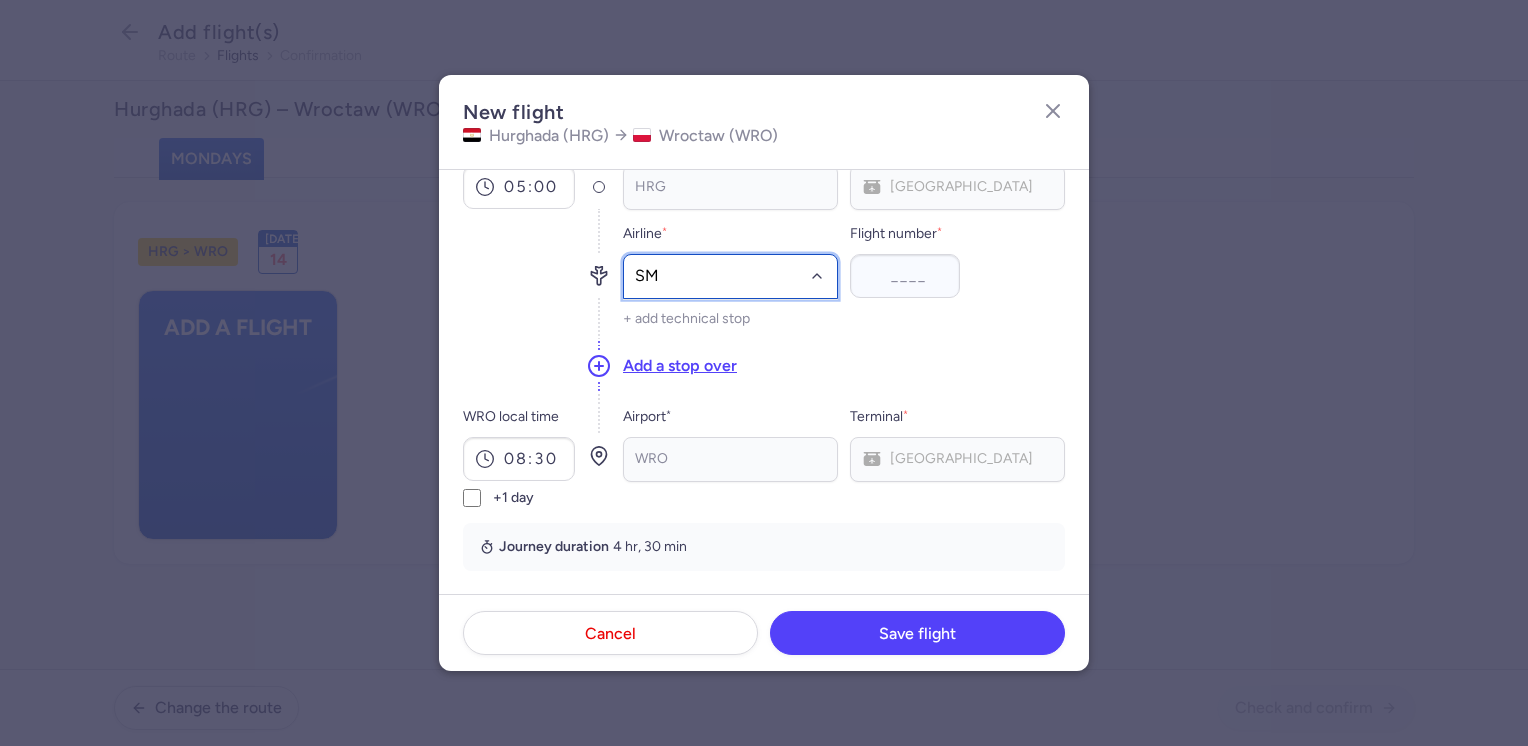 type on "SM" 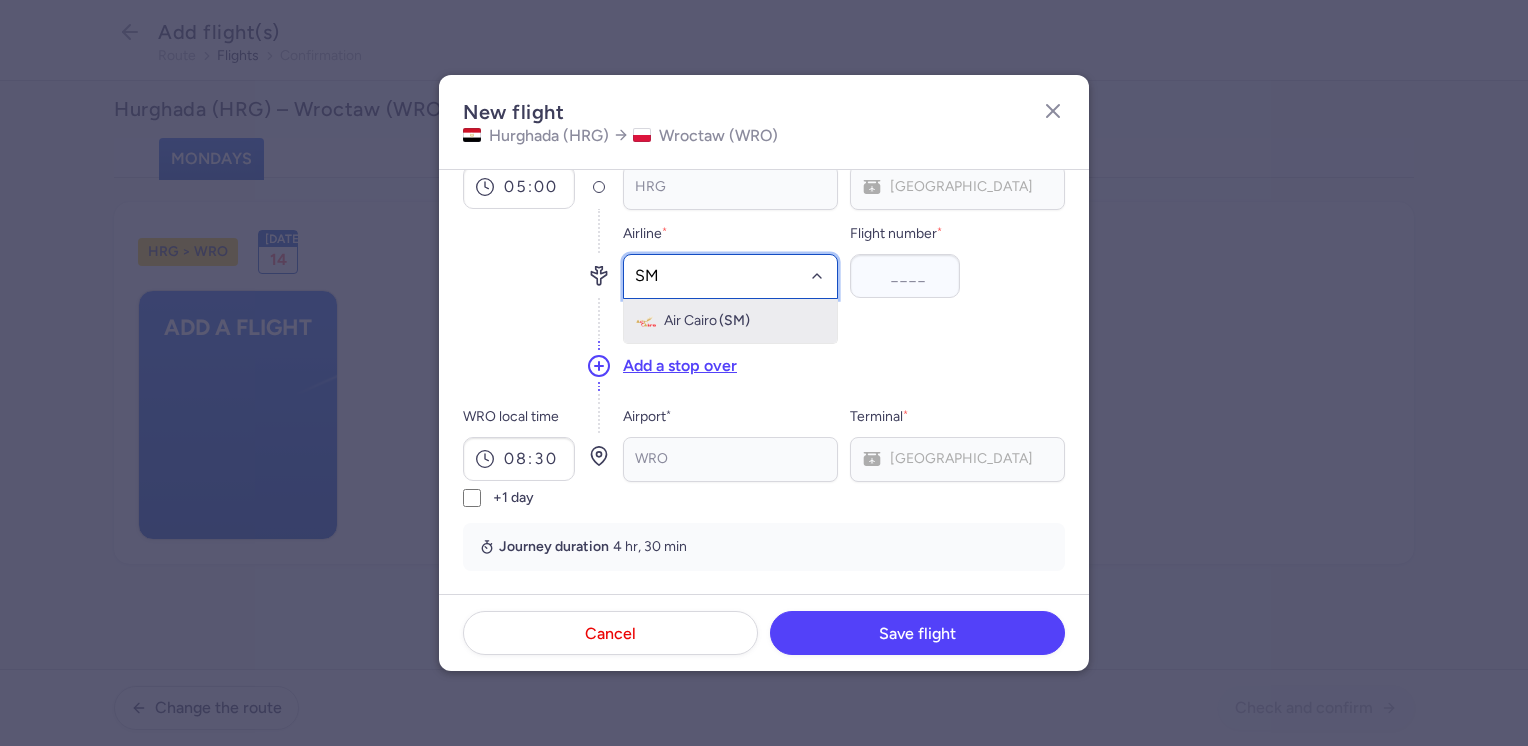 click on "Air Cairo" at bounding box center (690, 321) 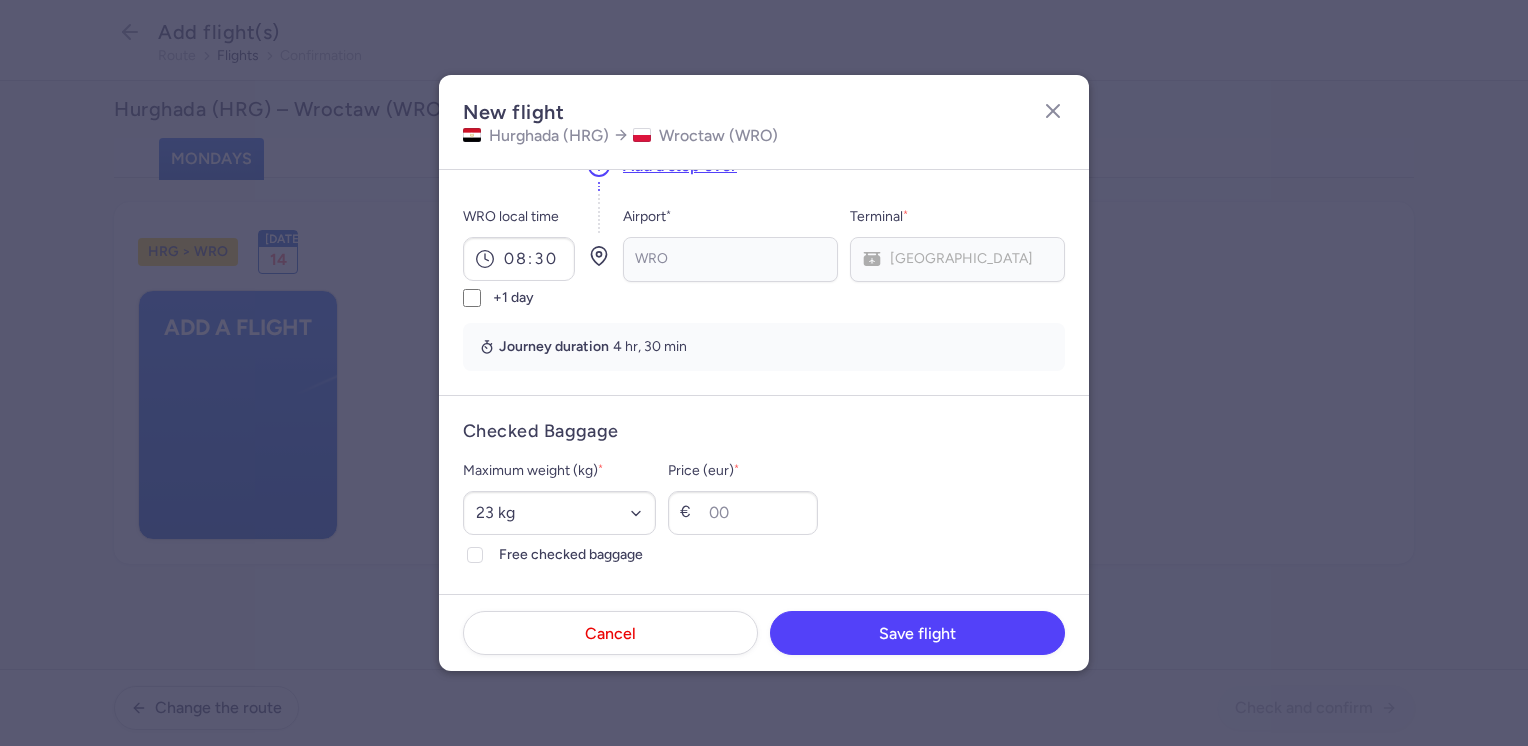 scroll, scrollTop: 400, scrollLeft: 0, axis: vertical 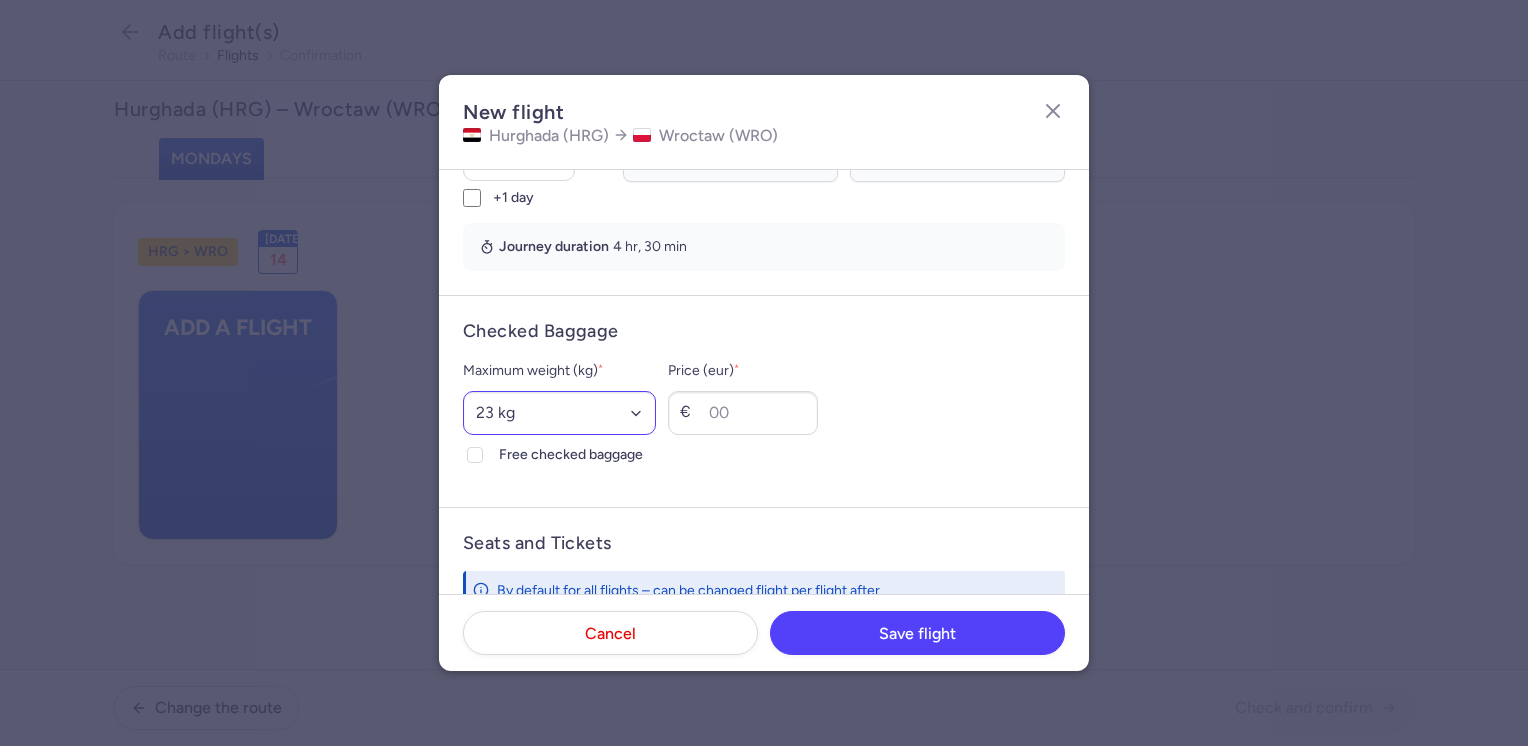 type on "3615" 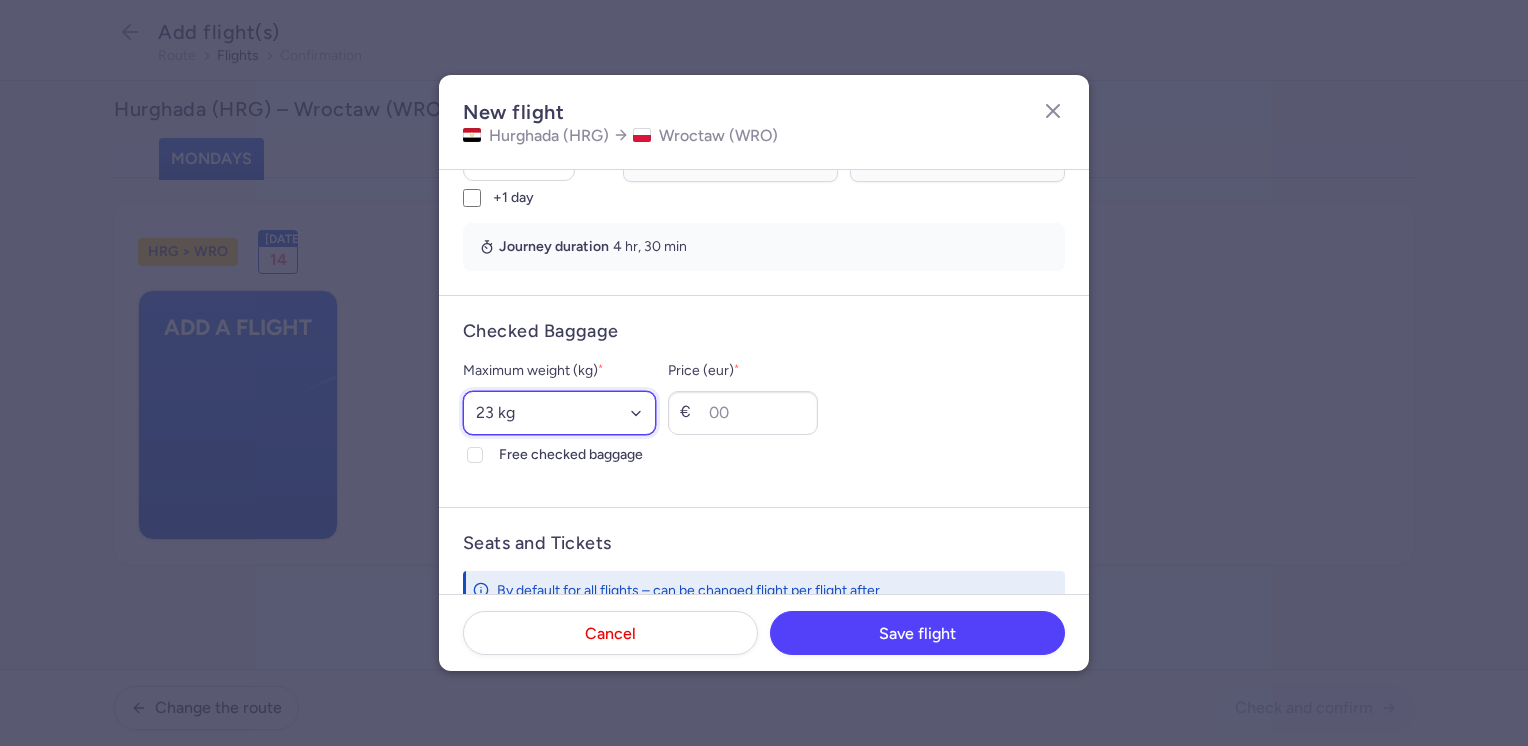 click on "Select an option 15 kg 16 kg 17 kg 18 kg 19 kg 20 kg 21 kg 22 kg 23 kg 24 kg 25 kg 26 kg 27 kg 28 kg 29 kg 30 kg 31 kg 32 kg 33 kg 34 kg 35 kg" at bounding box center (559, 413) 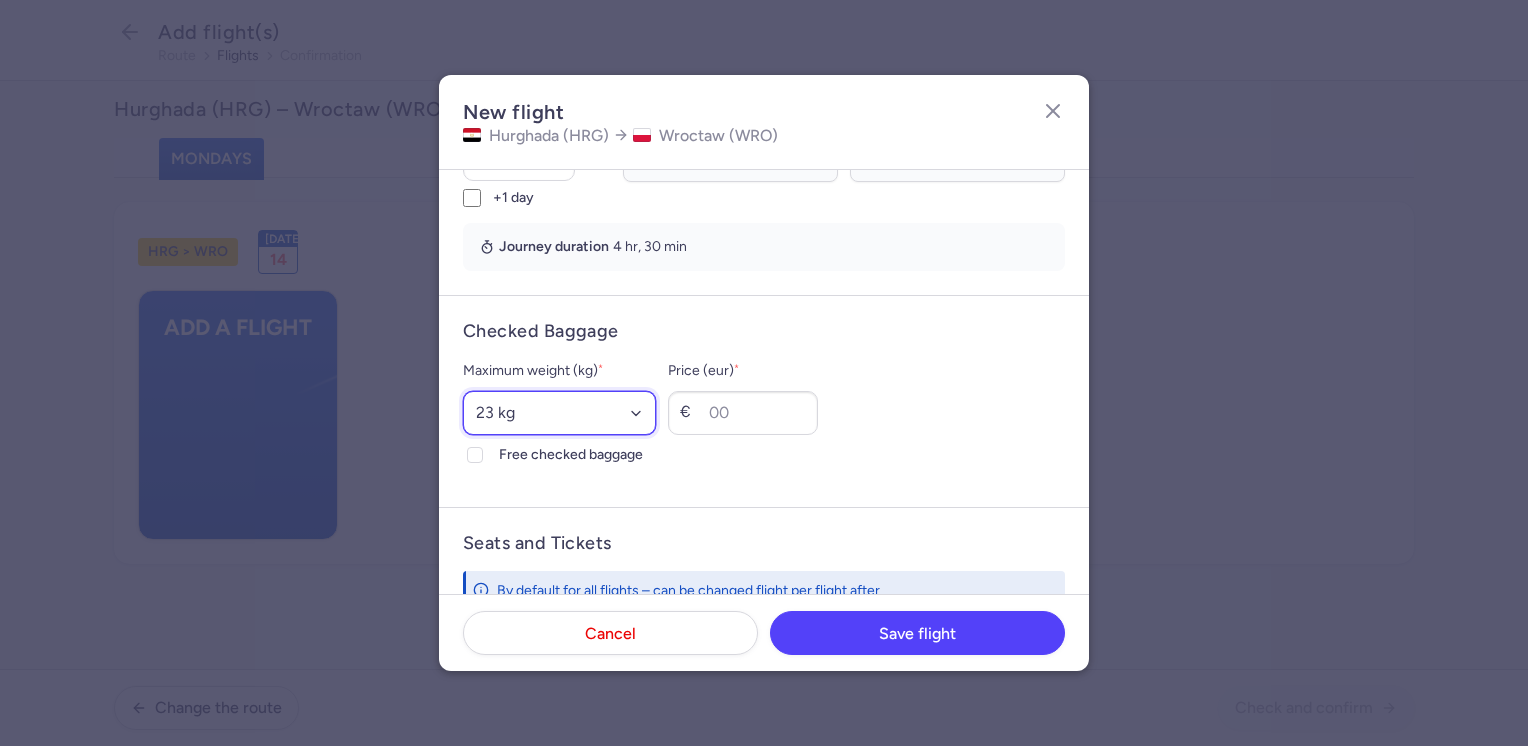 select on "20" 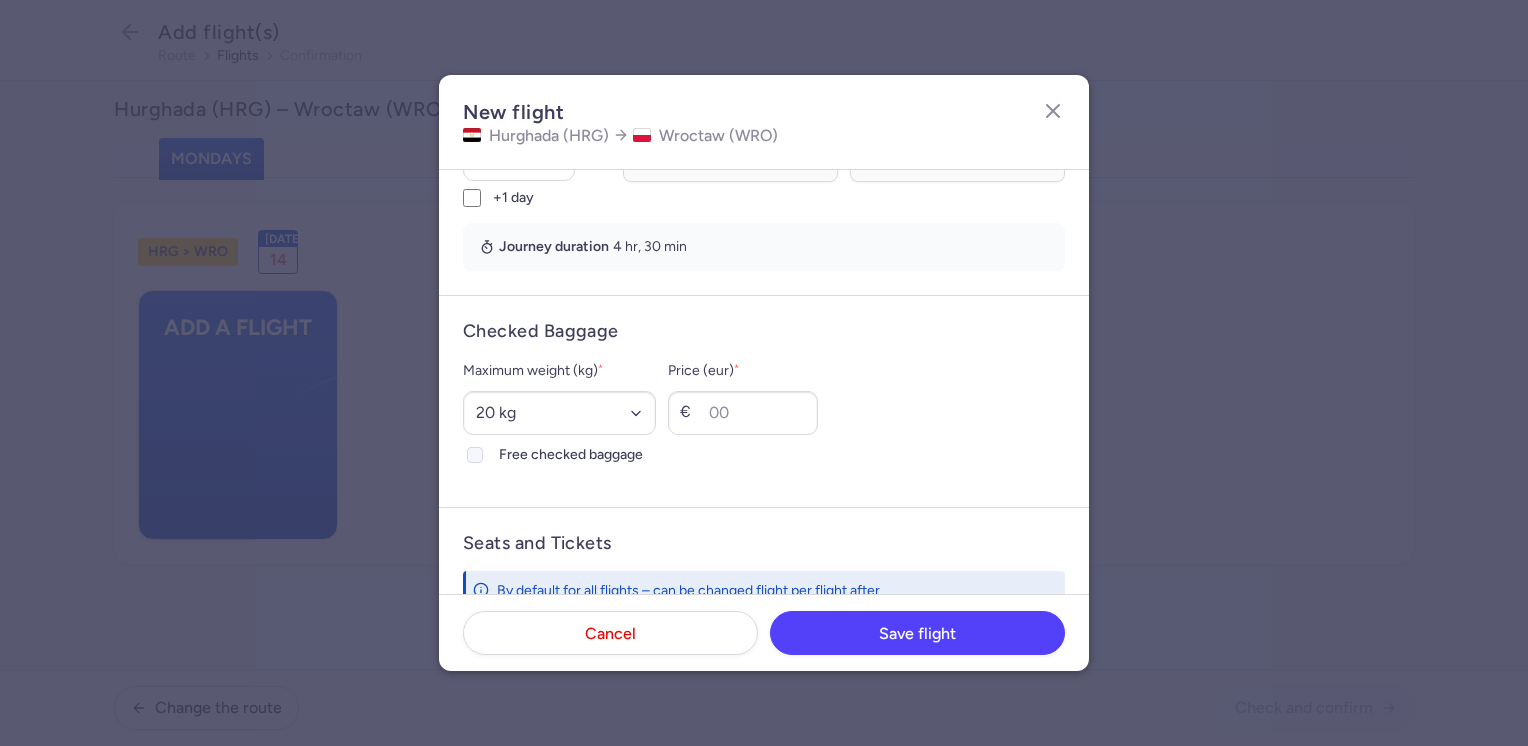 click on "Free checked baggage" 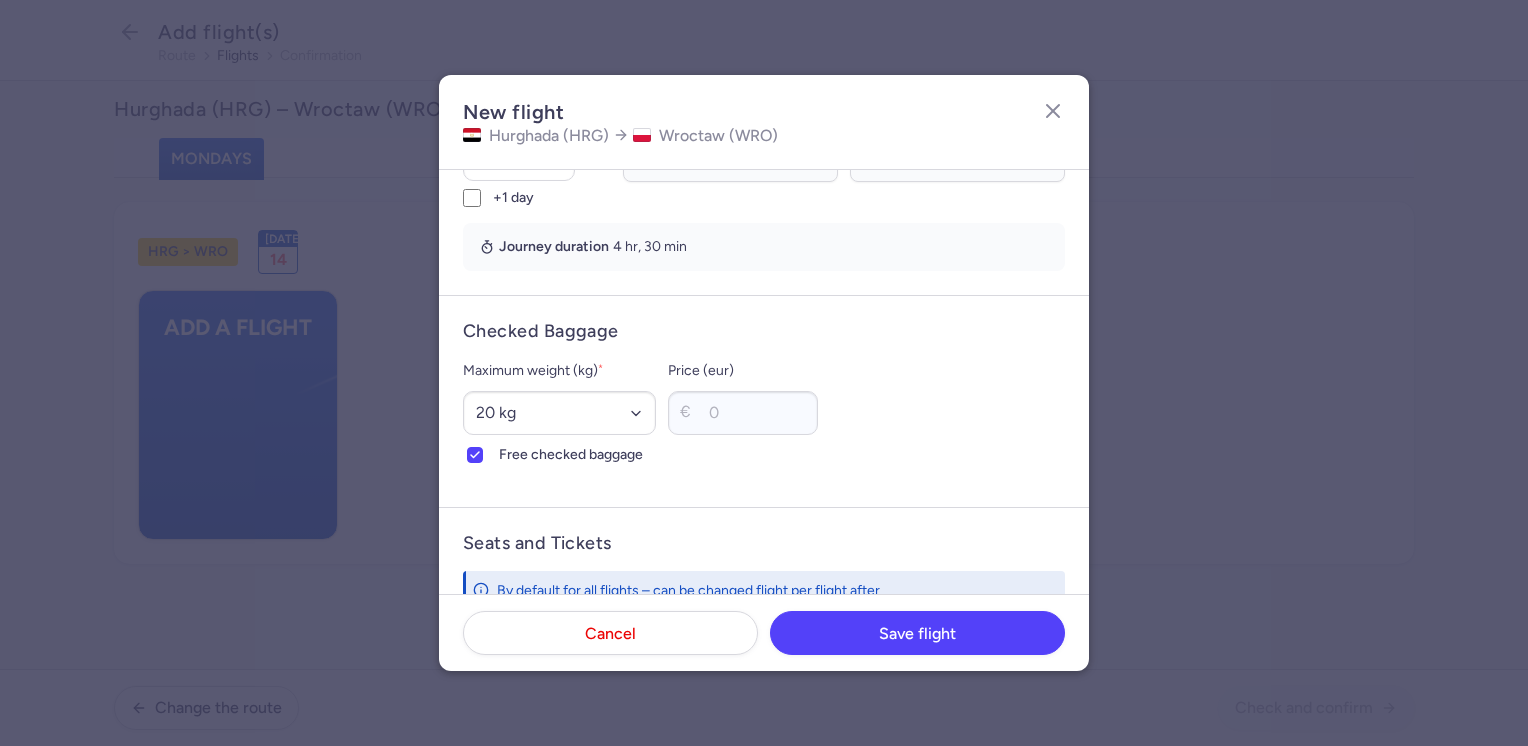 scroll, scrollTop: 600, scrollLeft: 0, axis: vertical 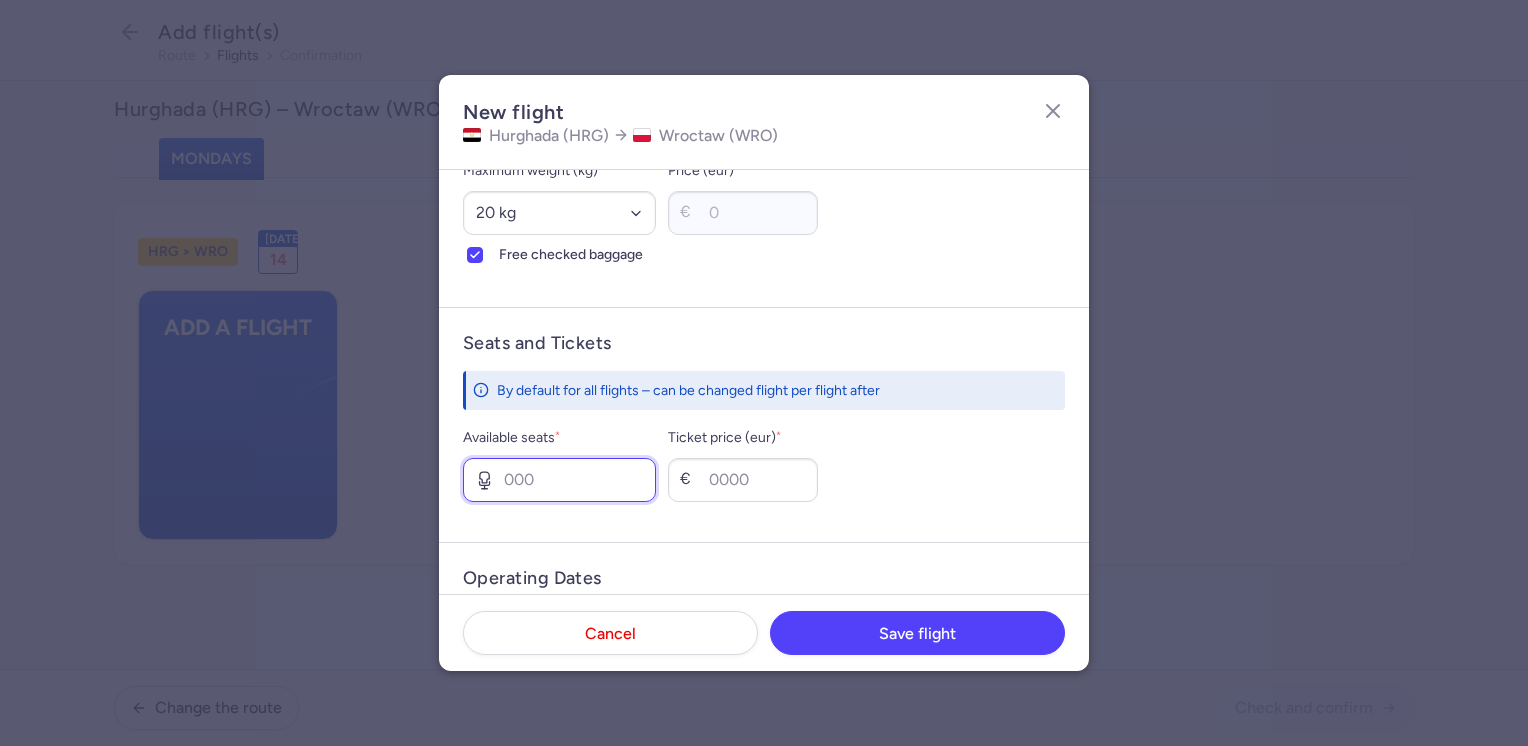 click on "Available seats  *" at bounding box center [559, 480] 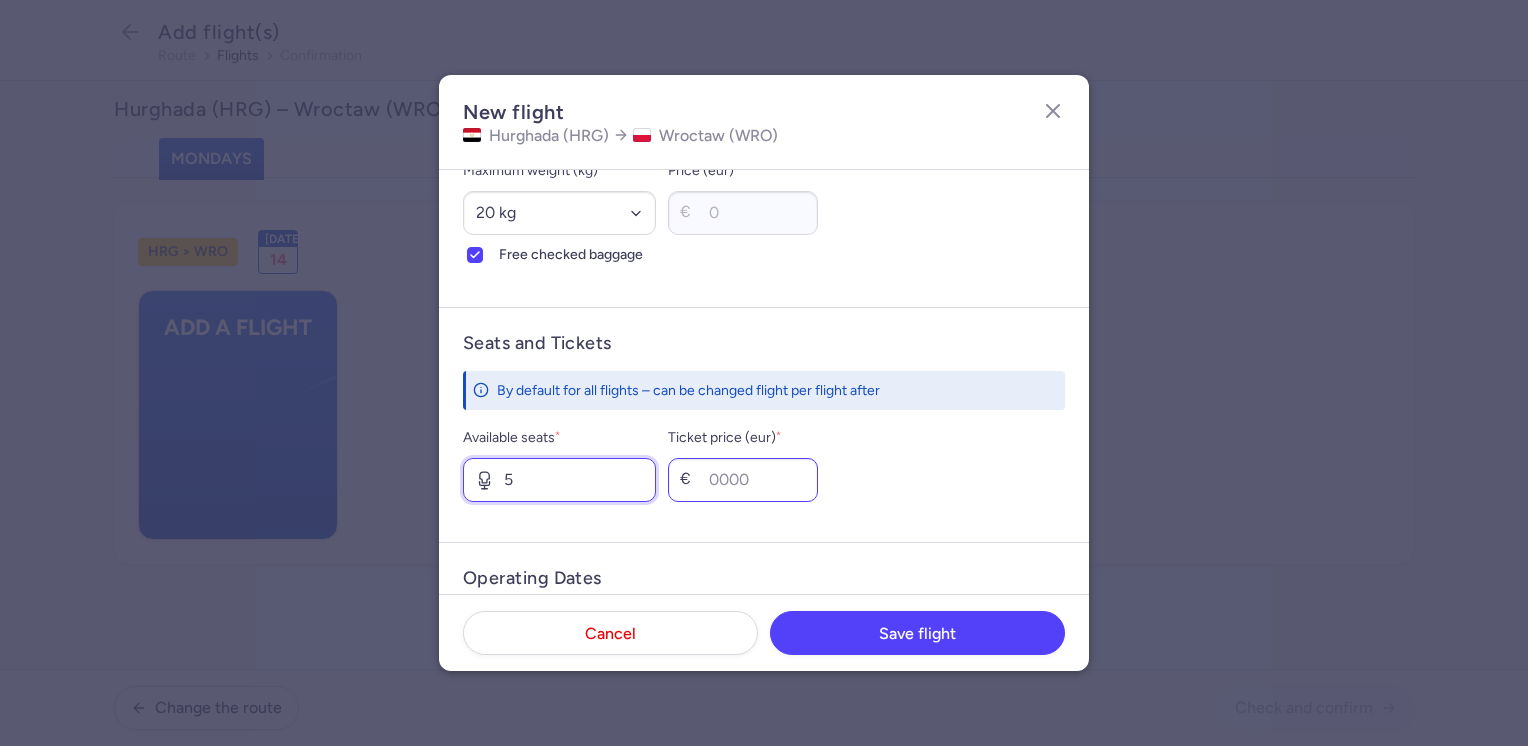 type on "5" 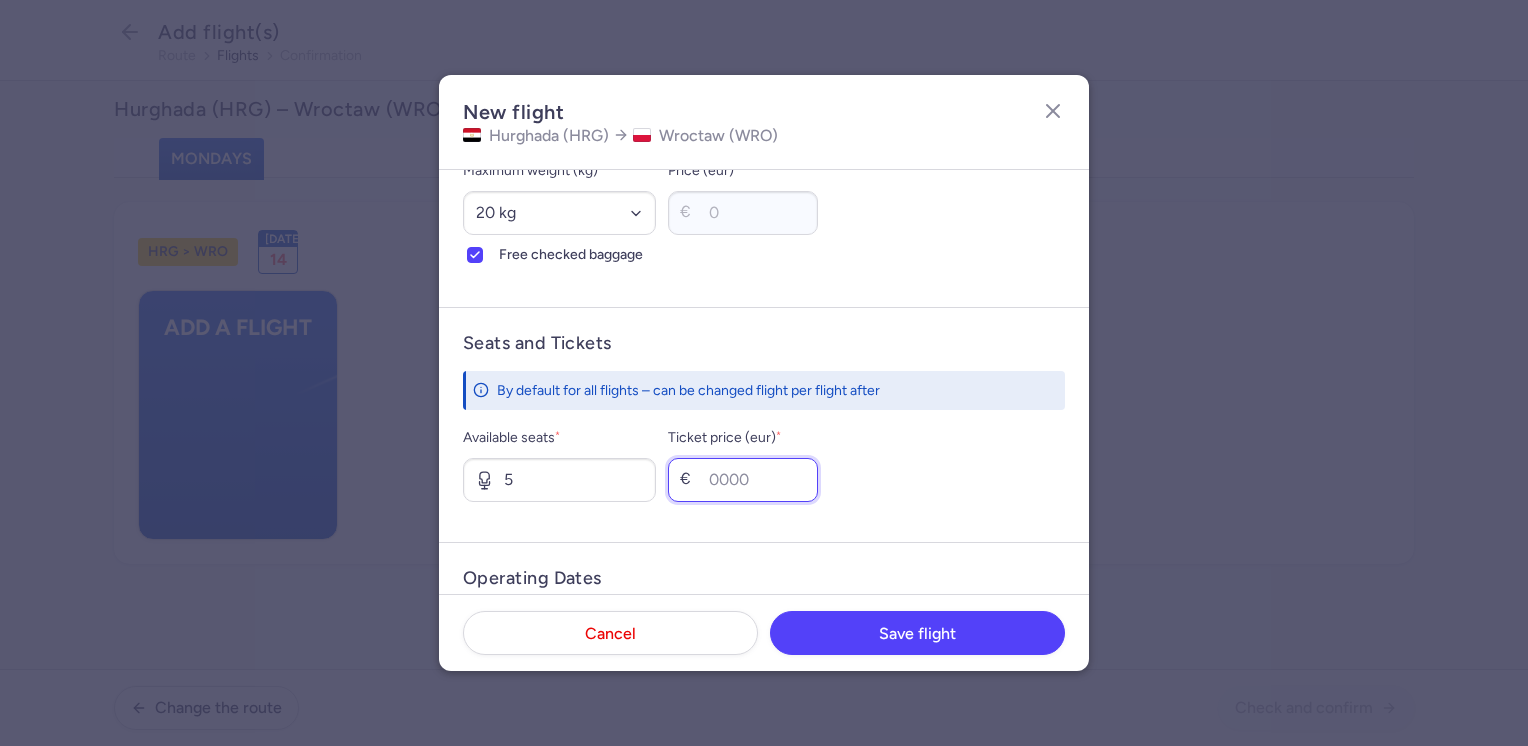 click on "Ticket price (eur)  *" at bounding box center [743, 480] 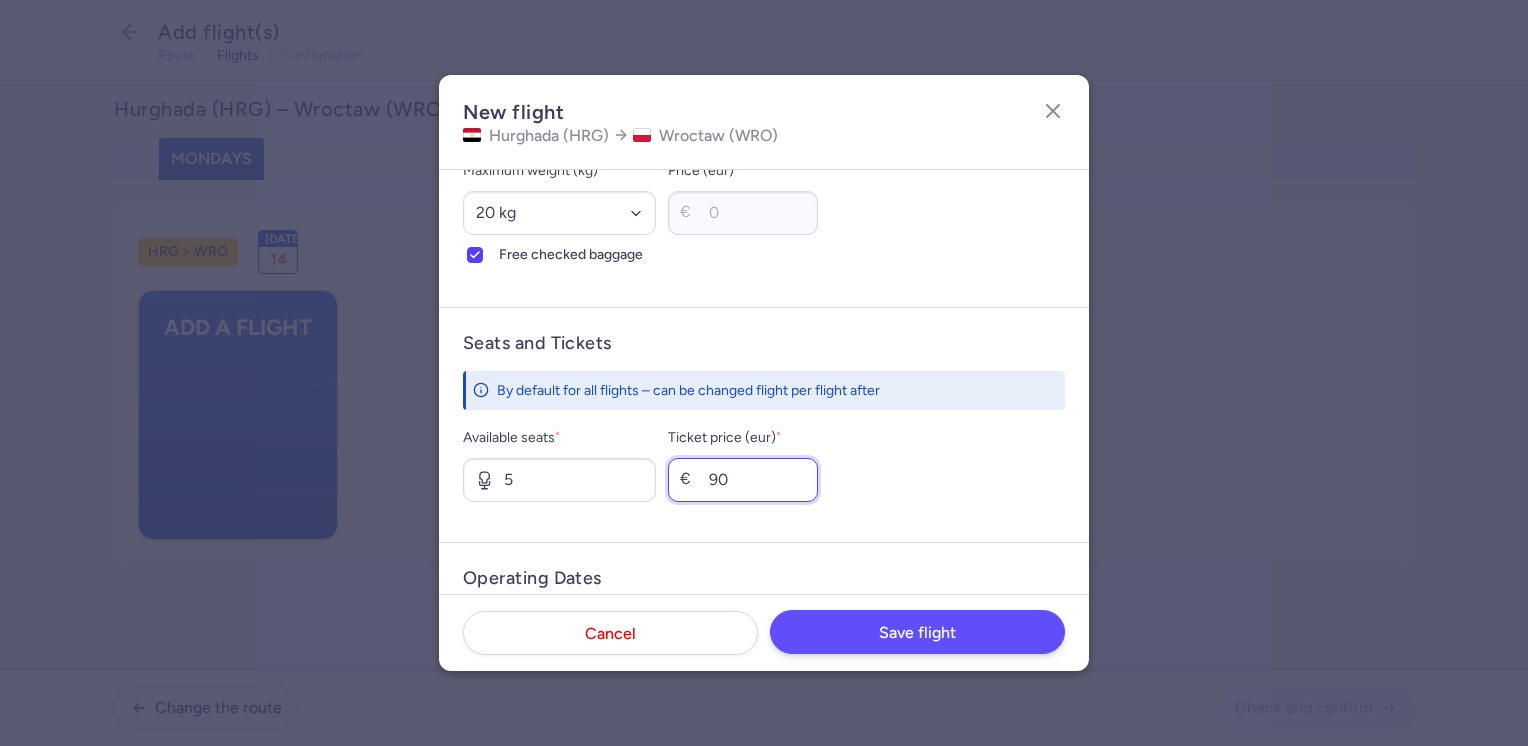 type on "90" 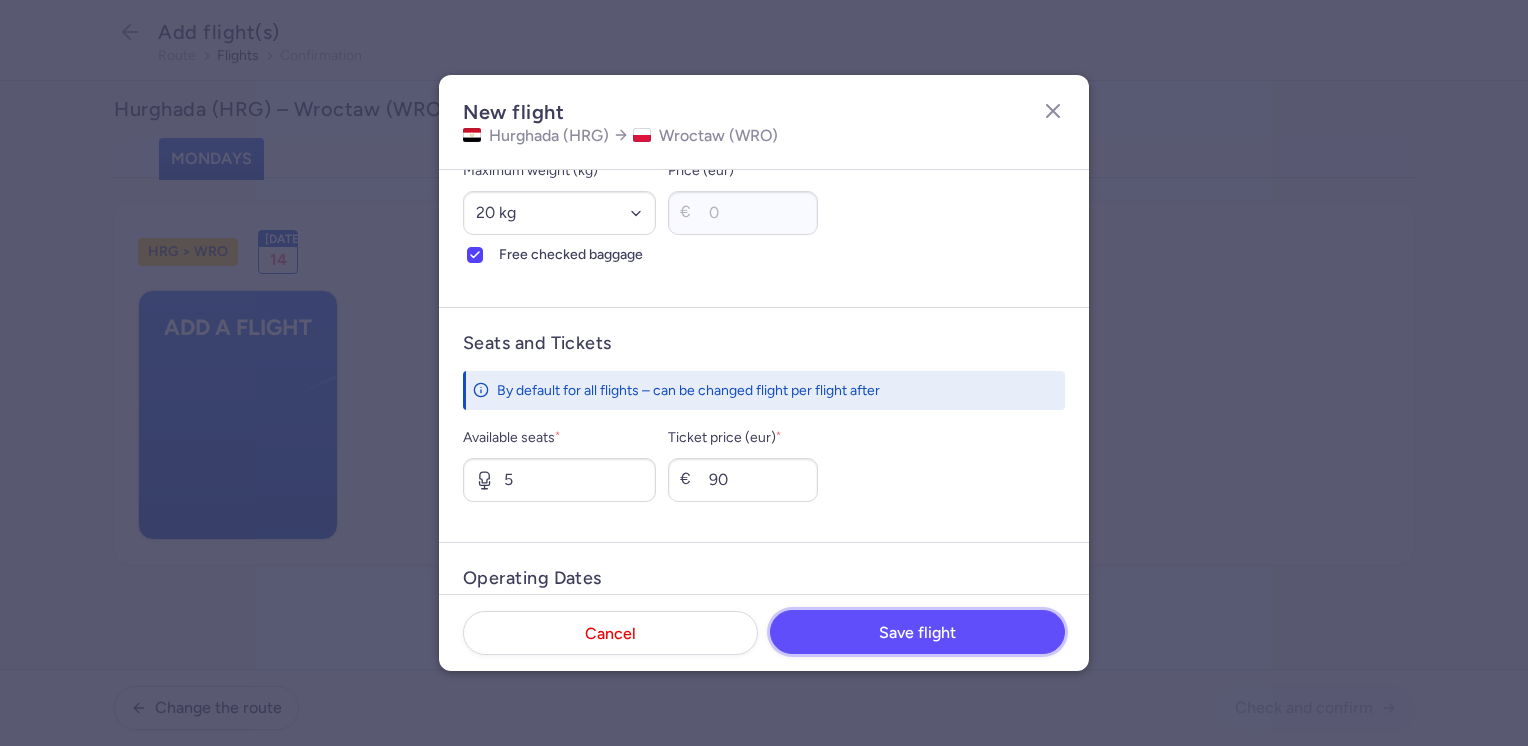 click on "Save flight" at bounding box center [917, 632] 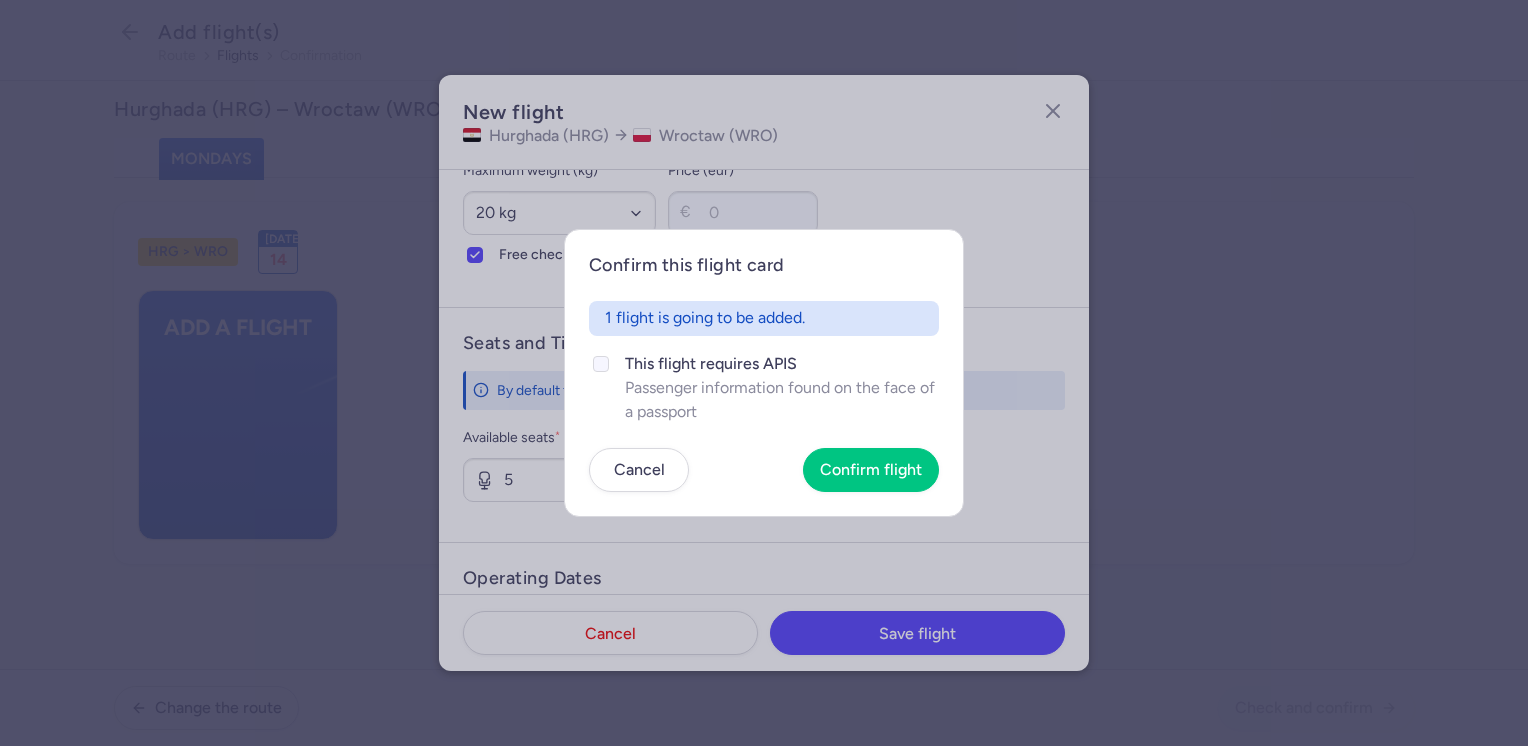 click on "This flight requires APIS" 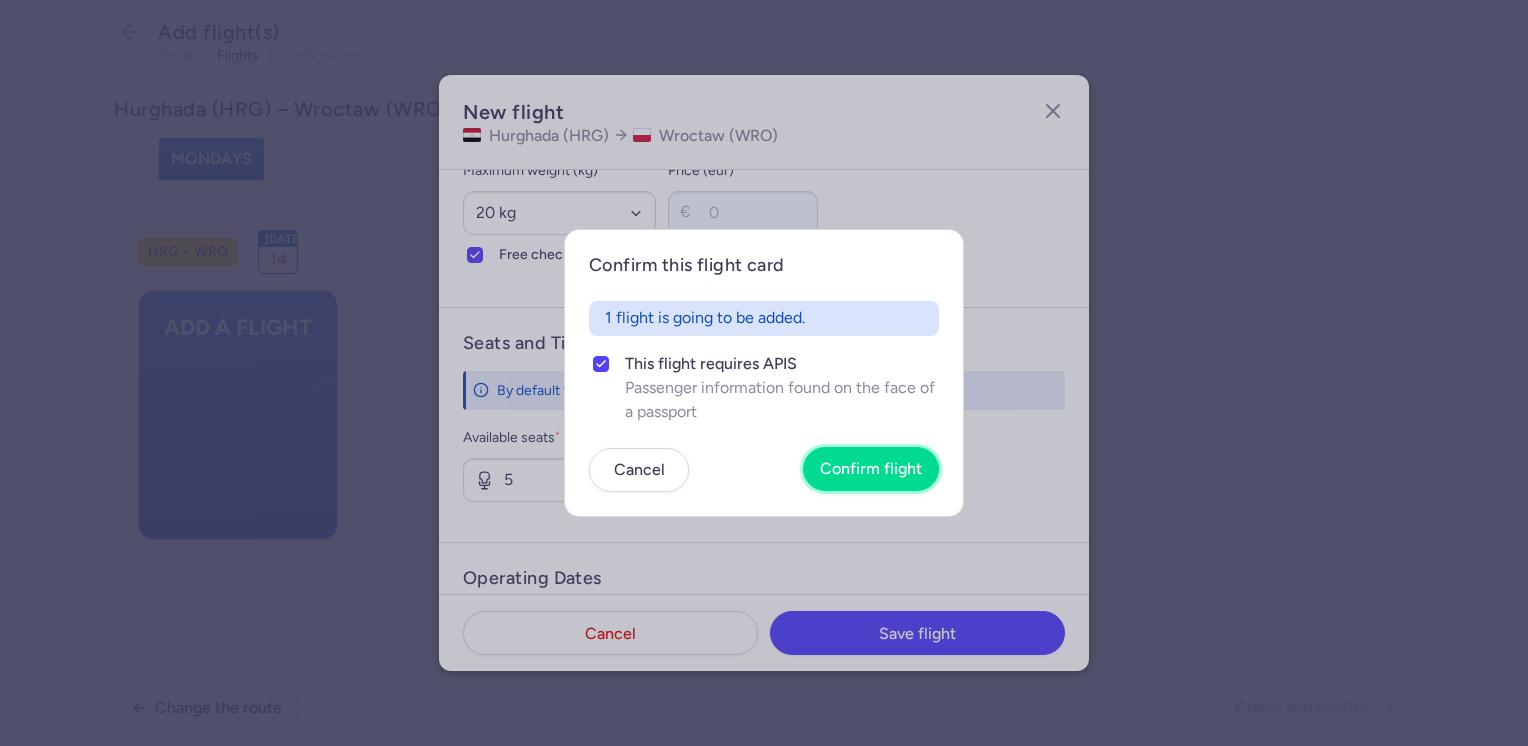 click on "Confirm flight" at bounding box center [871, 469] 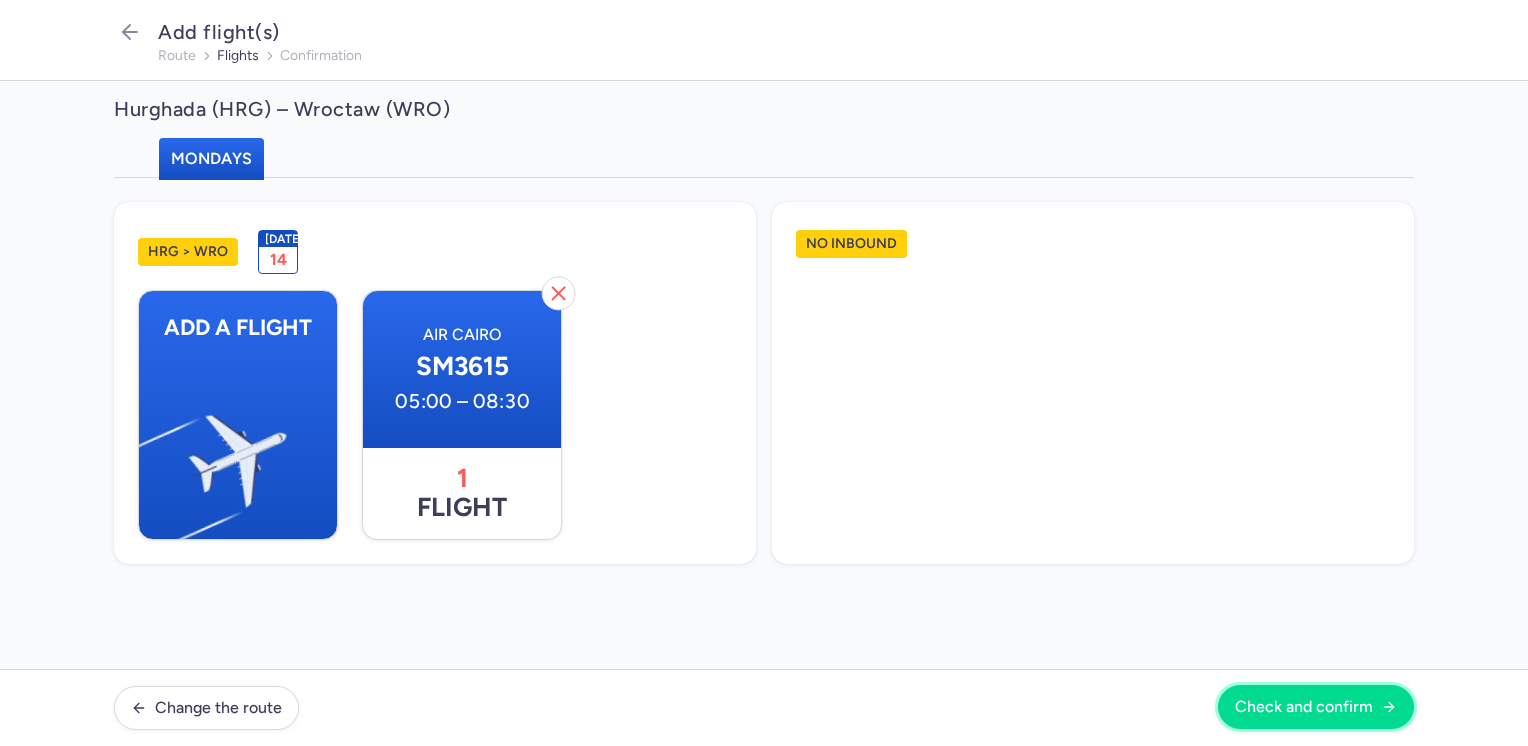 click on "Check and confirm" at bounding box center [1304, 707] 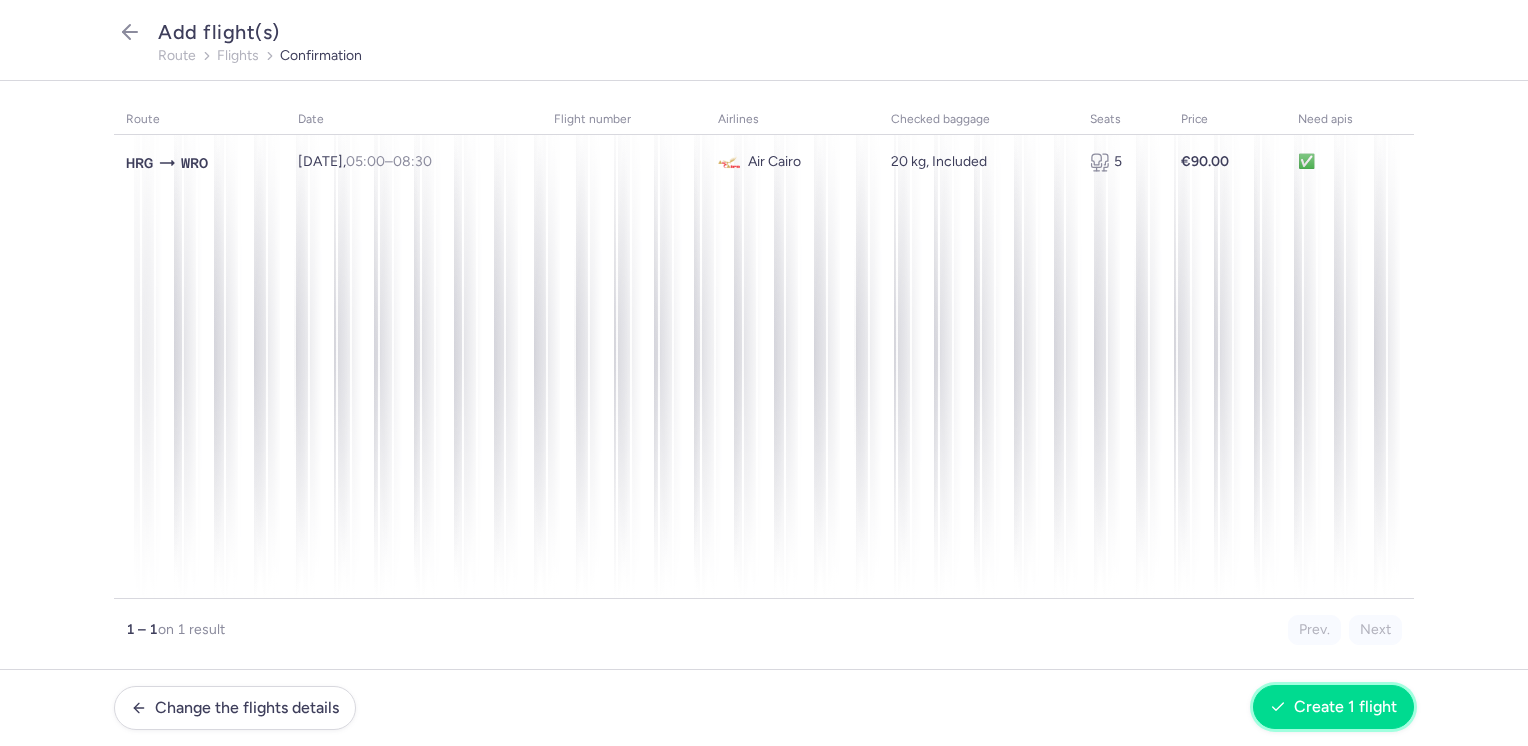 click on "Create 1 flight" at bounding box center (1345, 707) 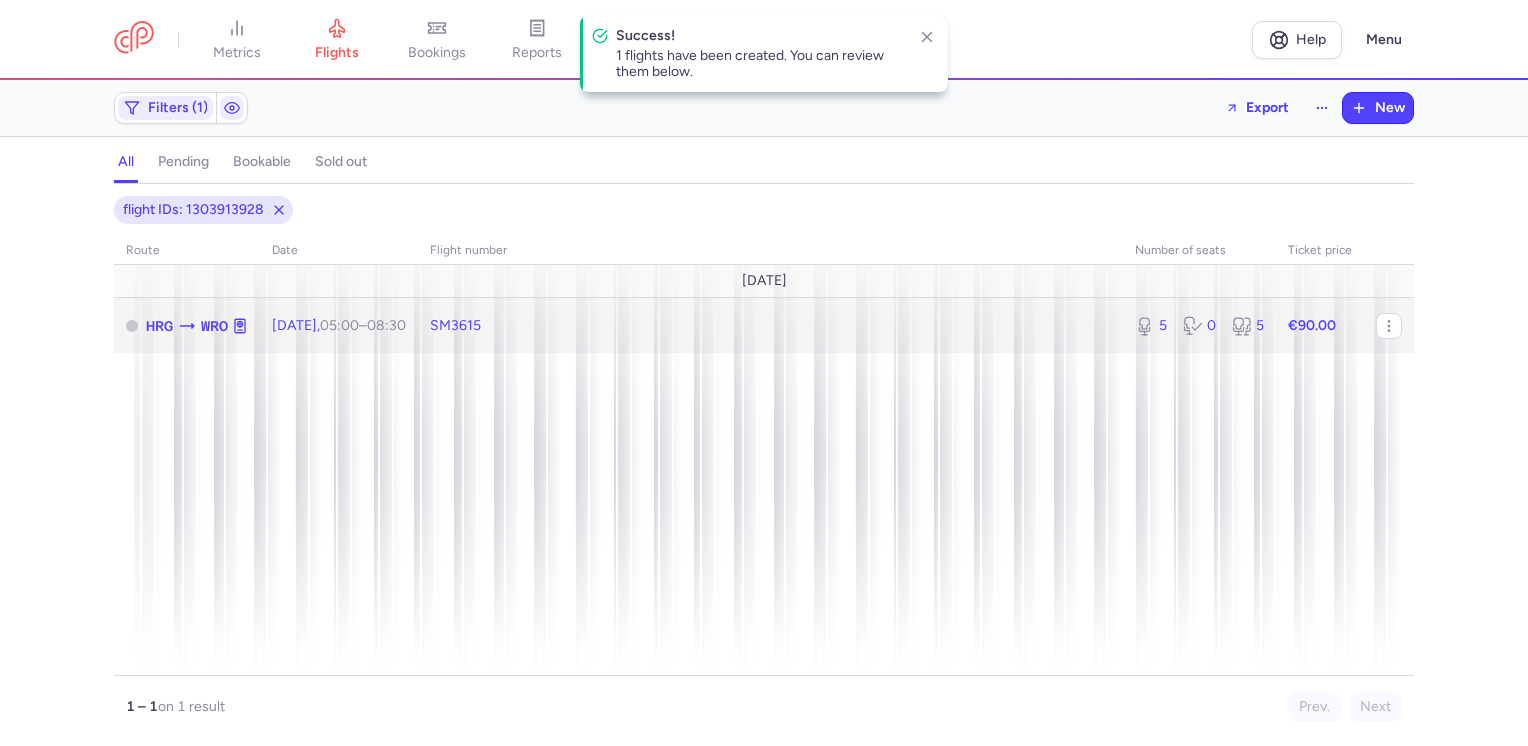 click on "€90.00" 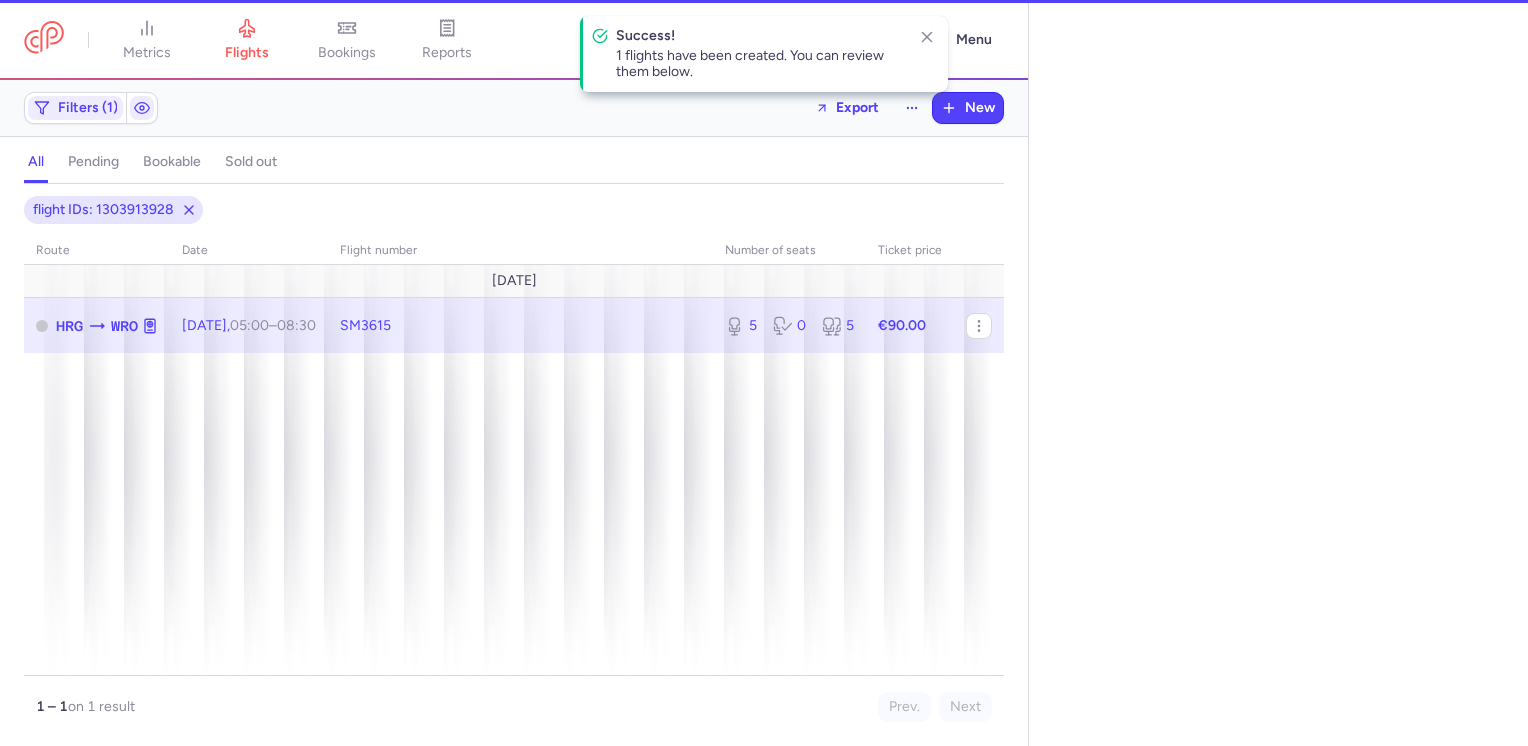 select on "days" 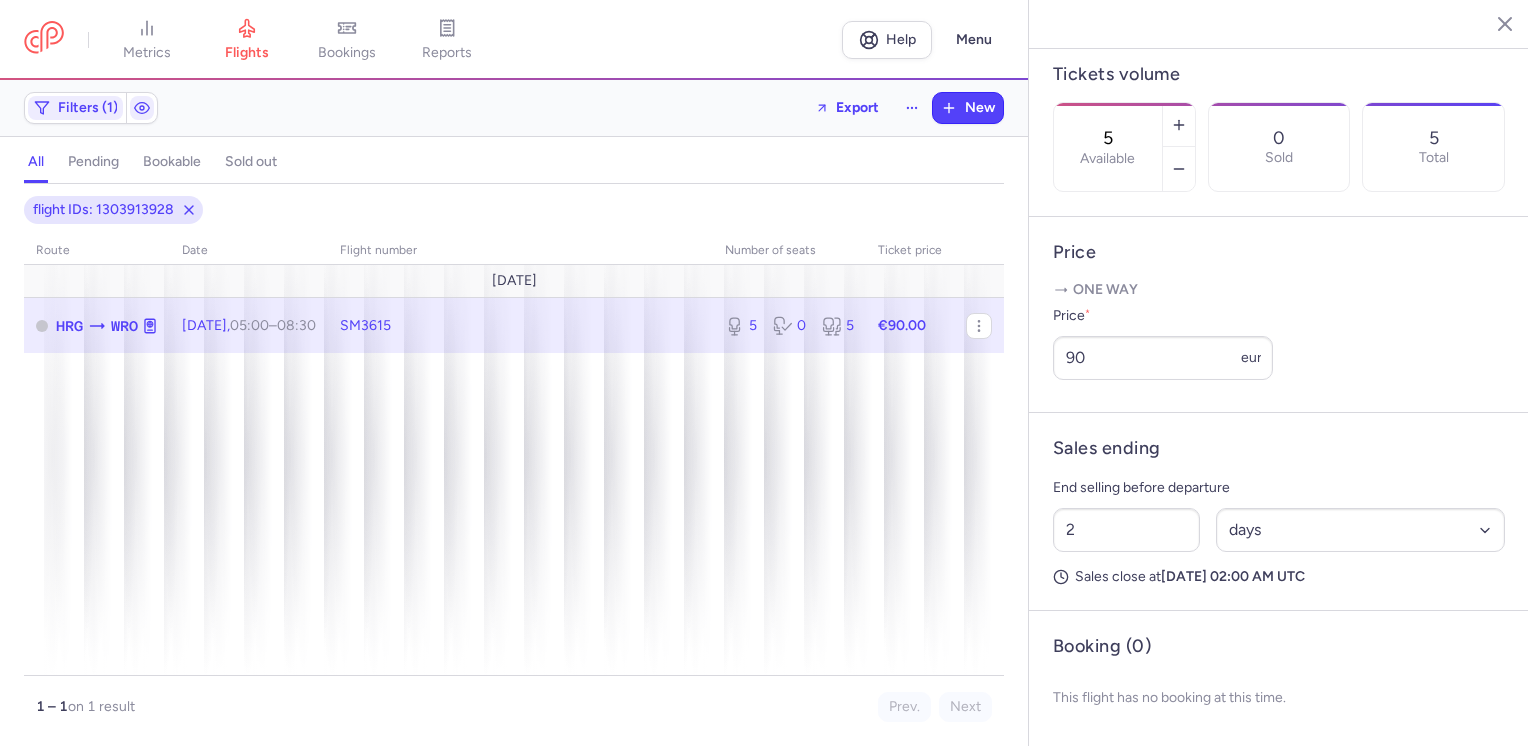 scroll, scrollTop: 632, scrollLeft: 0, axis: vertical 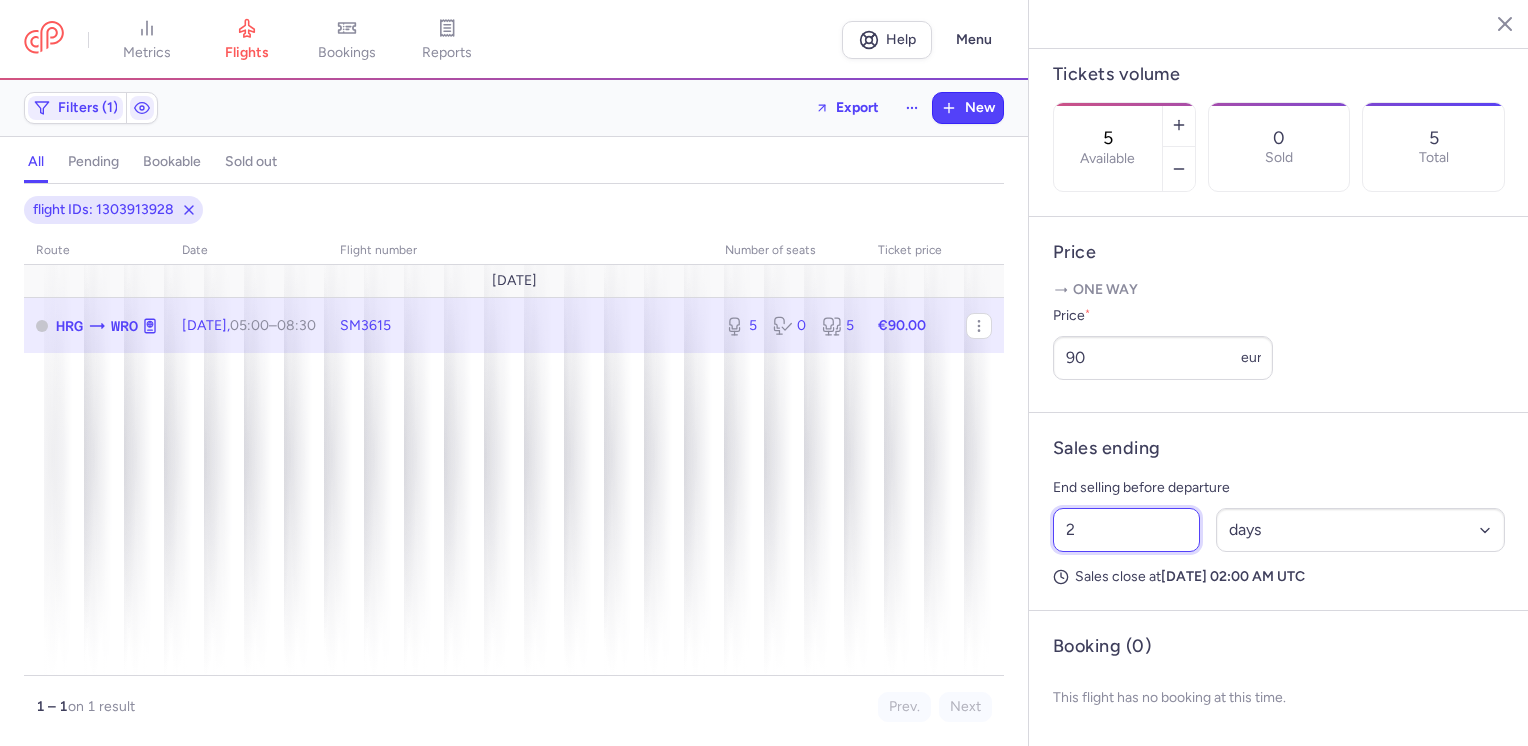 click on "2" at bounding box center (1126, 530) 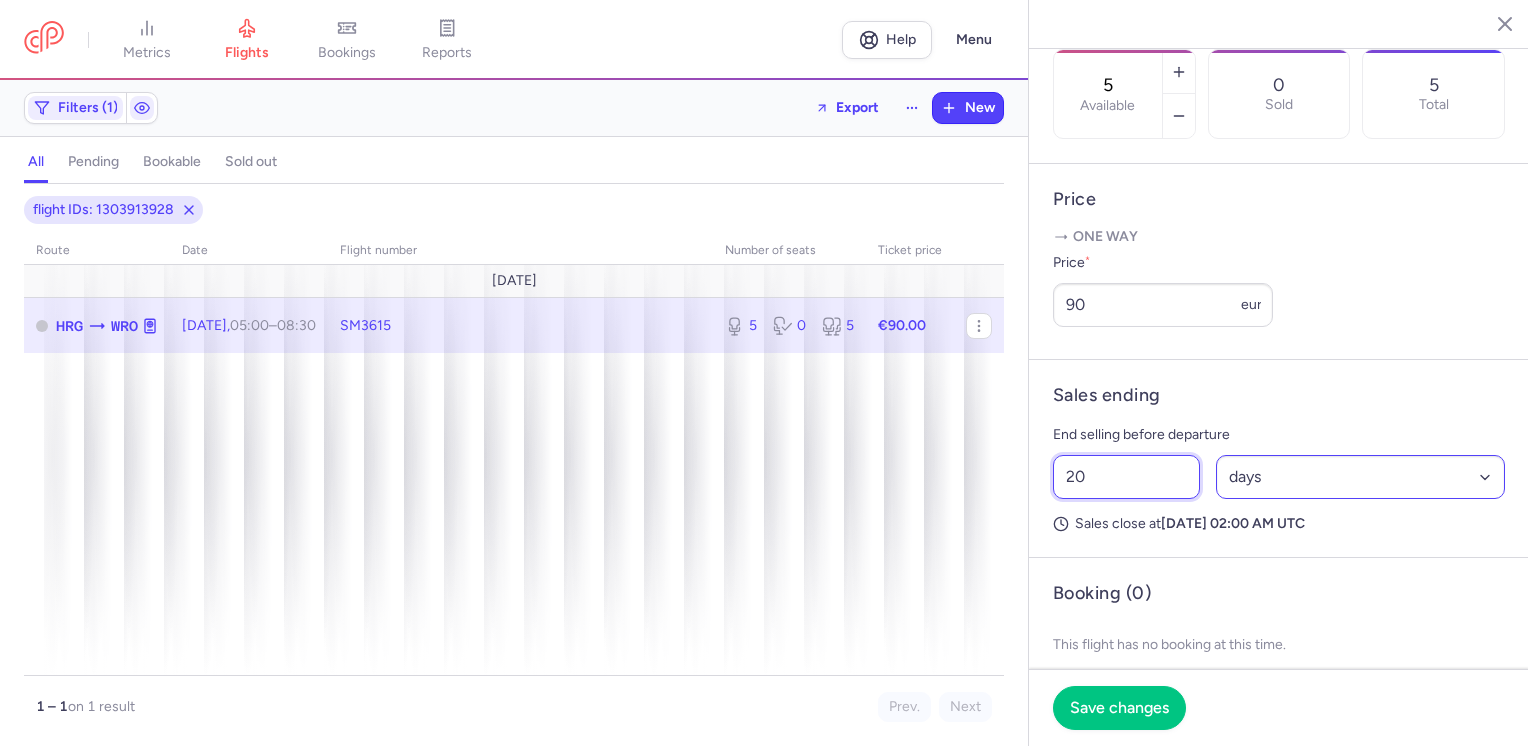 type on "20" 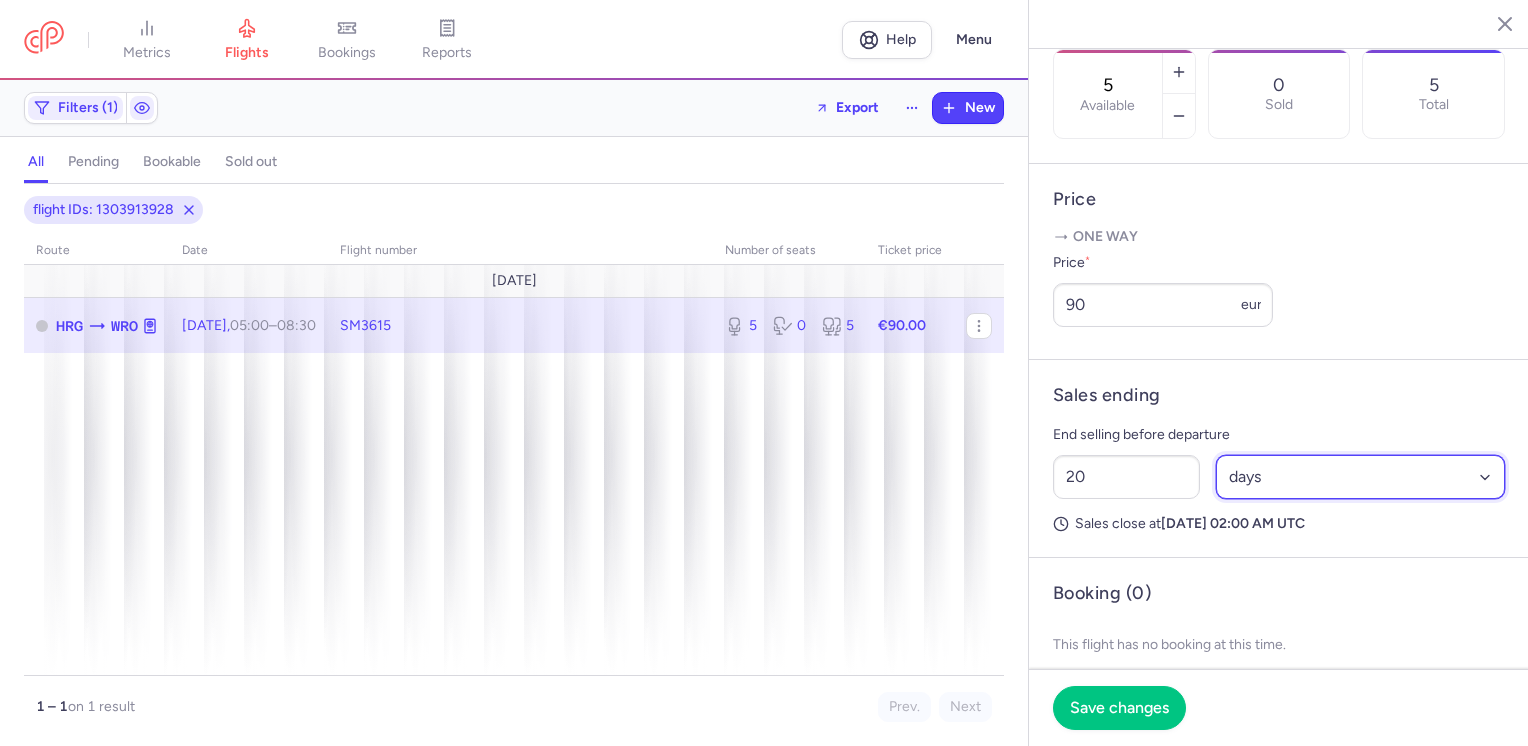click on "Select an option hours days" at bounding box center (1361, 477) 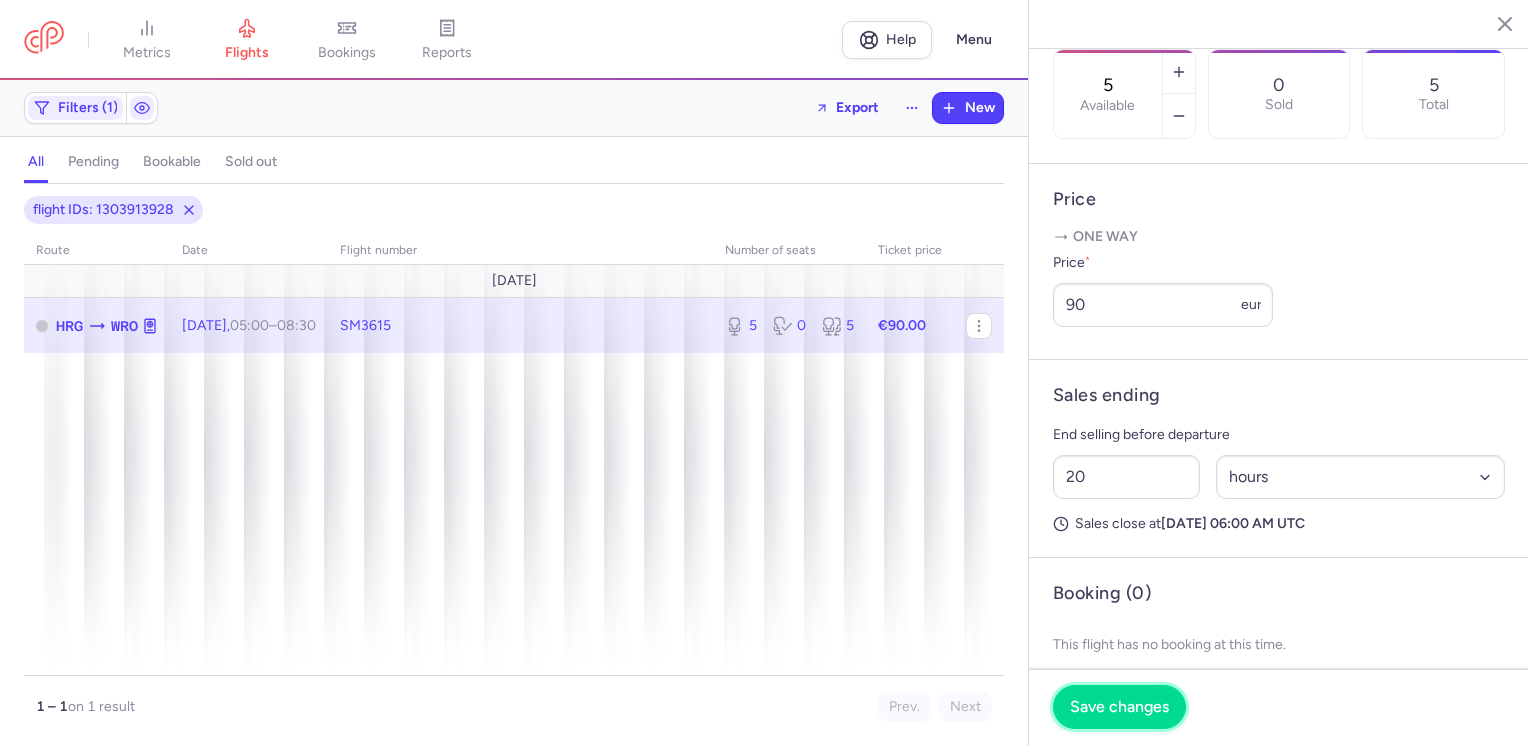 click on "Save changes" at bounding box center (1119, 707) 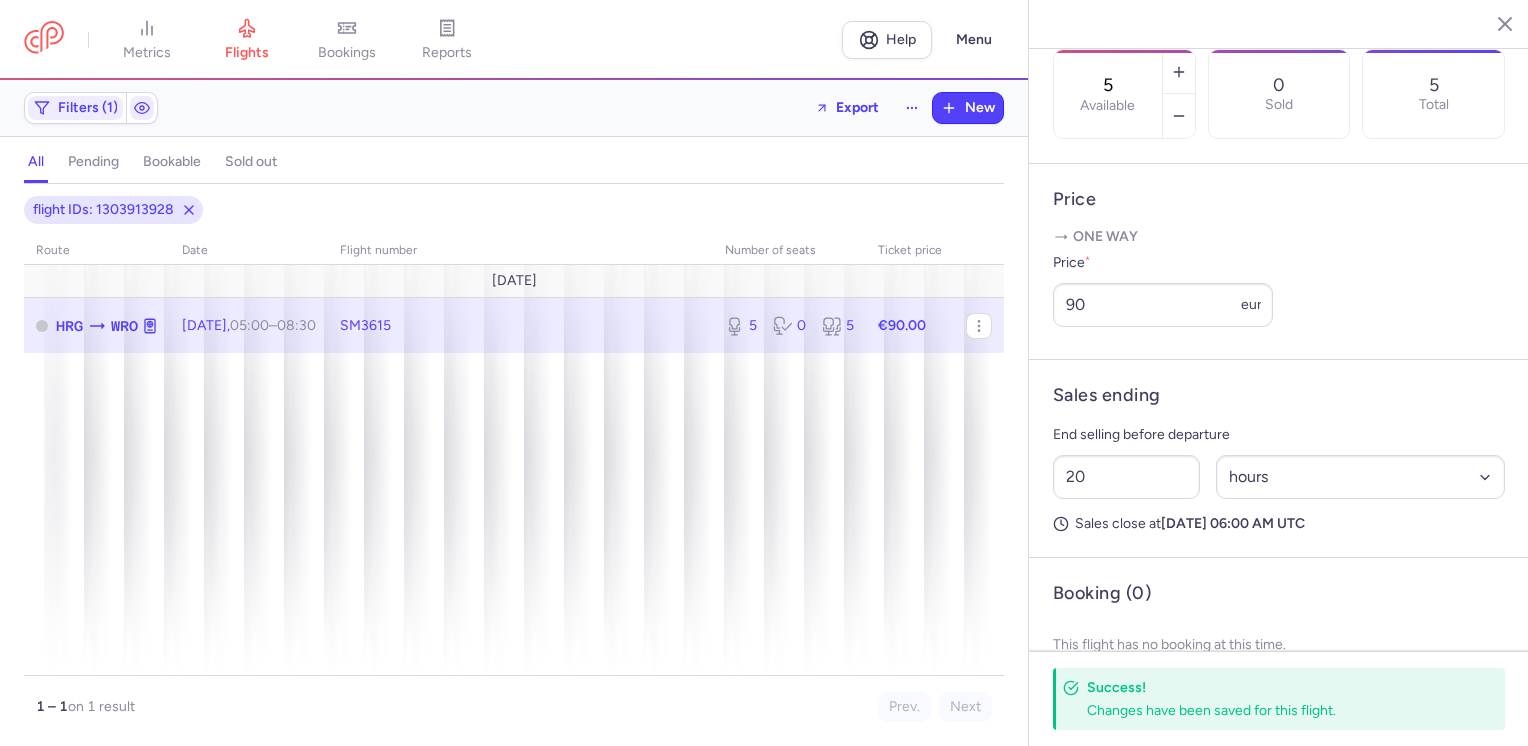 click 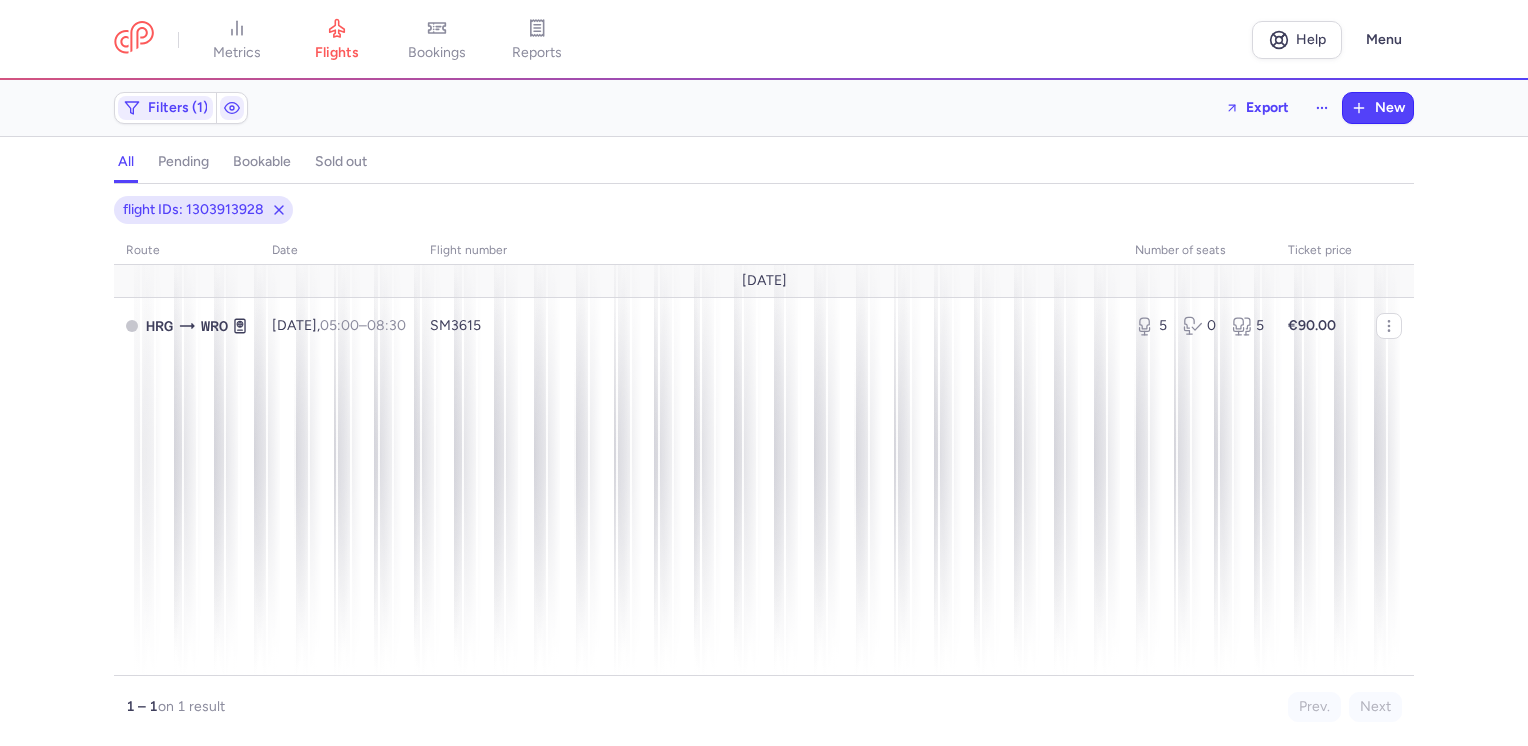 drag, startPoint x: 332, startPoint y: 42, endPoint x: 425, endPoint y: 110, distance: 115.2085 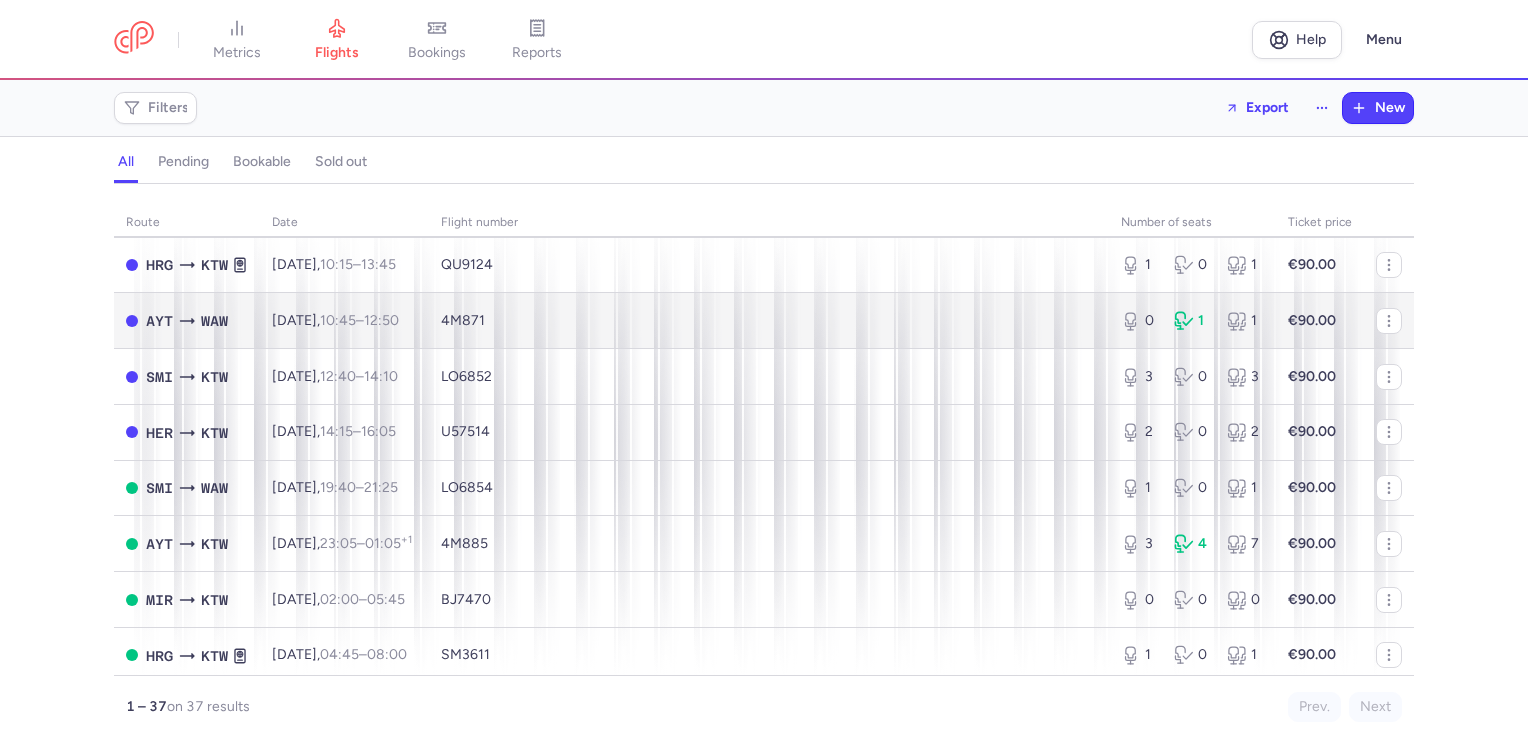 scroll, scrollTop: 100, scrollLeft: 0, axis: vertical 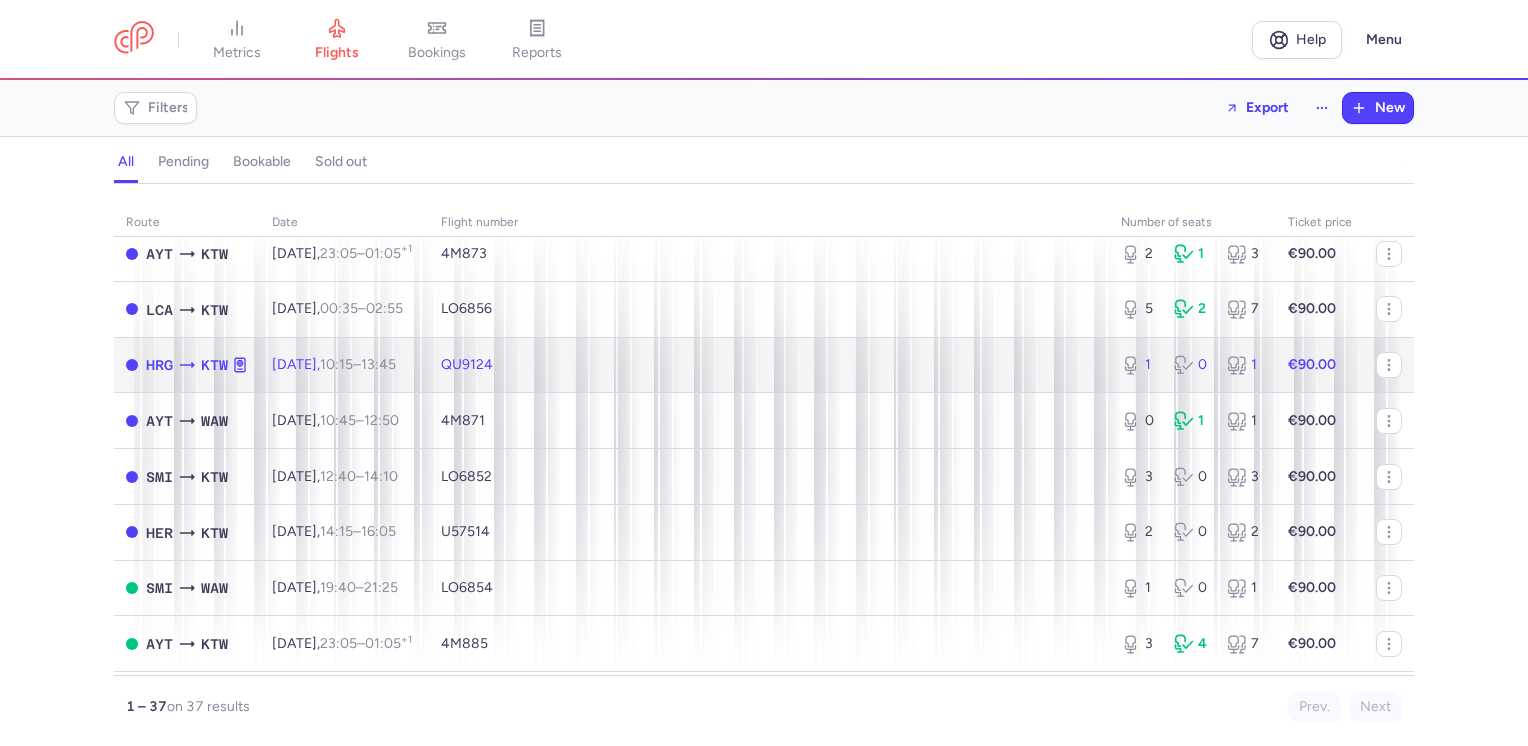 click 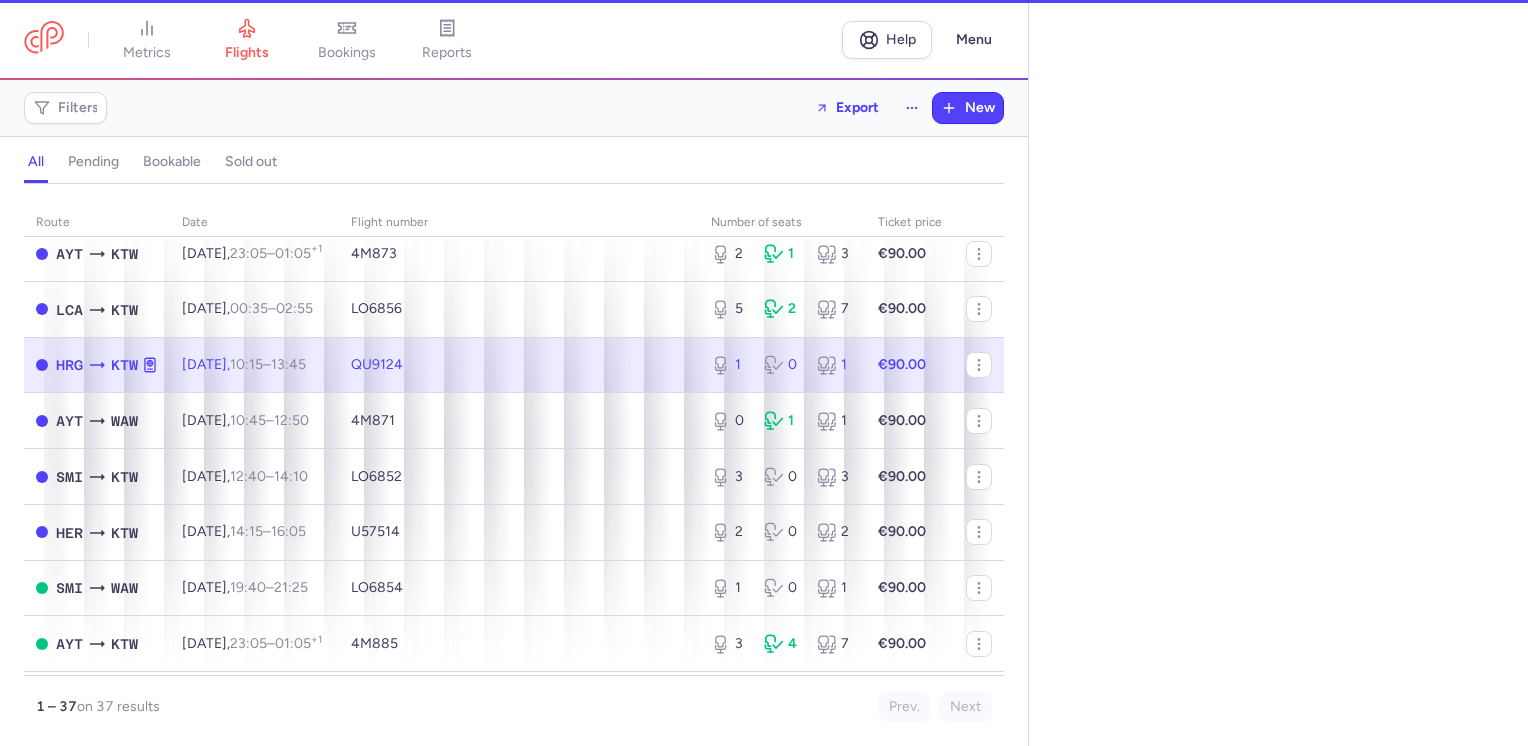 select on "hours" 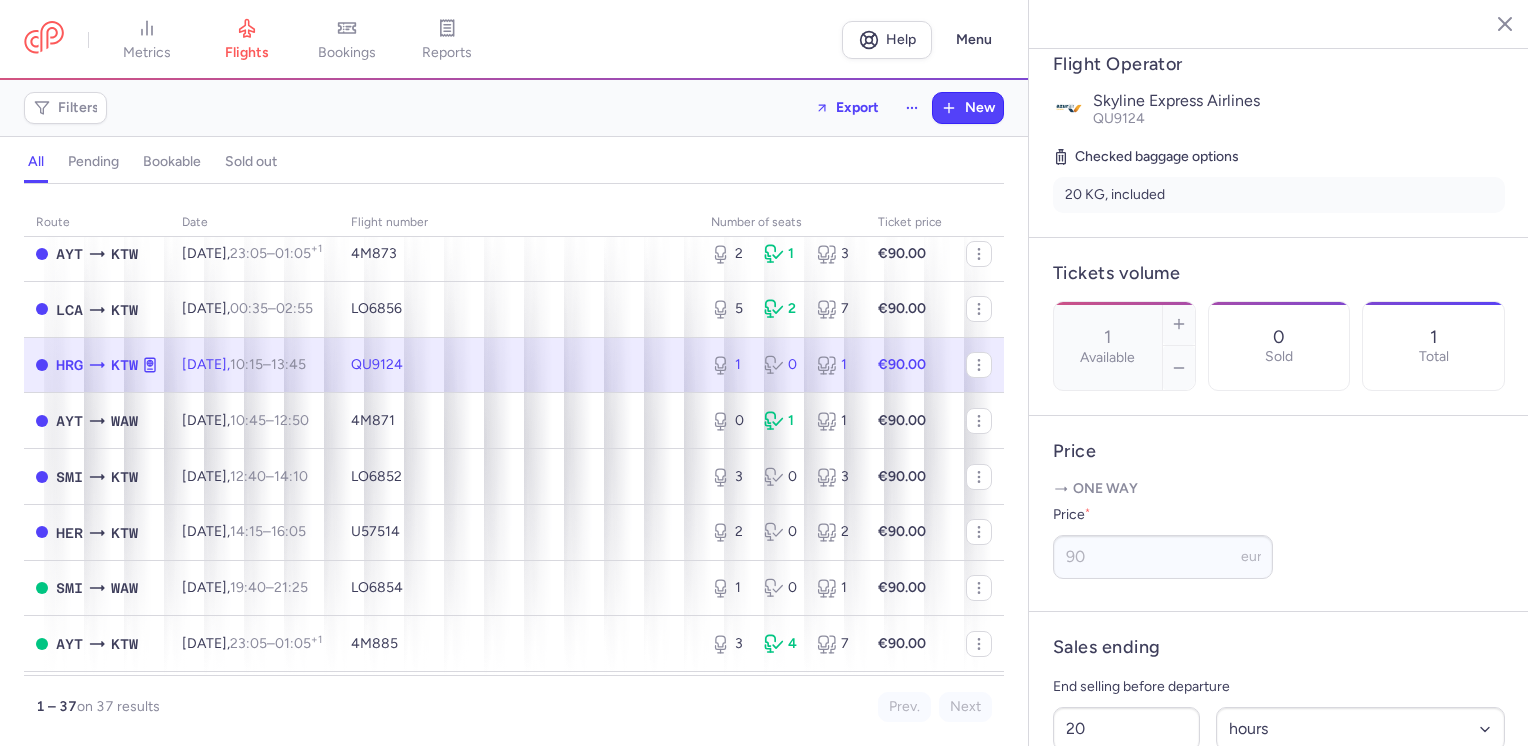 scroll, scrollTop: 400, scrollLeft: 0, axis: vertical 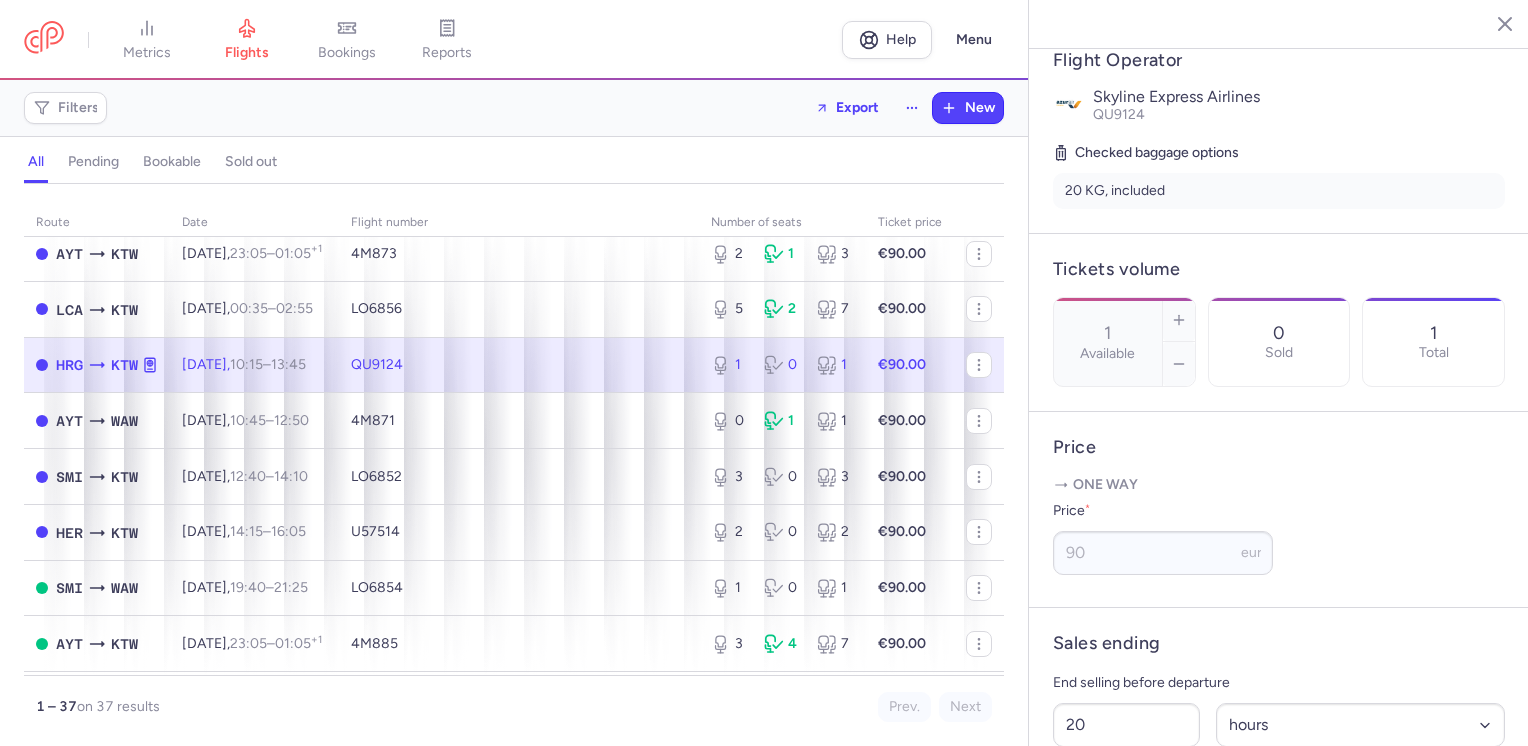 click 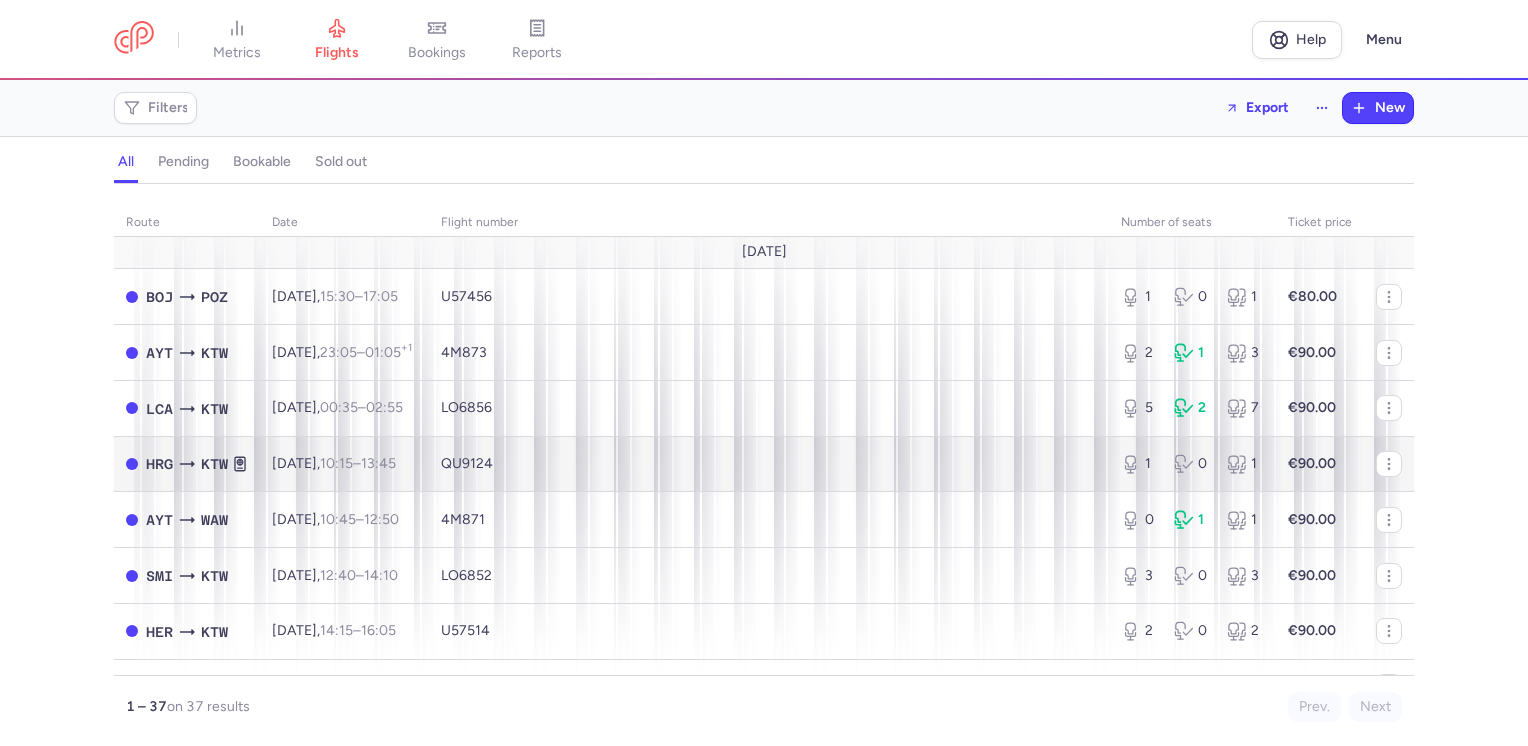 scroll, scrollTop: 0, scrollLeft: 0, axis: both 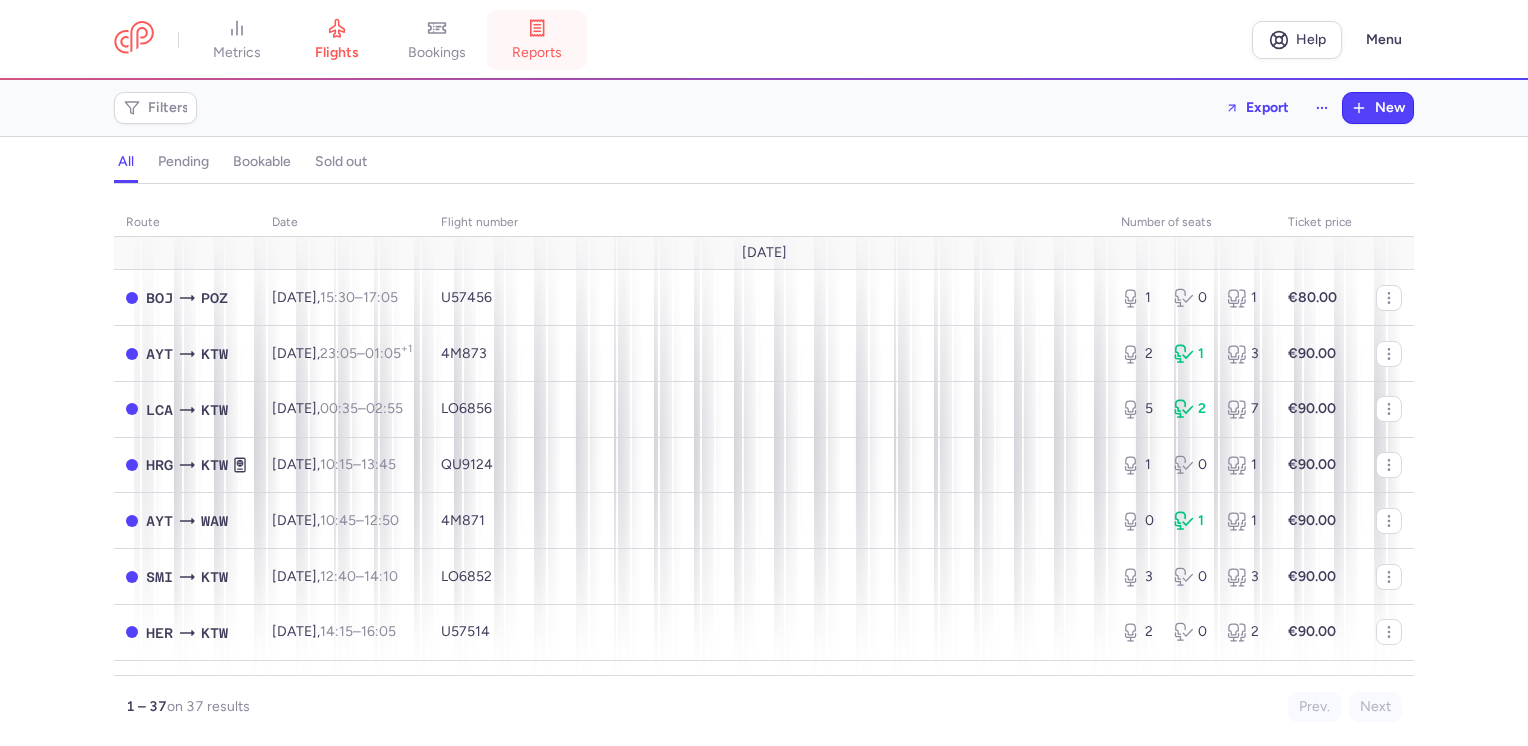 click on "reports" at bounding box center (537, 40) 